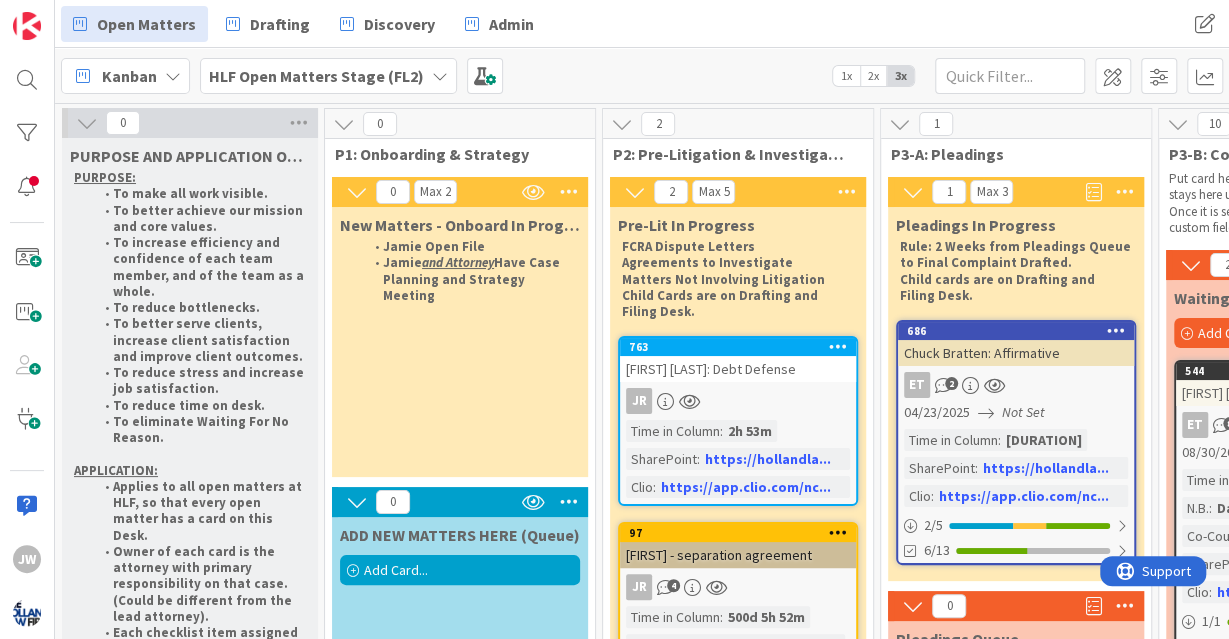 scroll, scrollTop: 0, scrollLeft: 0, axis: both 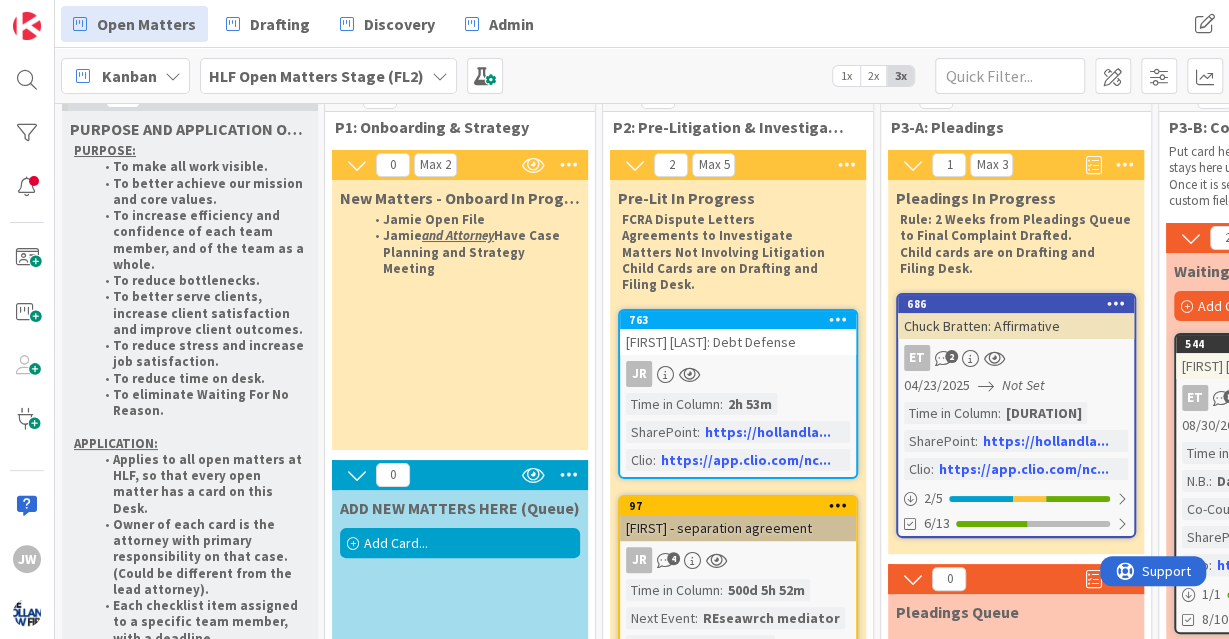 click on "Add Card..." at bounding box center [460, 543] 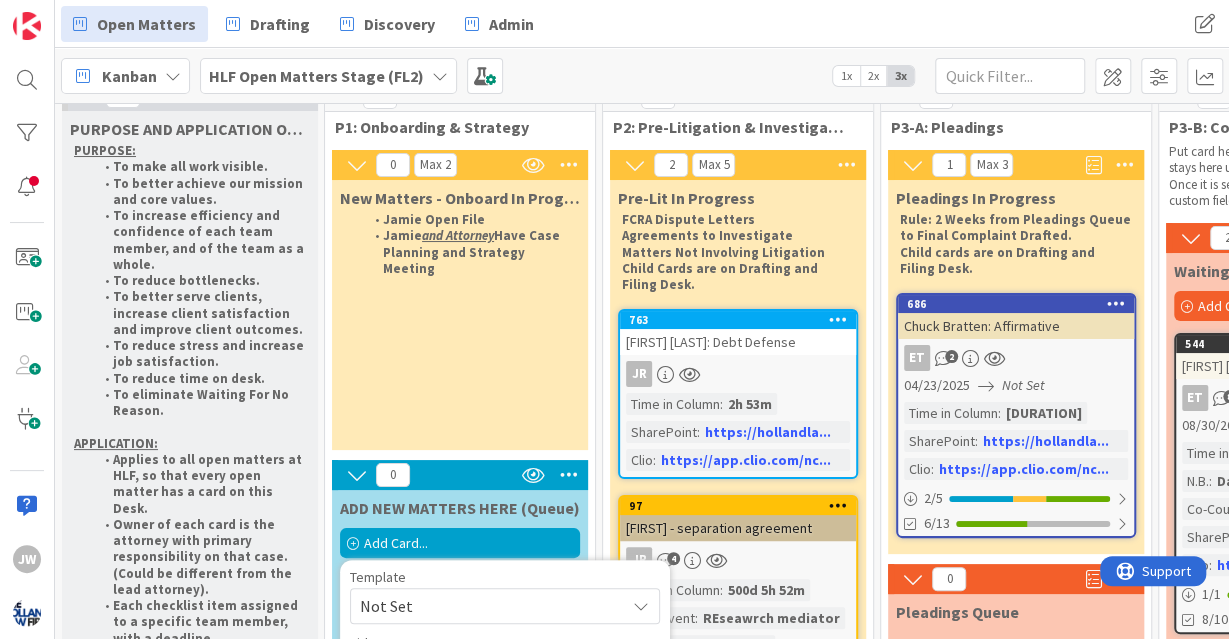 scroll, scrollTop: 335, scrollLeft: 0, axis: vertical 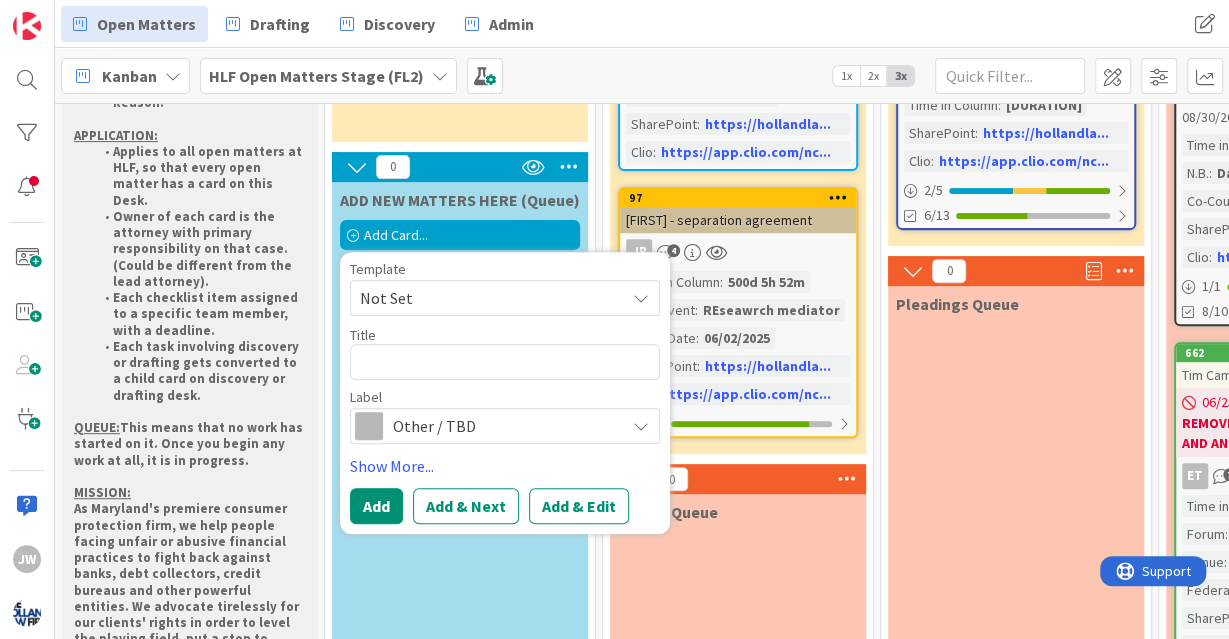 type on "x" 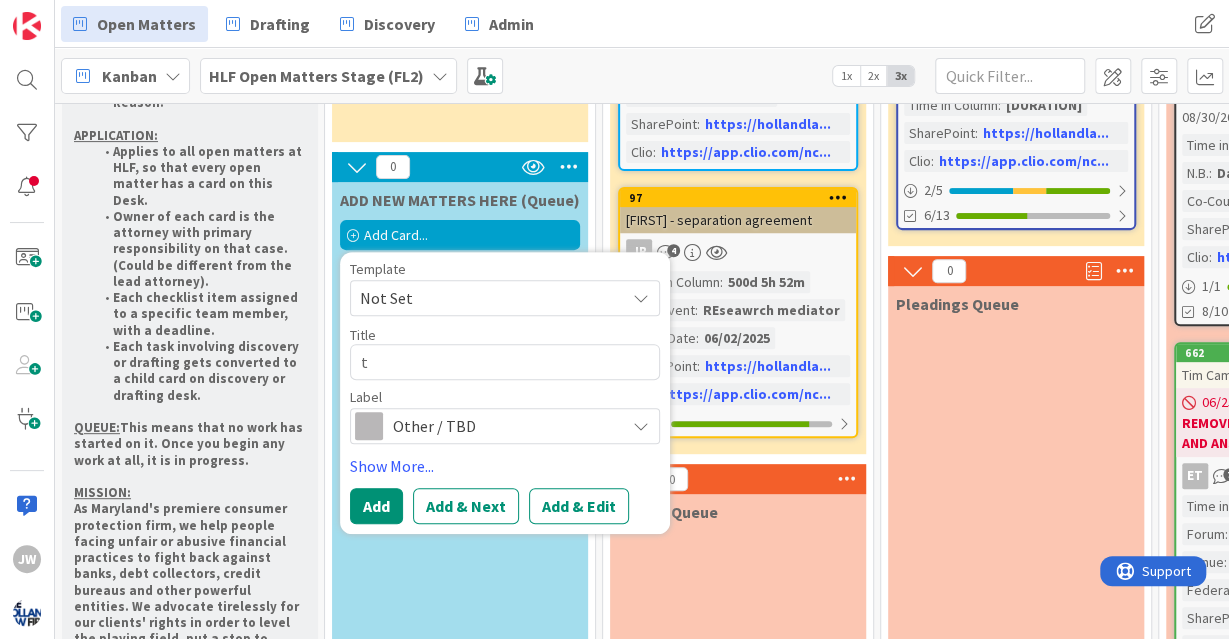 type on "tR" 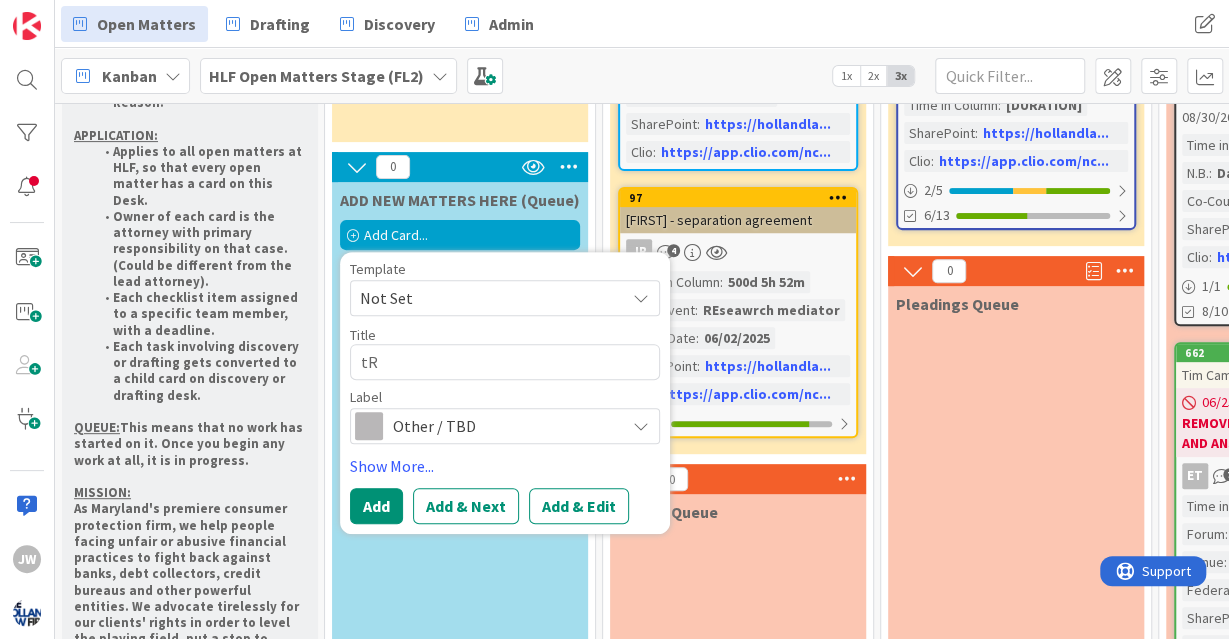 type on "x" 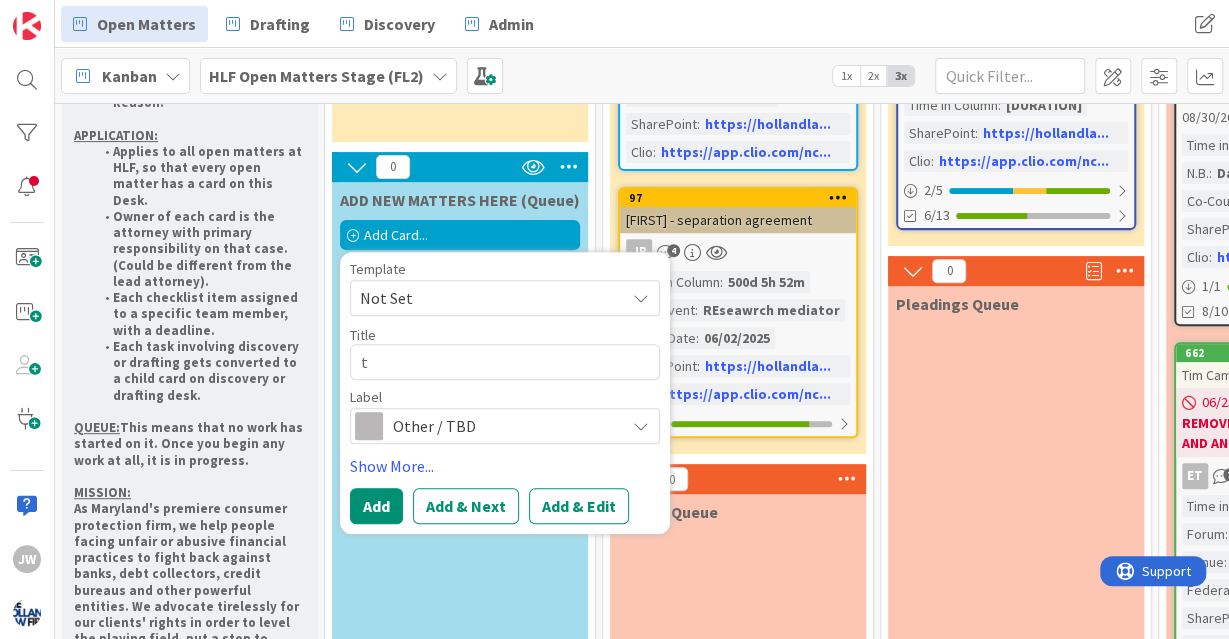type 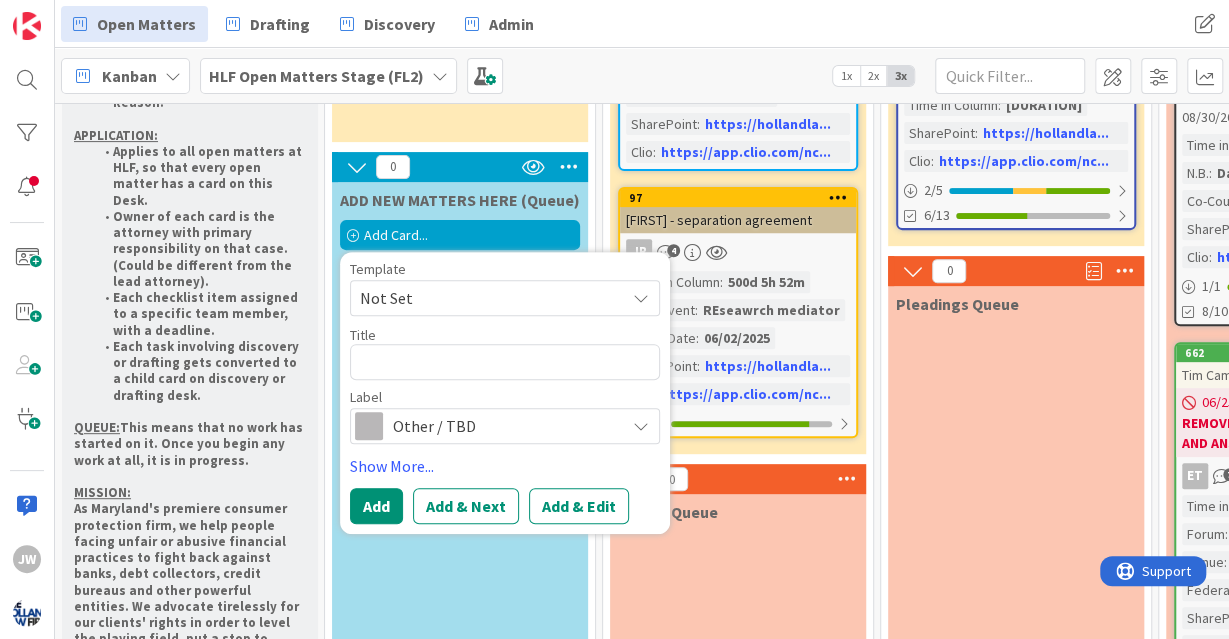 type on "x" 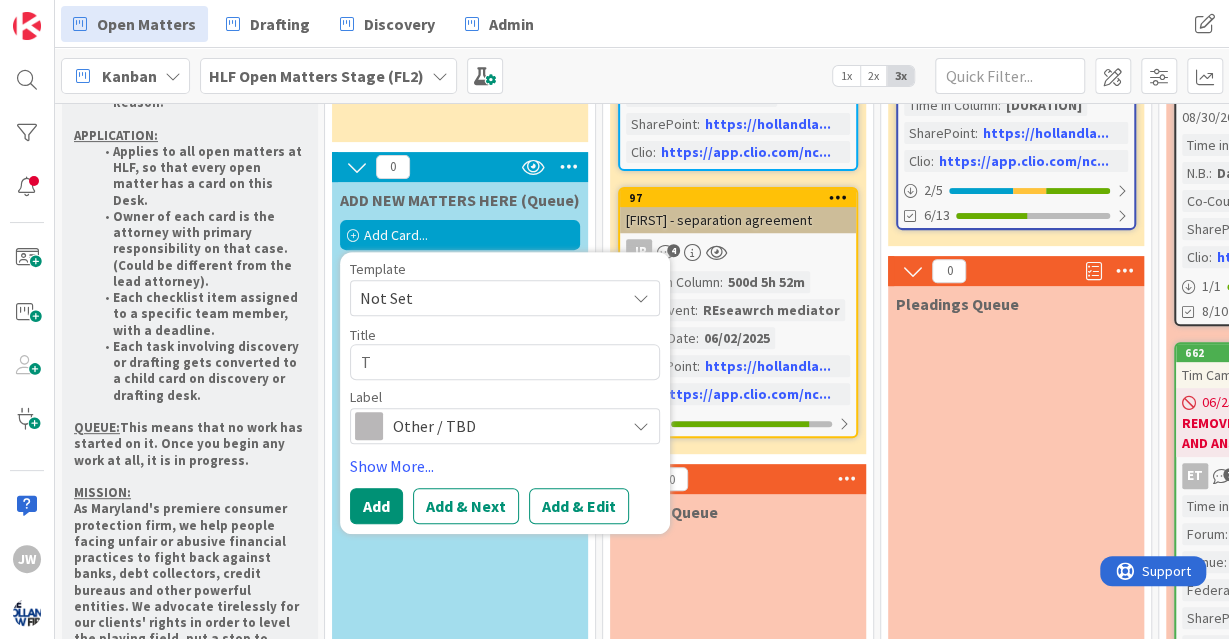 type on "Tr" 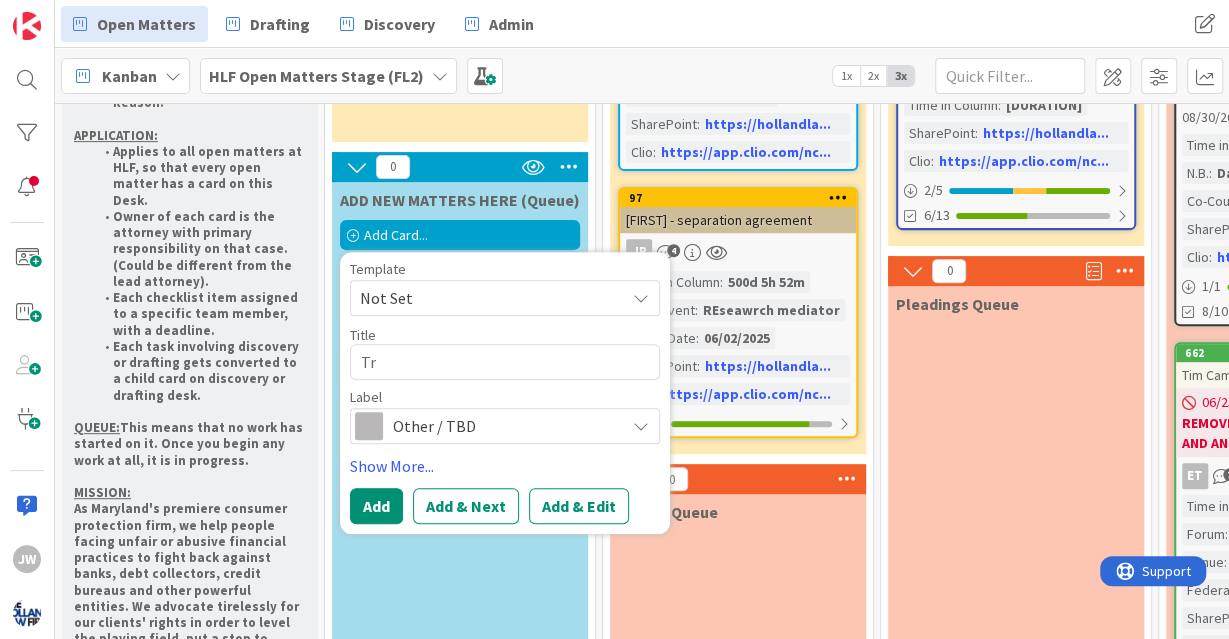 type on "x" 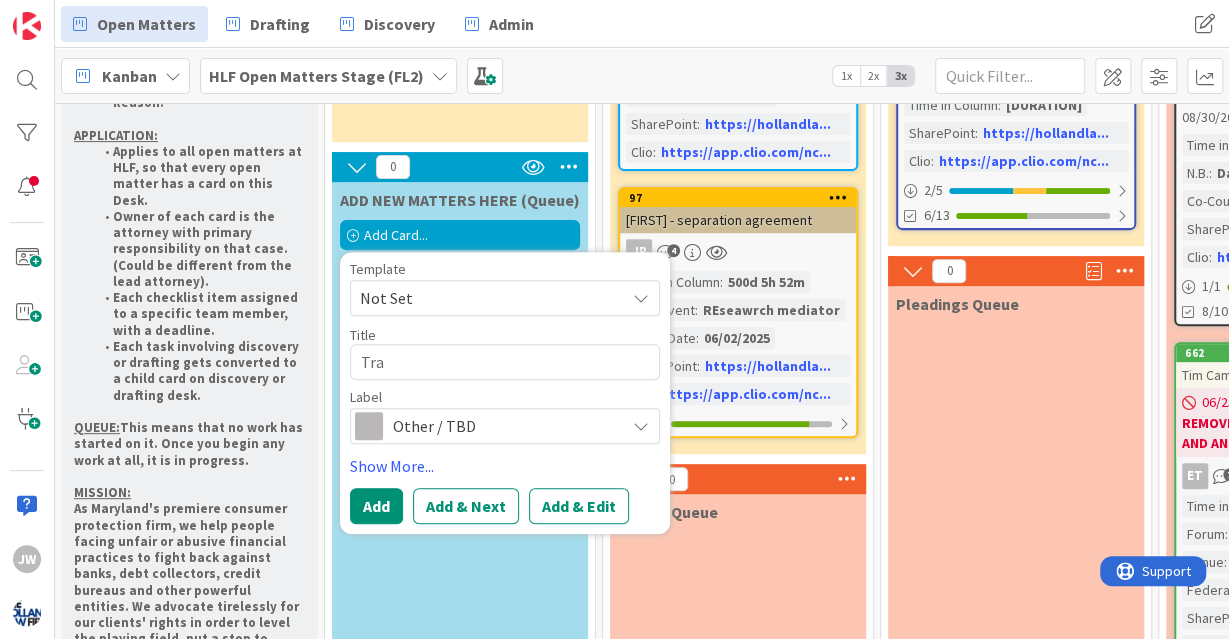 type on "x" 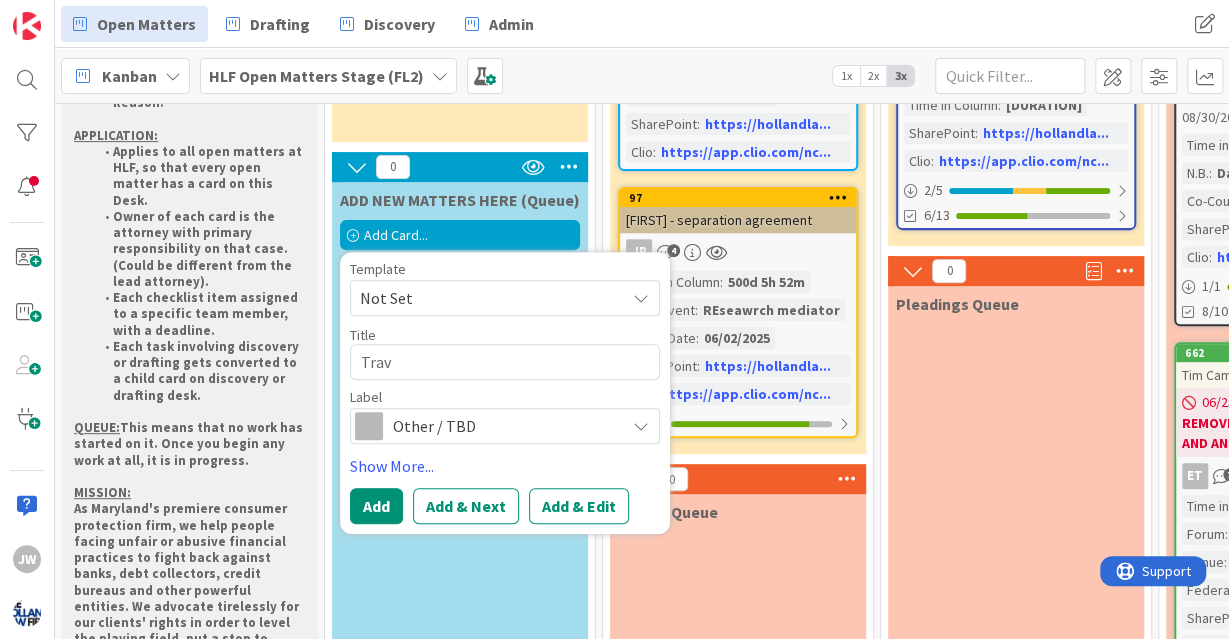 type on "x" 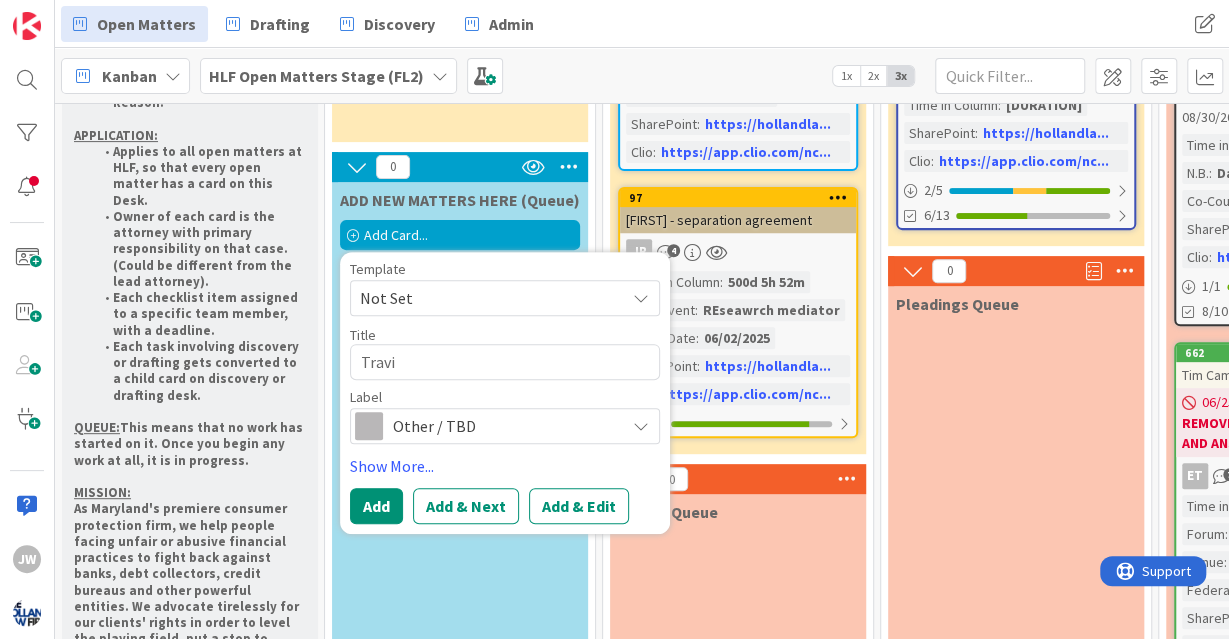 type on "x" 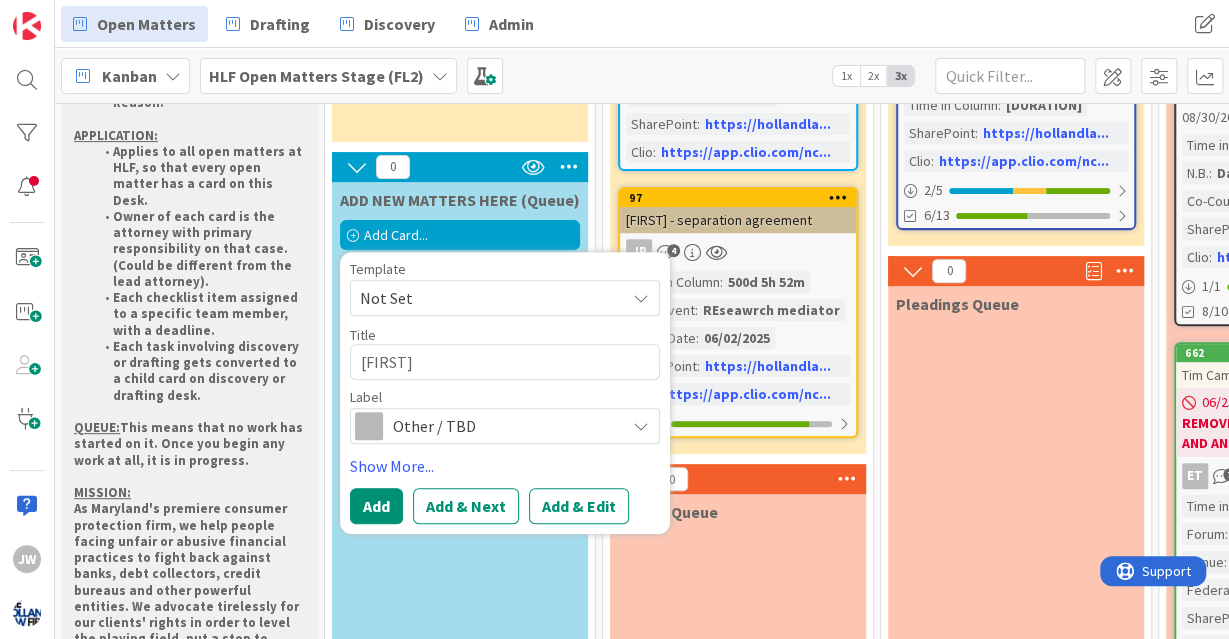 type on "x" 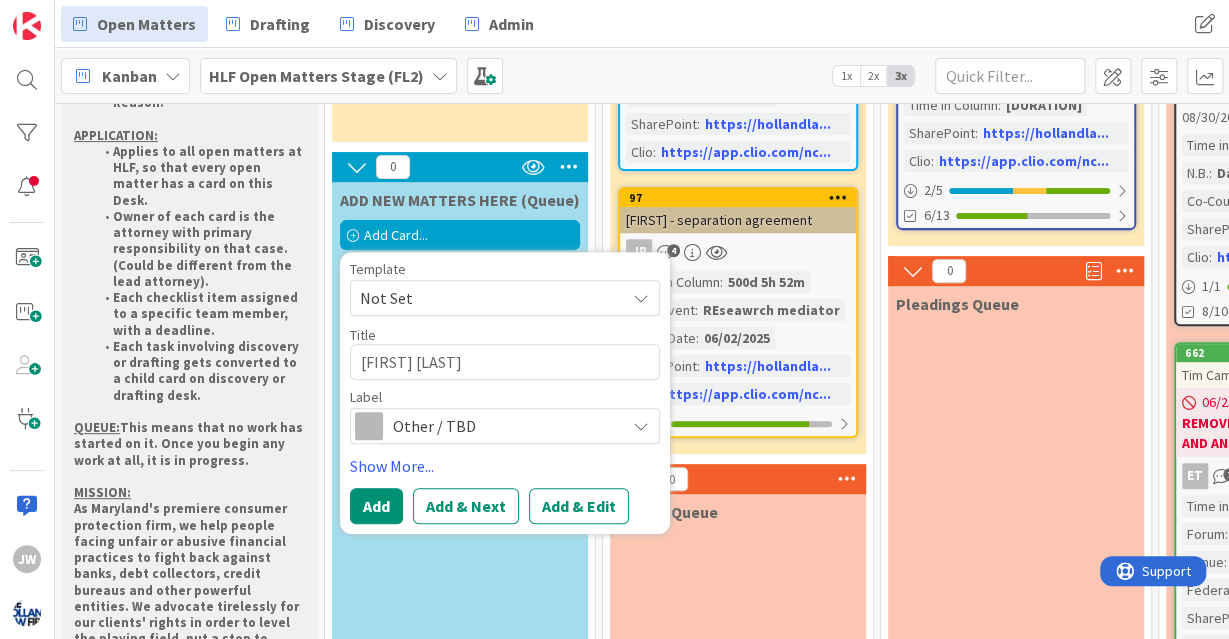 type on "x" 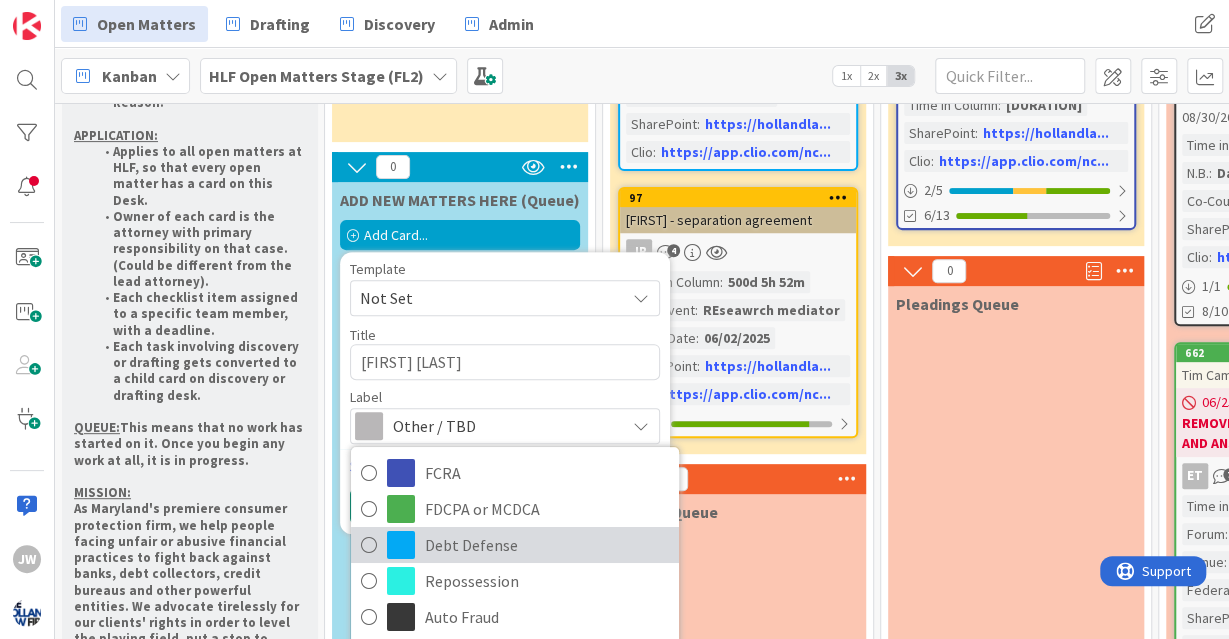 click on "Debt Defense" at bounding box center (547, 545) 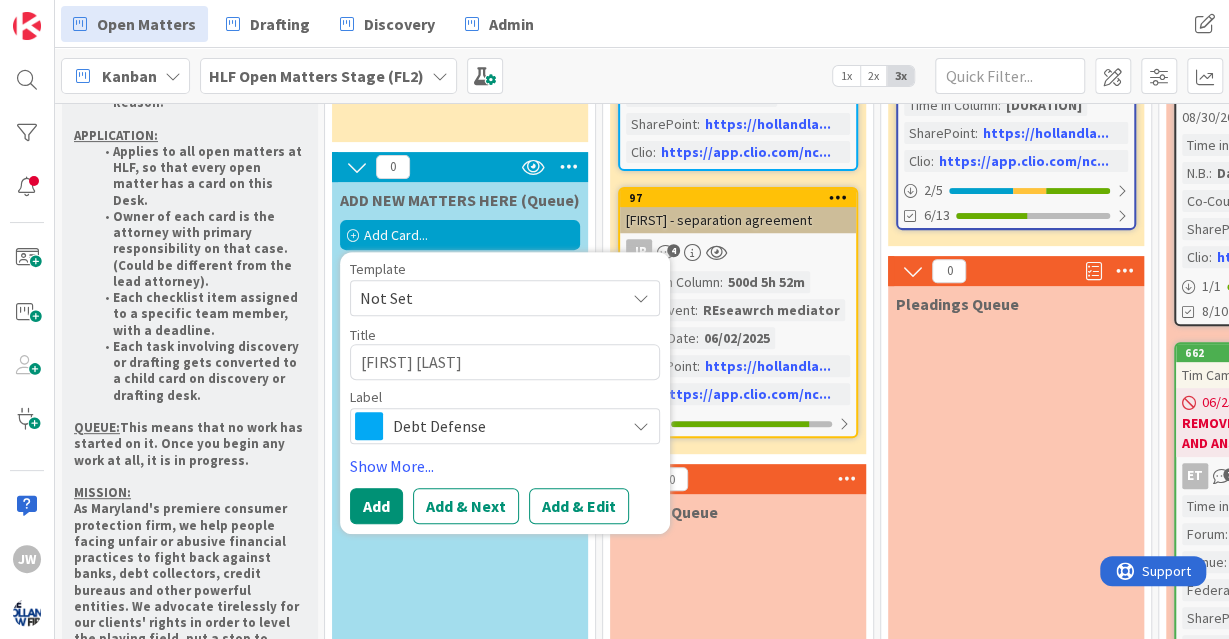 type on "x" 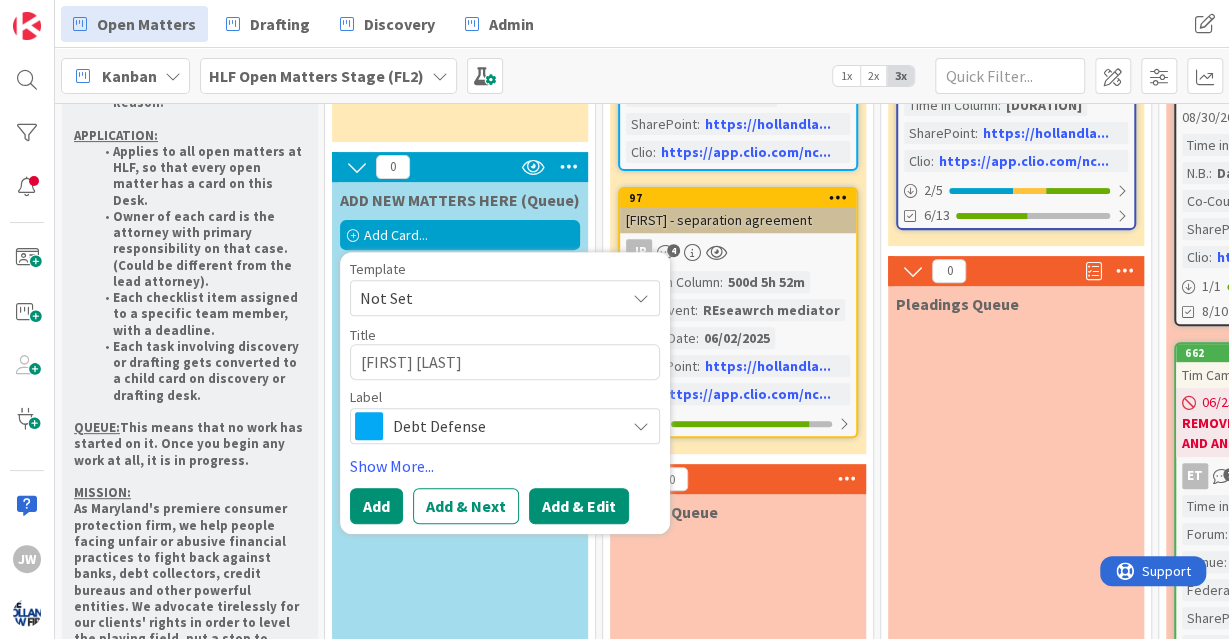 click on "Add & Edit" at bounding box center (579, 506) 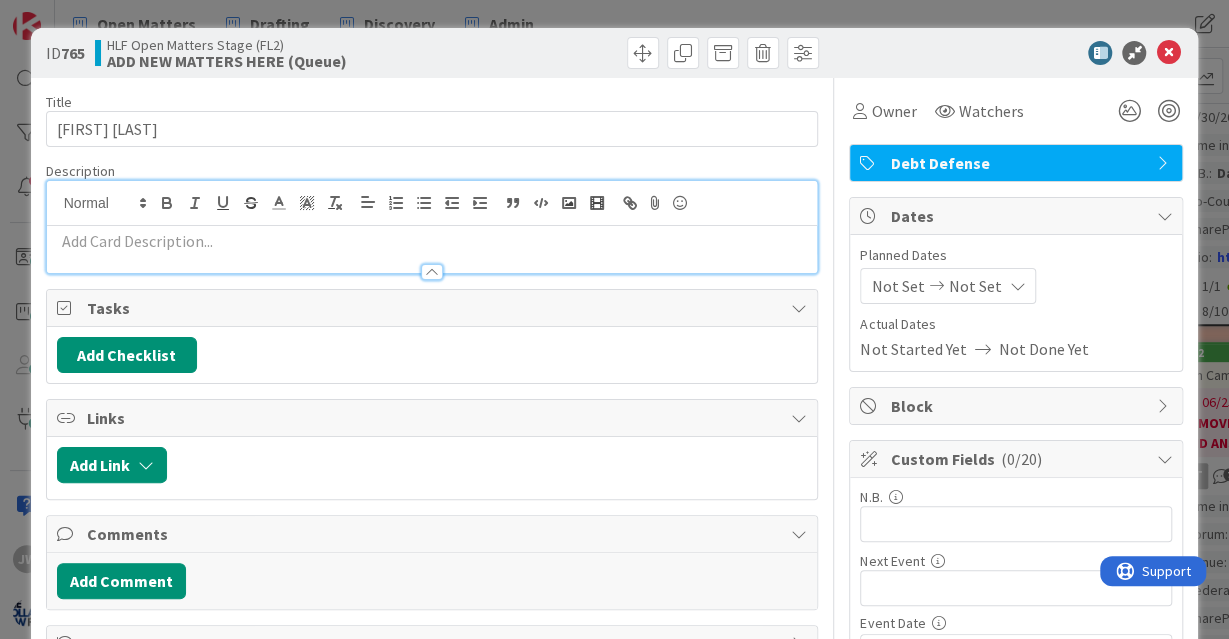 click at bounding box center (432, 249) 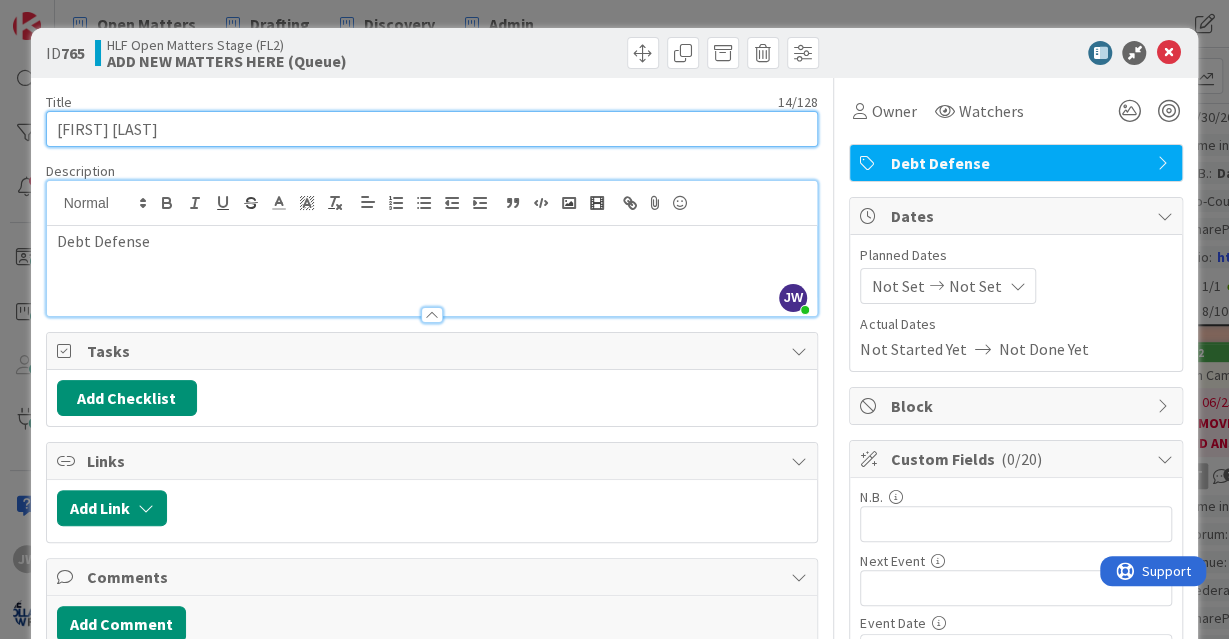 click on "[FIRST] [LAST]" at bounding box center (432, 129) 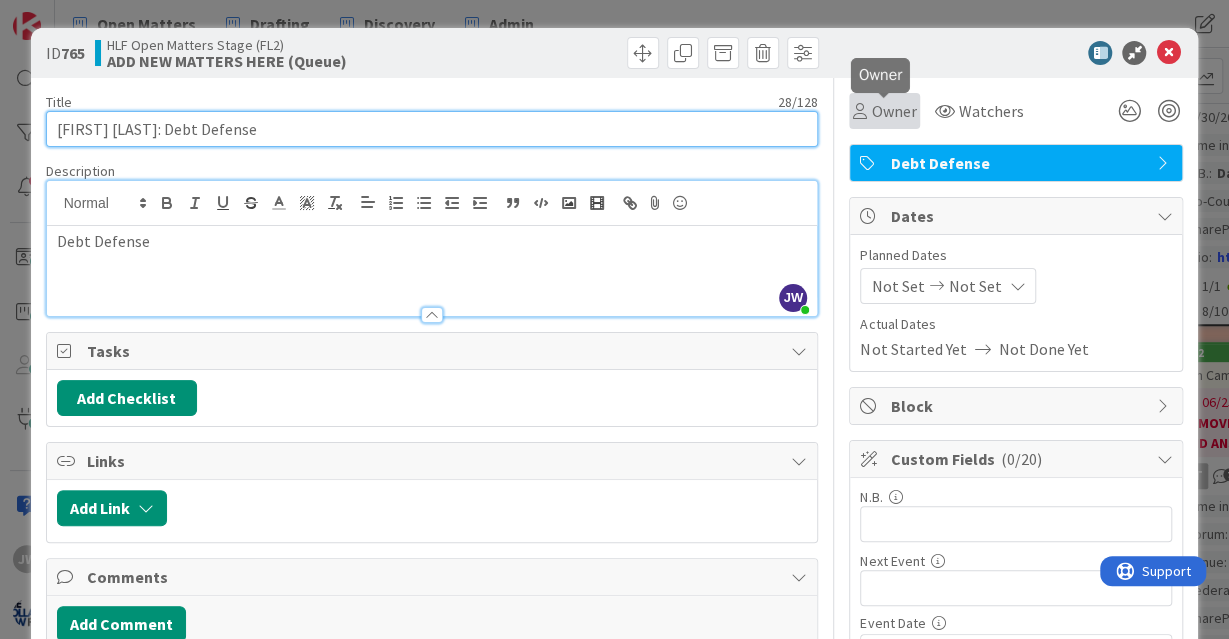 type on "[FIRST] [LAST]: Debt Defense" 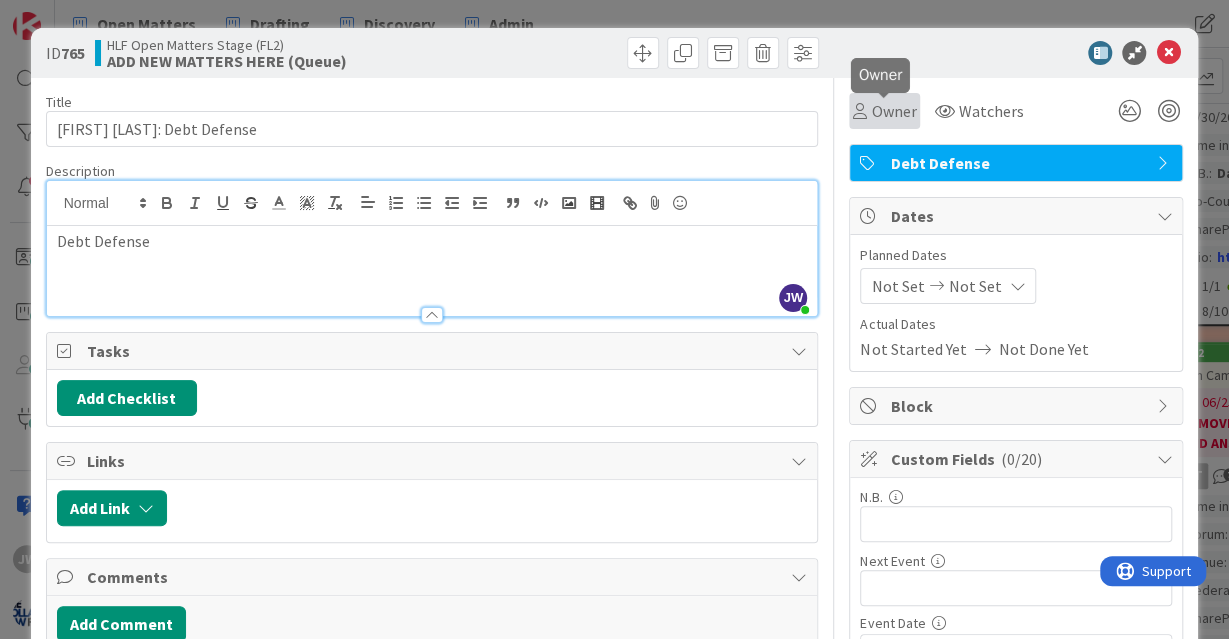click at bounding box center [860, 111] 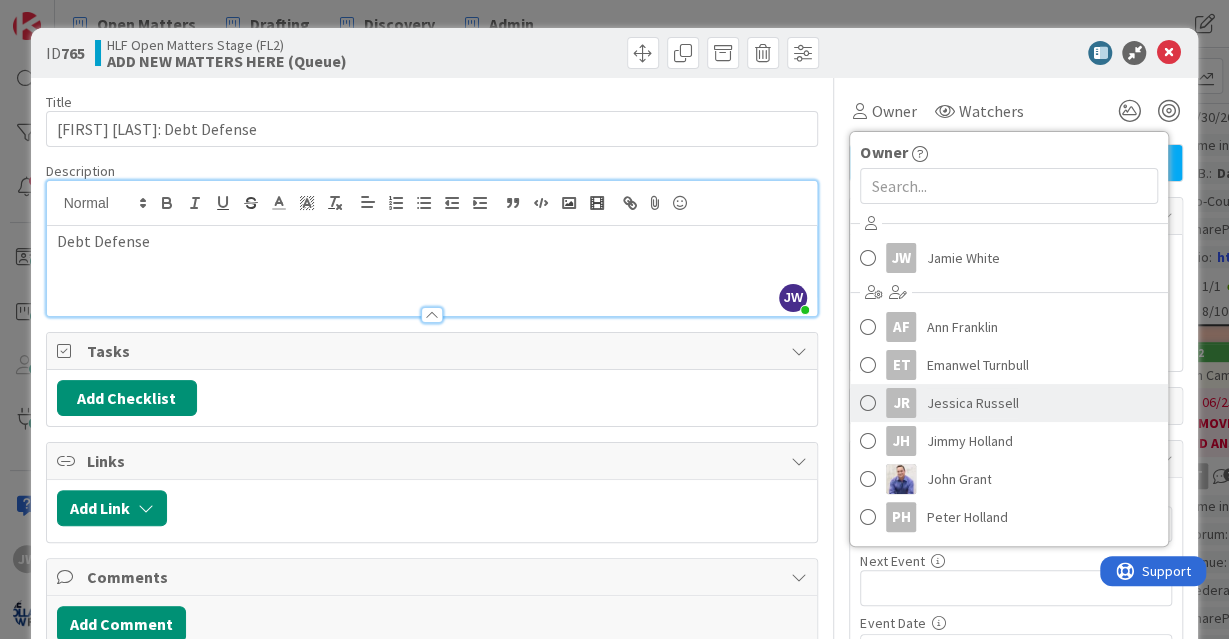 click on "Jessica Russell" at bounding box center (972, 403) 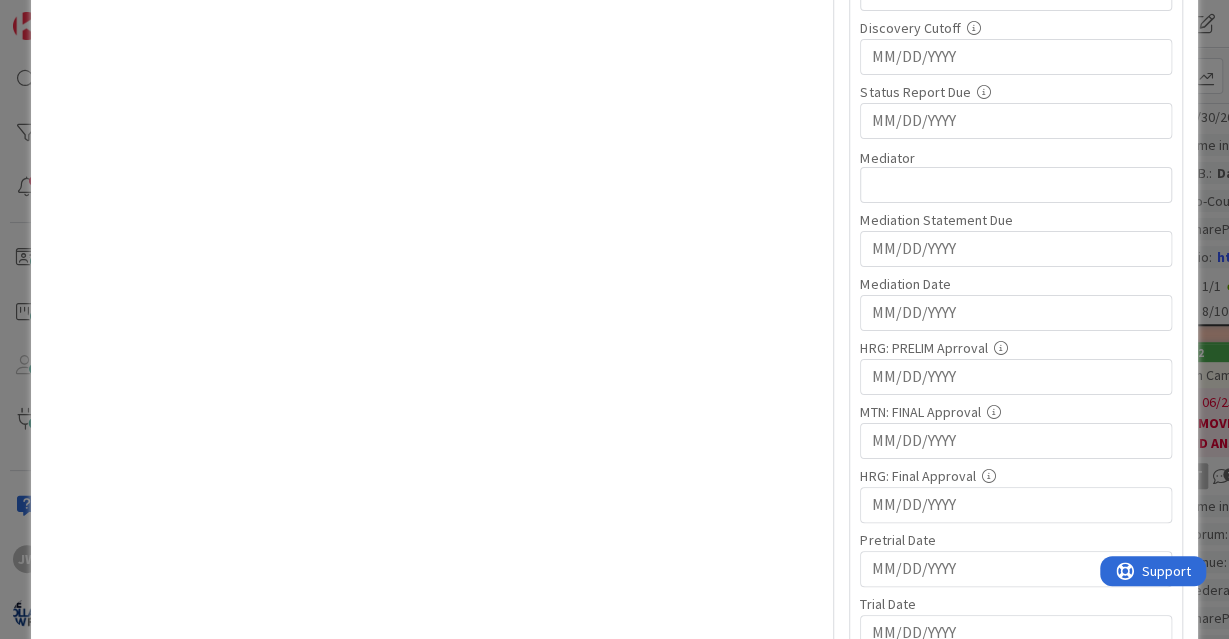 scroll, scrollTop: 1346, scrollLeft: 0, axis: vertical 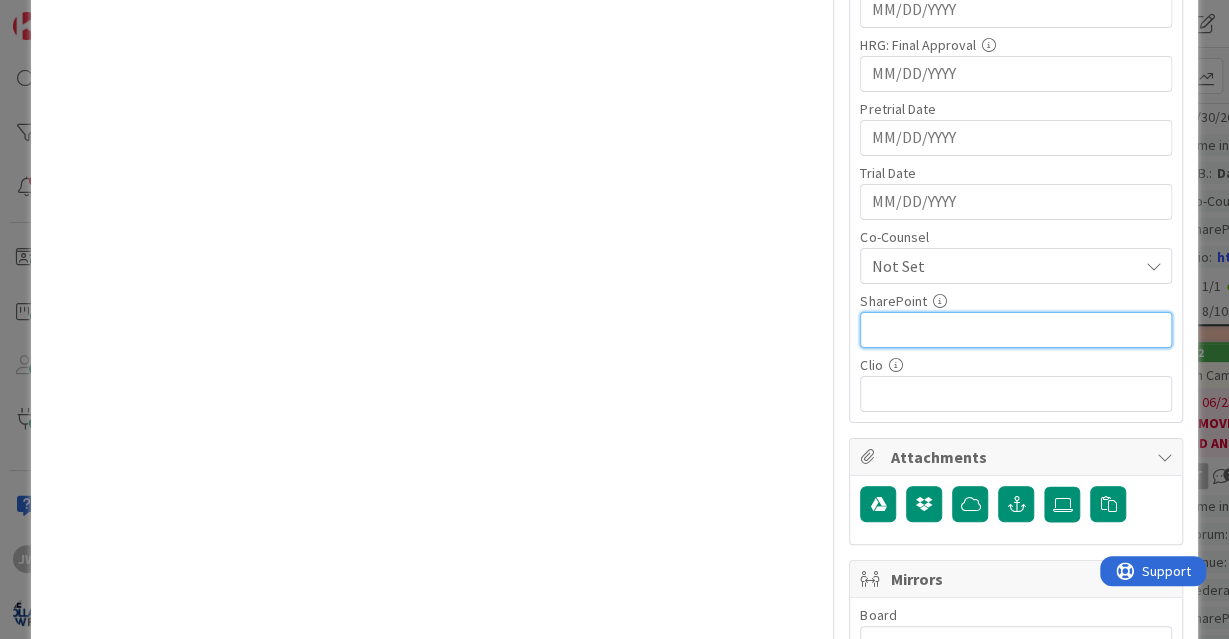 click at bounding box center (1016, 330) 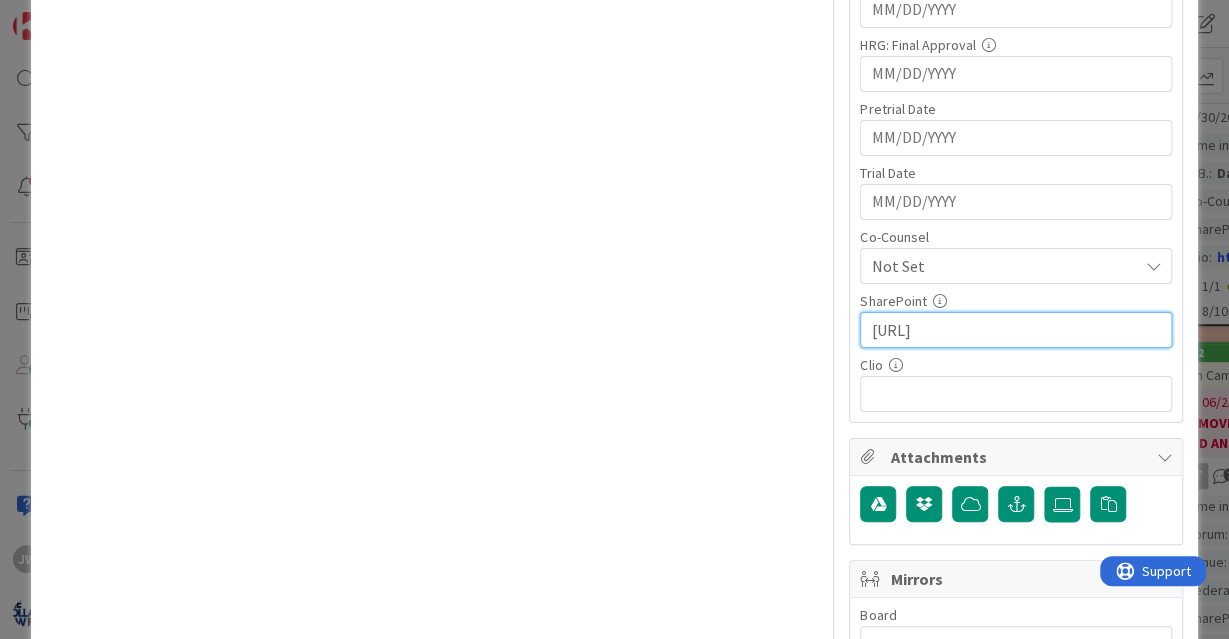 scroll, scrollTop: 0, scrollLeft: 532, axis: horizontal 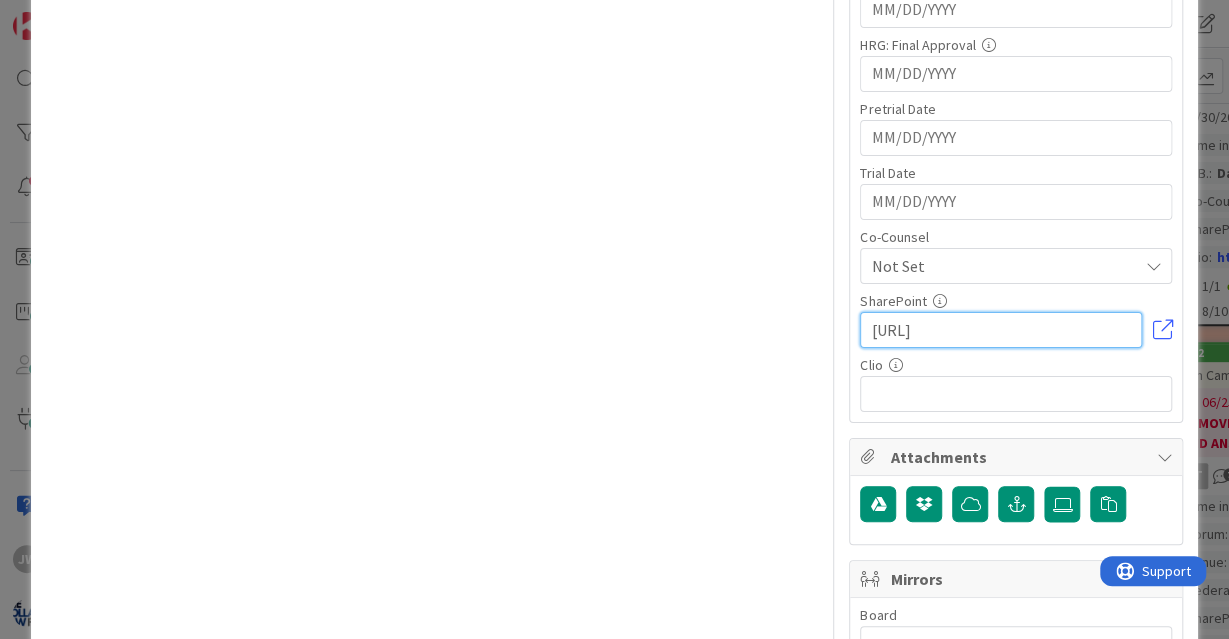 type on "[URL]" 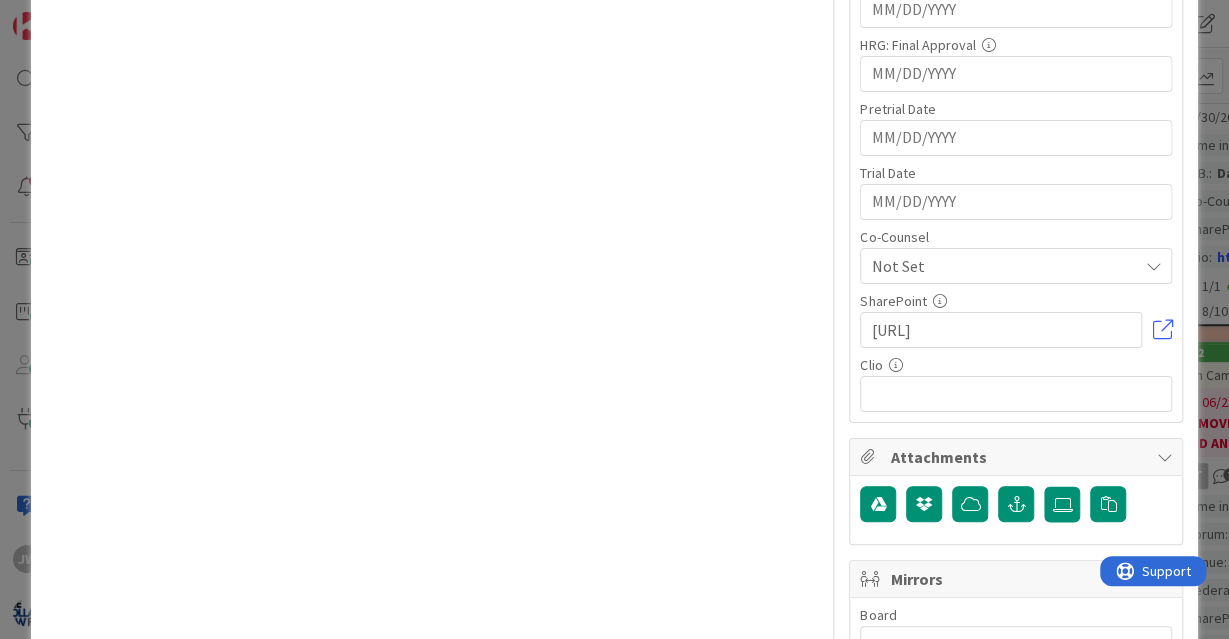click on "Custom Fields ( 1/20 ) N.B. 0 / 32 Next Event 0 / 32 Event Date Navigate forward to interact with the calendar and select a date. Press the question mark key to get the keyboard shortcuts for changing dates. Resolution Conf. Navigate forward to interact with the calendar and select a date. Press the question mark key to get the keyboard shortcuts for changing dates. Forum Not Set Venue Not Set Federal Judge Not Set Discovery Cutoff Navigate forward to interact with the calendar and select a date. Press the question mark key to get the keyboard shortcuts for changing dates. Status Report Due Navigate forward to interact with the calendar and select a date. Press the question mark key to get the keyboard shortcuts for changing dates. Mediator 0 / 32 Mediation Statement Due Navigate forward to interact with the calendar and select a date. Press the question mark key to get the keyboard shortcuts for changing dates. Mediation Date HRG: PRELIM Aprroval MTN: FINAL Approval HRG: Final Approval Pretrial Date Not Set" at bounding box center (1016, -242) 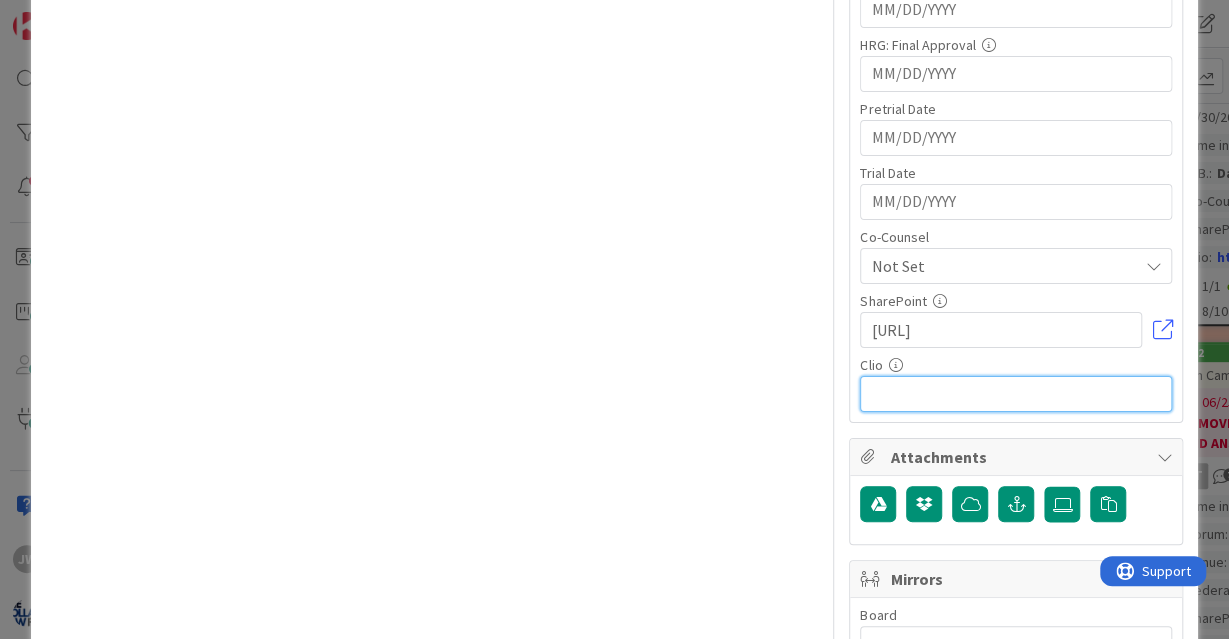 click at bounding box center [1016, 394] 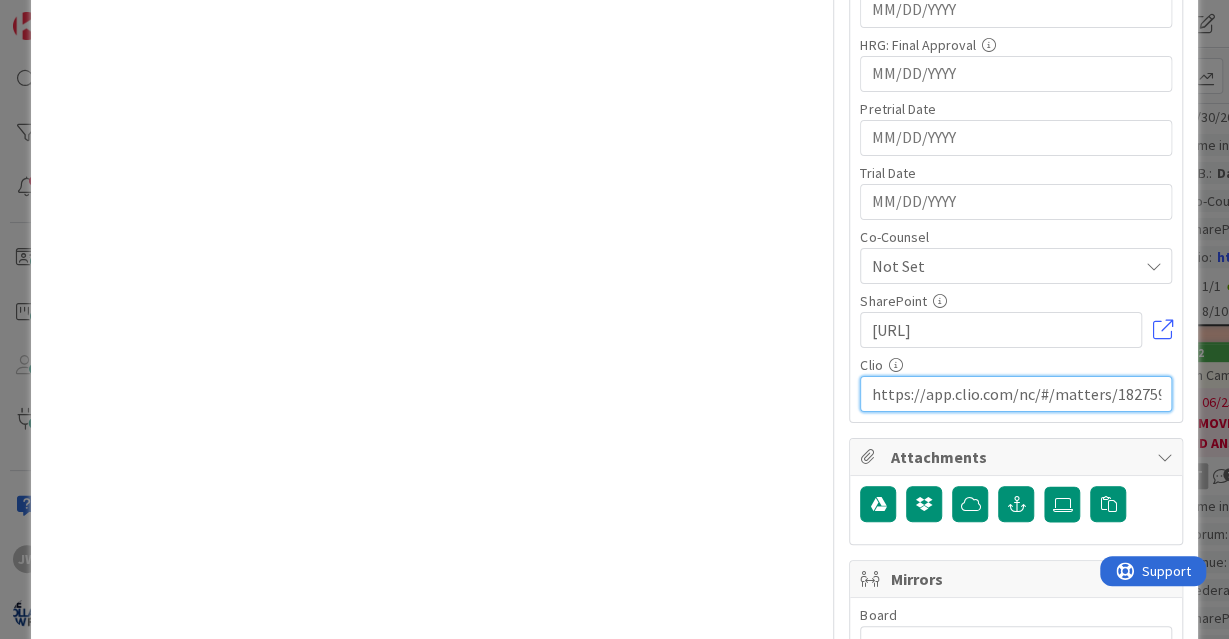 scroll, scrollTop: 0, scrollLeft: 21, axis: horizontal 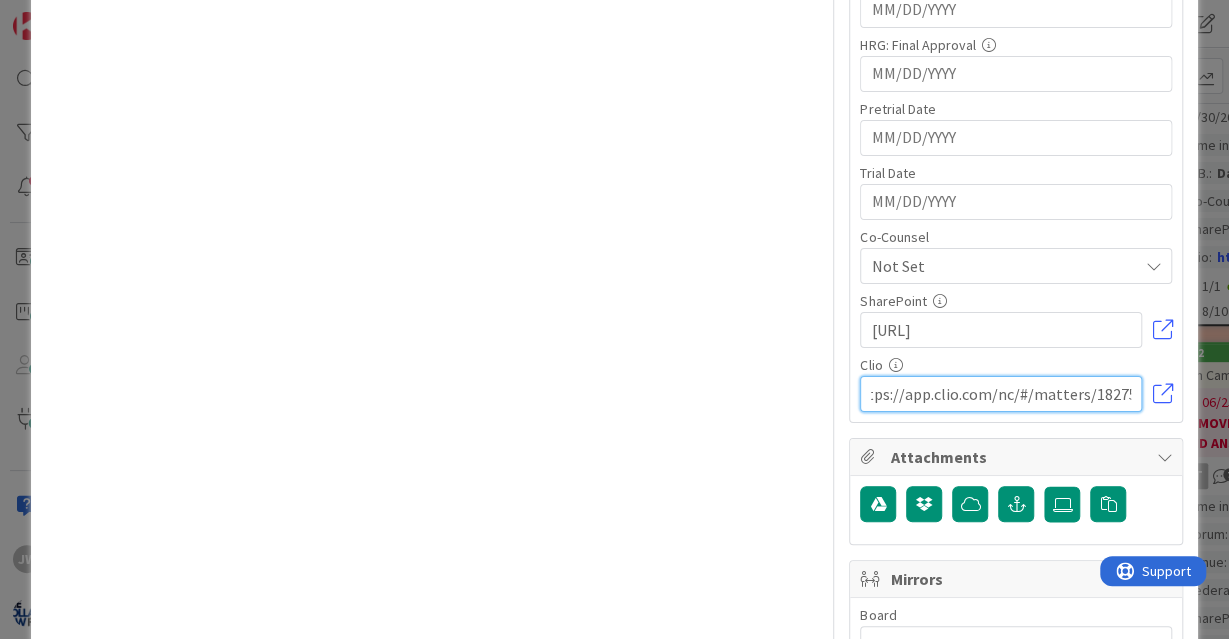 type on "https://app.clio.com/nc/#/matters/1827593112" 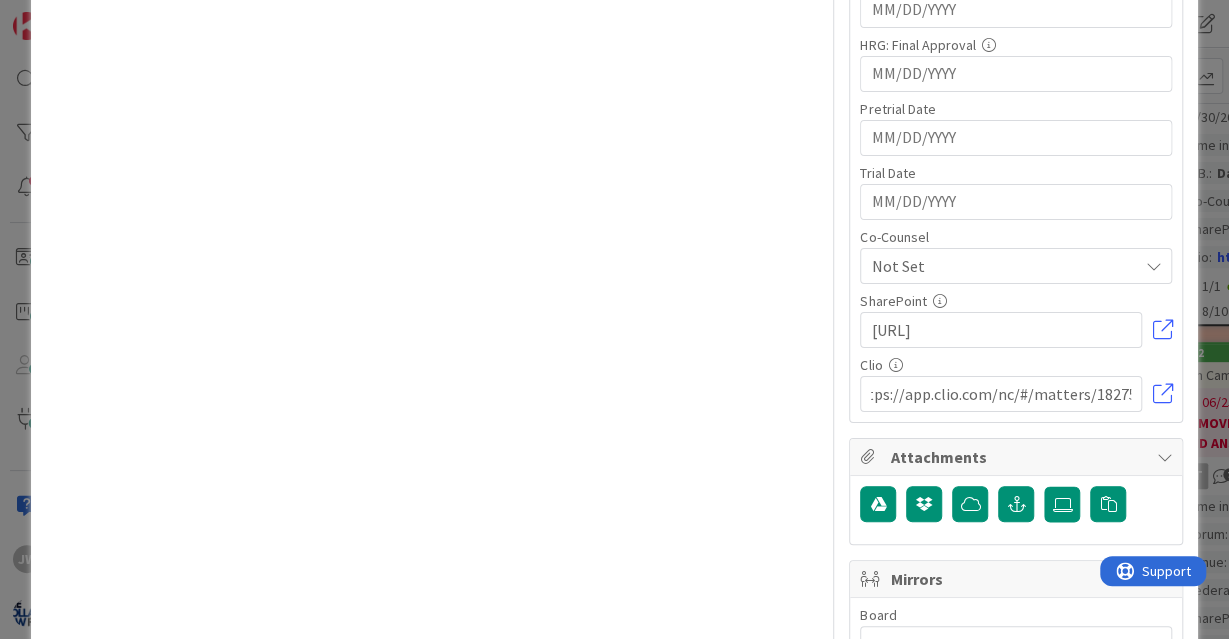 click on "N.B. 0 / 32 Next Event 0 / 32 Event Date Navigate forward to interact with the calendar and select a date. Press the question mark key to get the keyboard shortcuts for changing dates. Resolution Conf. Navigate forward to interact with the calendar and select a date. Press the question mark key to get the keyboard shortcuts for changing dates. Forum Not Set Venue Not Set Federal Judge Not Set Discovery Cutoff Navigate forward to interact with the calendar and select a date. Press the question mark key to get the keyboard shortcuts for changing dates. Status Report Due Navigate forward to interact with the calendar and select a date. Press the question mark key to get the keyboard shortcuts for changing dates. Mediator 0 / 32 Mediation Statement Due Navigate forward to interact with the calendar and select a date. Press the question mark key to get the keyboard shortcuts for changing dates. Mediation Date Trial Date Co-Counsel Not Set" at bounding box center [1016, -223] 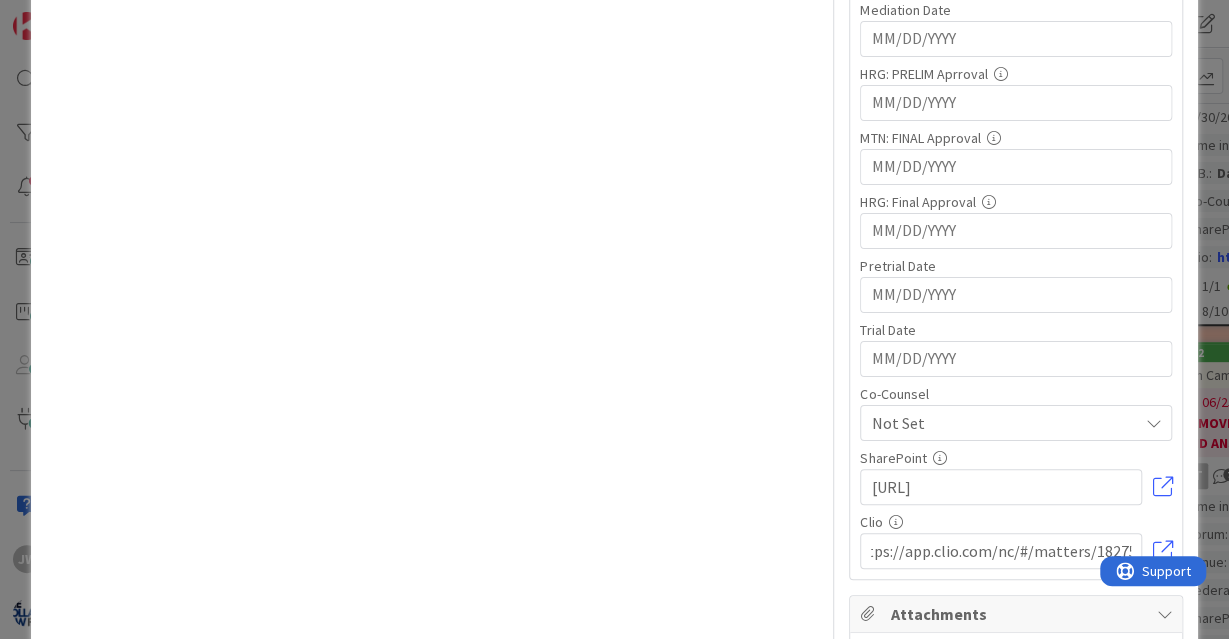 scroll, scrollTop: 1191, scrollLeft: 0, axis: vertical 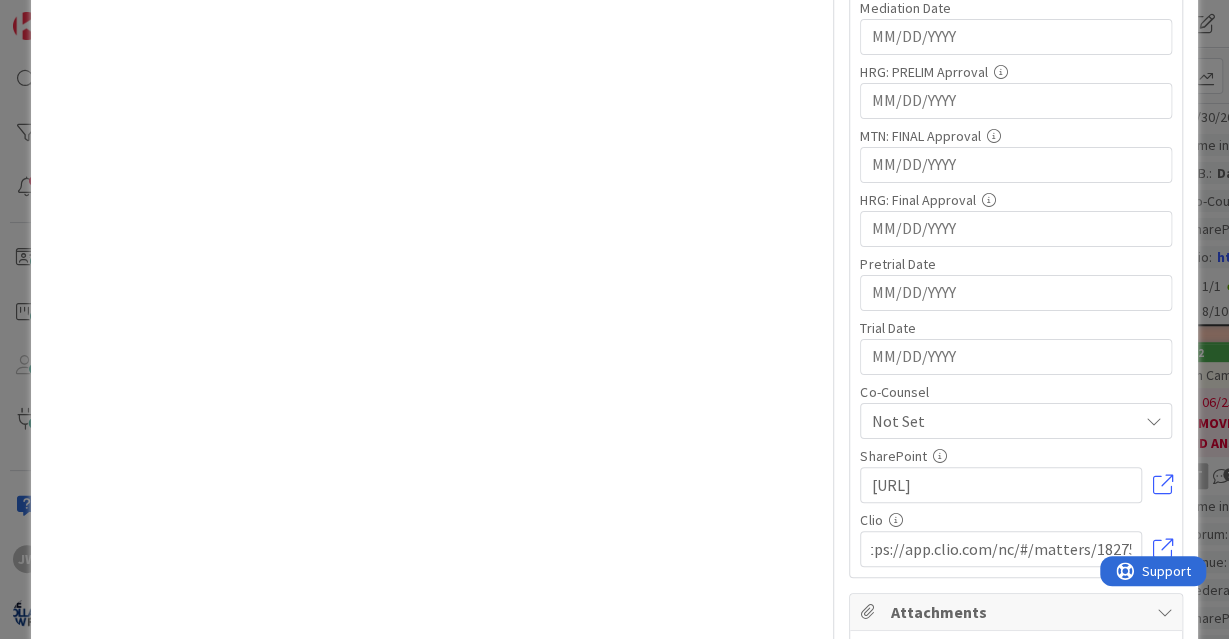 click on "Not Set" at bounding box center [1016, 421] 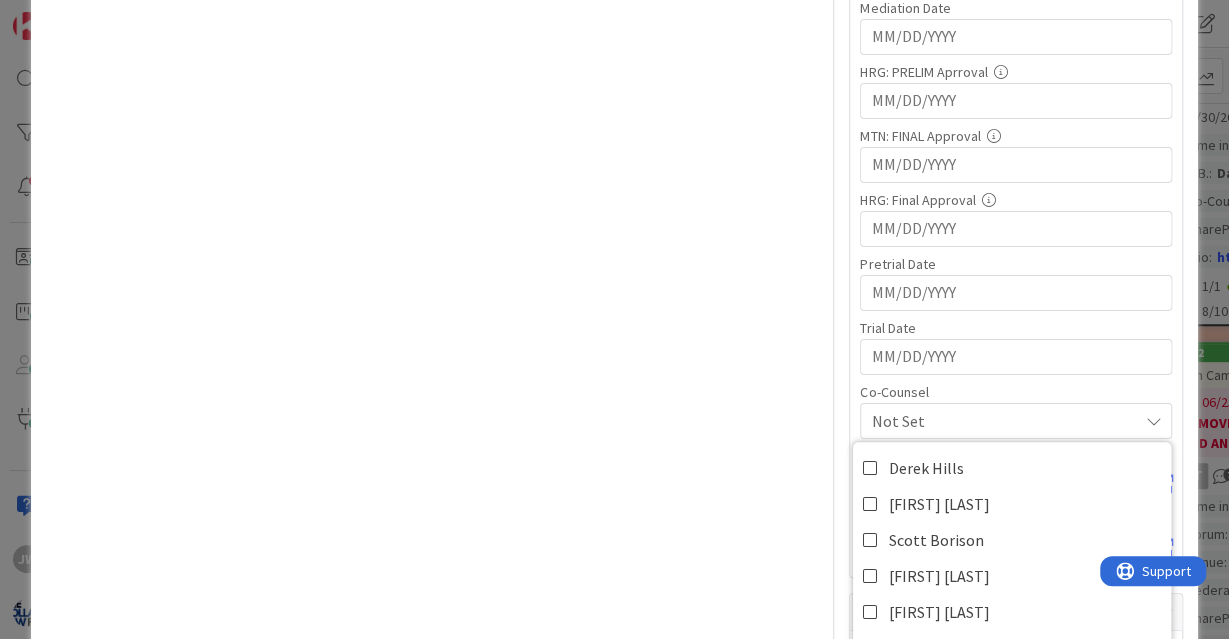 click on "Not Set" at bounding box center [1004, 421] 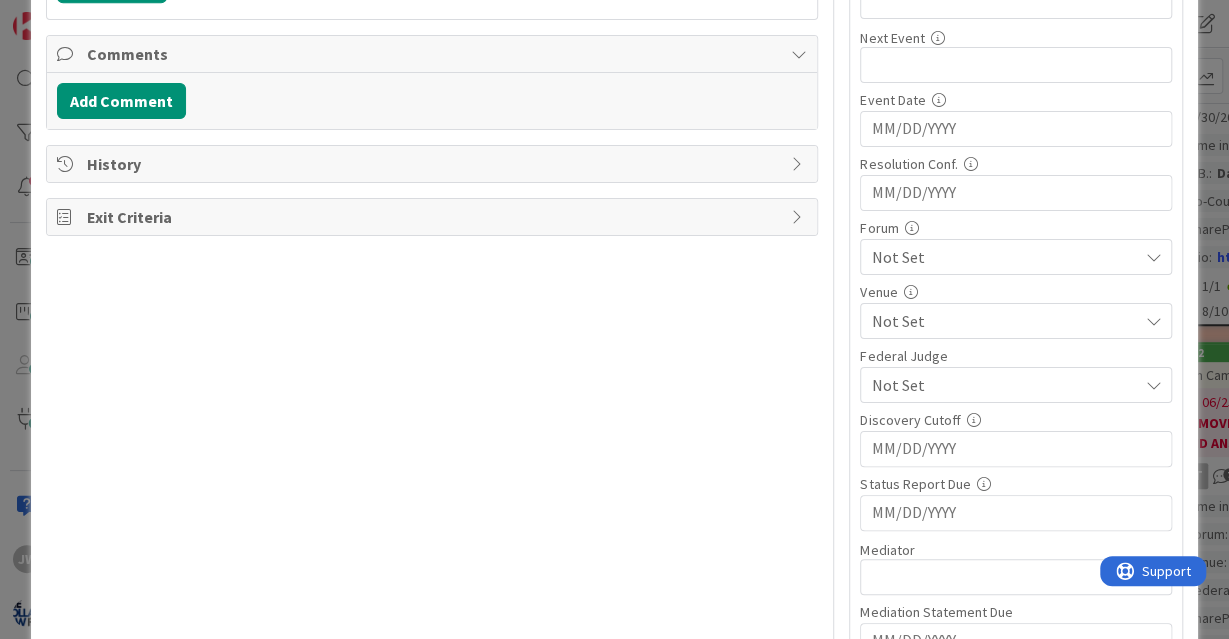 scroll, scrollTop: 522, scrollLeft: 0, axis: vertical 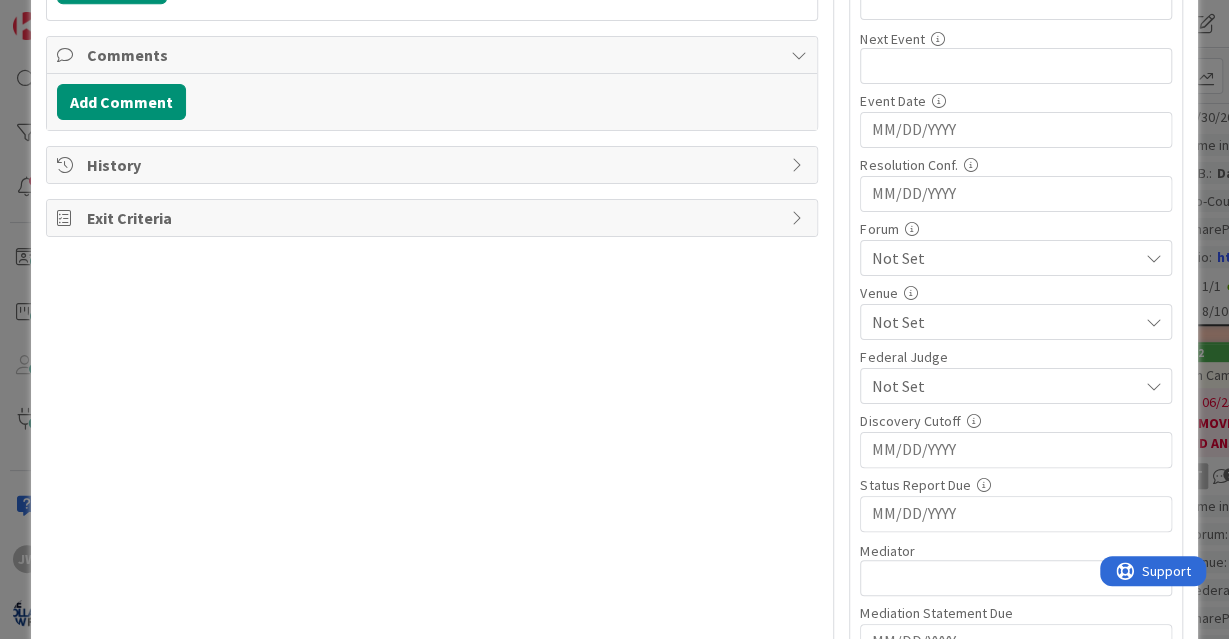 click on "Not Set" at bounding box center (1004, 322) 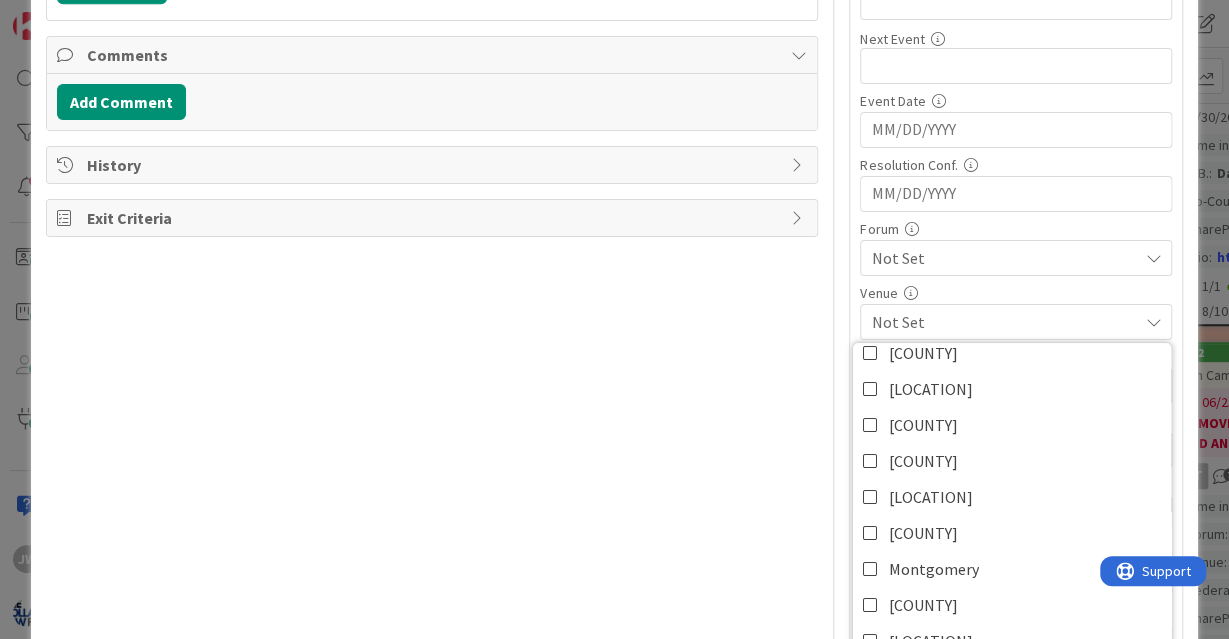 scroll, scrollTop: 349, scrollLeft: 0, axis: vertical 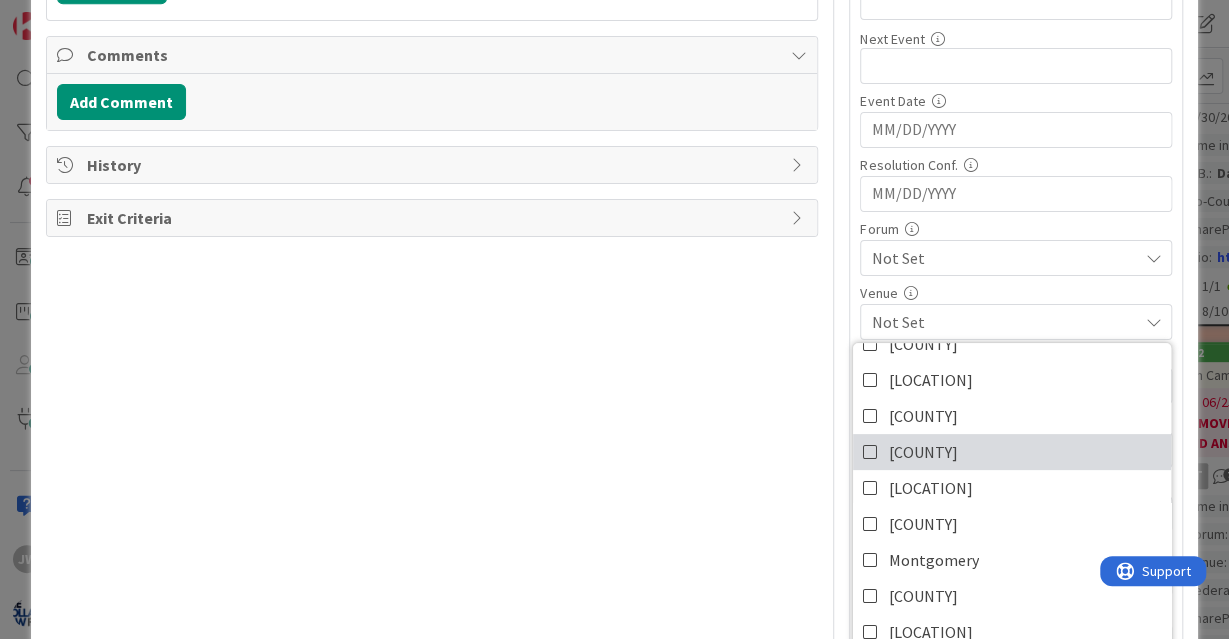 click on "[COUNTY]" at bounding box center (1012, 452) 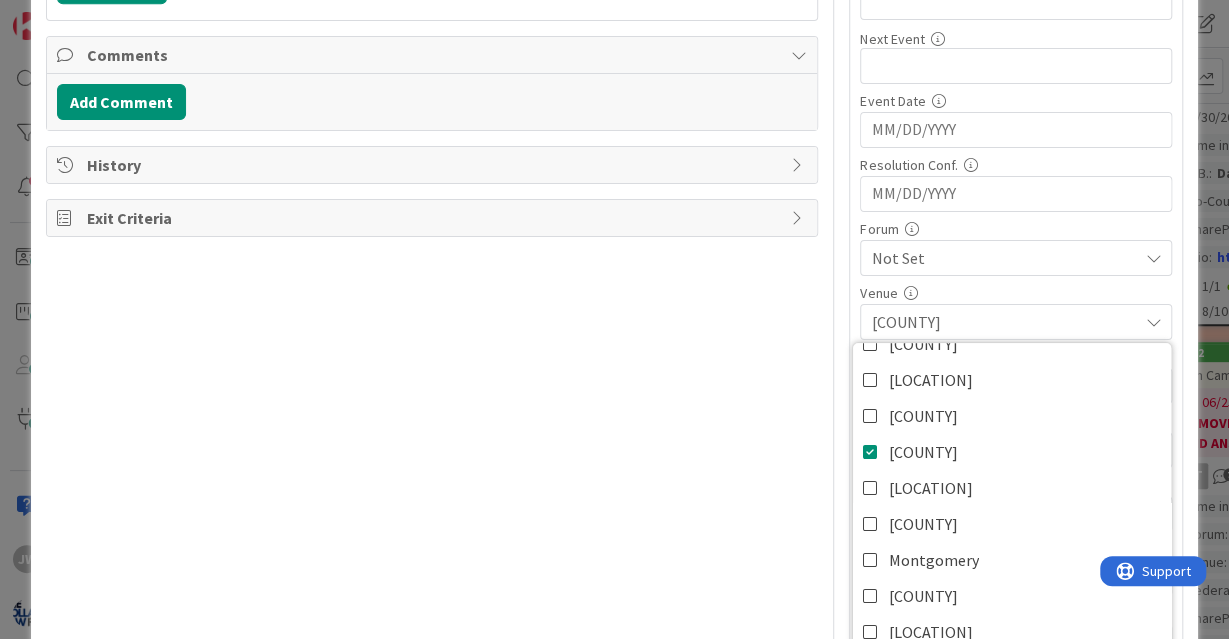 click on "N.B. 0 / 32 Next Event 0 / 32 Event Date Navigate forward to interact with the calendar and select a date. Press the question mark key to get the keyboard shortcuts for changing dates. Resolution Conf. Navigate forward to interact with the calendar and select a date. Press the question mark key to get the keyboard shortcuts for changing dates. Forum Not Set Venue Harford Allegany Anne Arundel Baltimore City Baltimore County Calvert Caroline Carroll Cecil Charles Dorchester Frederick Garrett Harford Howard Kent Montgomery Prince George's Queen Anne's St. Mary's Somerset Talbot Washington Wicomico Worcester Federal Judge Not Set Discovery Cutoff Navigate forward to interact with the calendar and select a date. Press the question mark key to get the keyboard shortcuts for changing dates. Status Report Due Navigate forward to interact with the calendar and select a date. Press the question mark key to get the keyboard shortcuts for changing dates. Mediator 0 / 32 Mediation Statement Due Mediation Date Trial Date" at bounding box center (1016, 601) 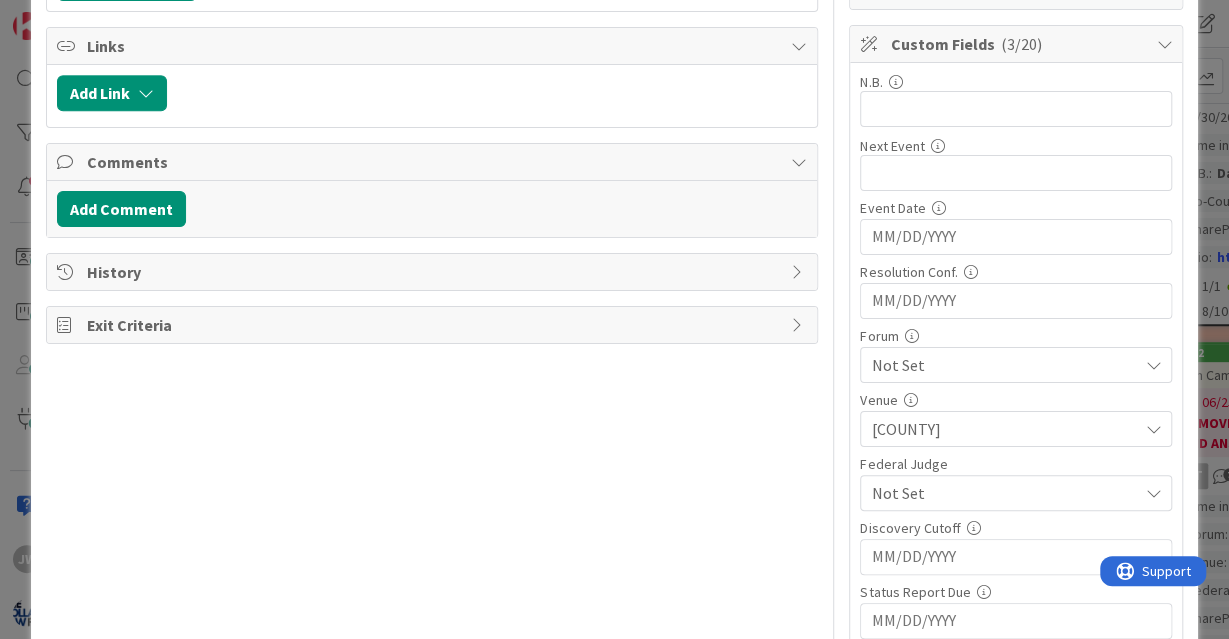 scroll, scrollTop: 485, scrollLeft: 0, axis: vertical 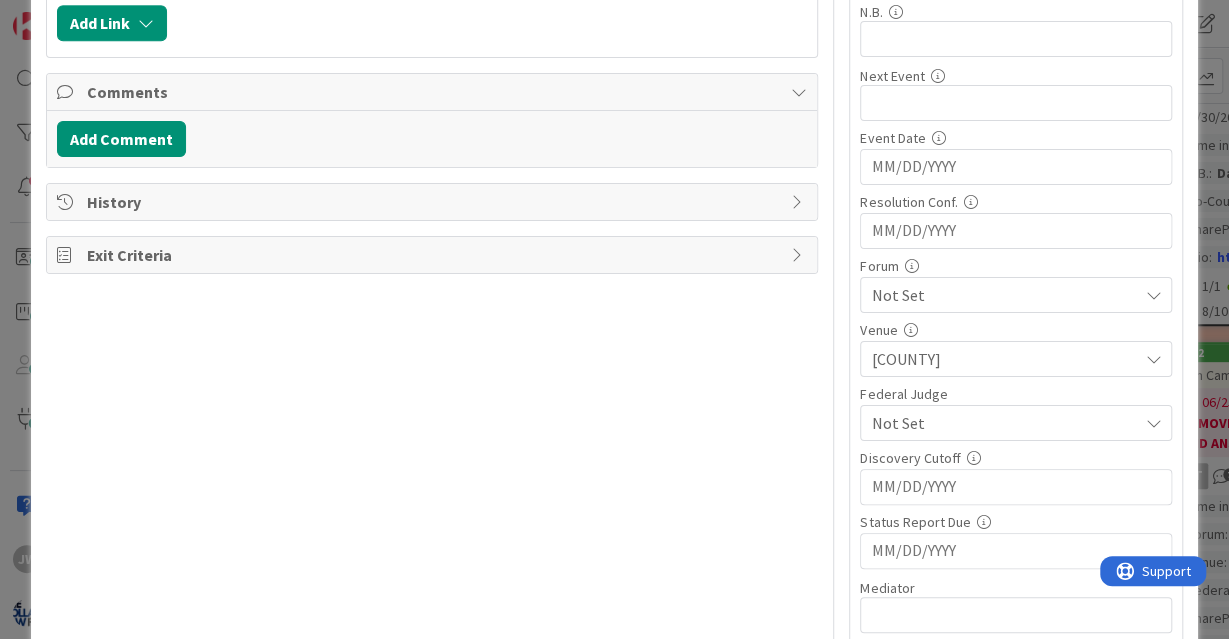 click on "Not Set" at bounding box center [1004, 295] 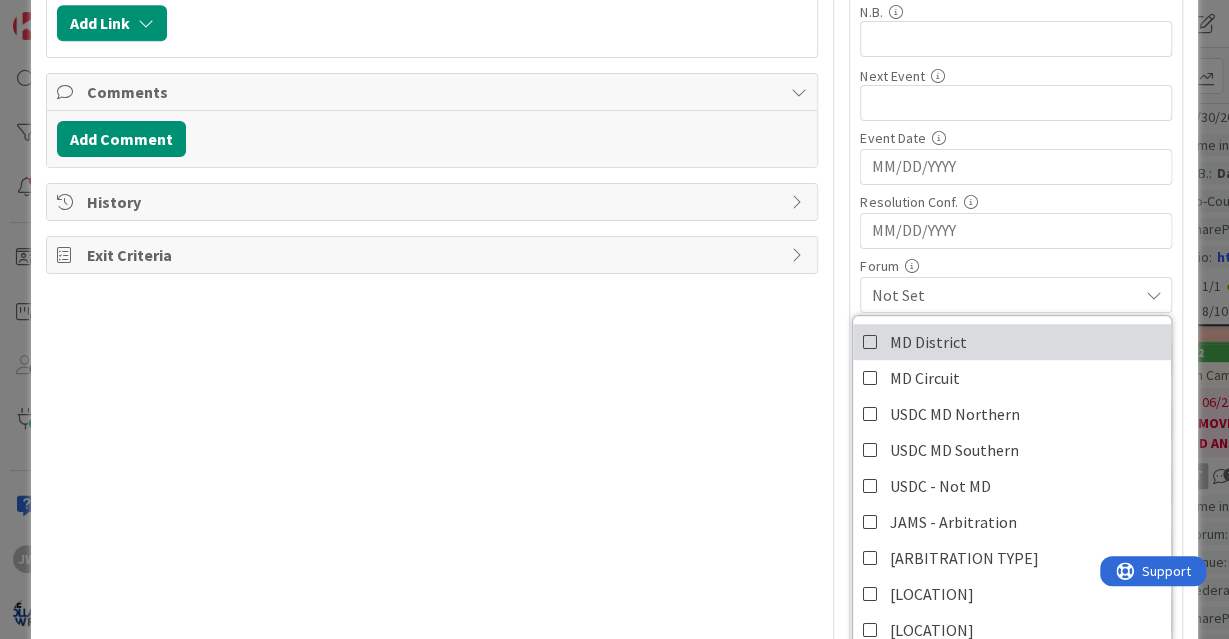 click on "MD District" at bounding box center (1012, 342) 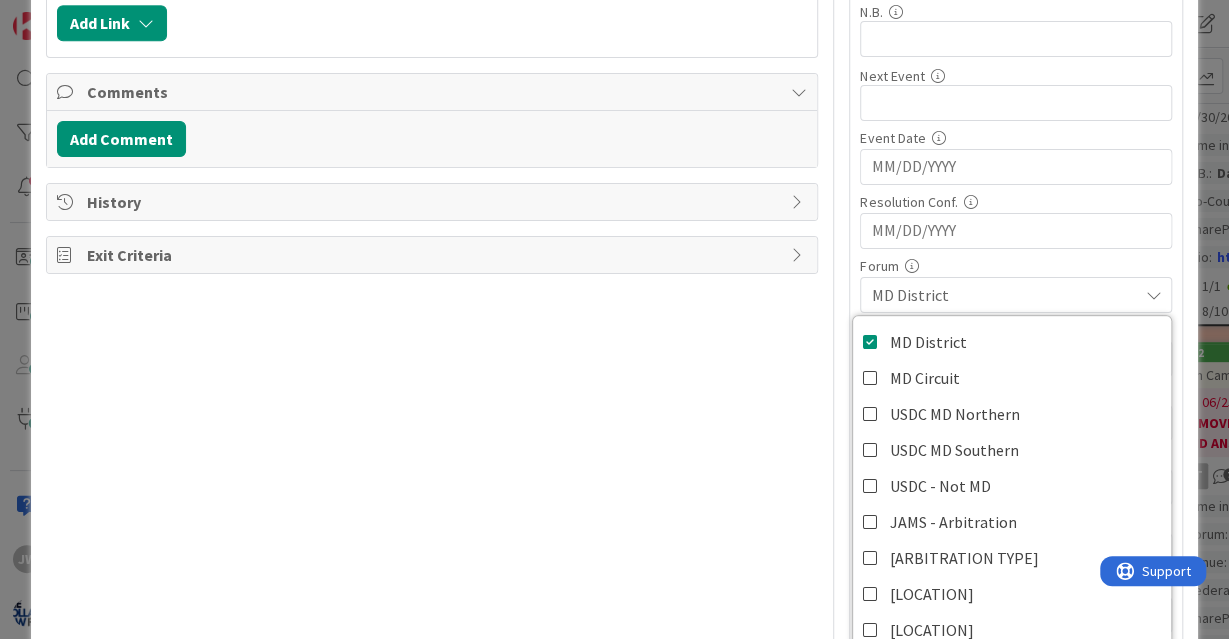 click on "N.B. 0 / 32 Next Event 0 / 32 Event Date Navigate forward to interact with the calendar and select a date. Press the question mark key to get the keyboard shortcuts for changing dates. Resolution Conf. Navigate forward to interact with the calendar and select a date. Press the question mark key to get the keyboard shortcuts for changing dates. Forum MD District MD District MD Circuit USDC MD Northern USDC MD Southern USDC - Not MD JAMS - Arbitration AAA - Arbitration Other State Court MD Appellate Court MD Supreme Court Fourth Circuit Court of Appeals Circuit Court of Appeals - Other Venue Harford Allegany Anne Arundel Baltimore City Baltimore County Calvert Caroline Carroll Cecil Charles Dorchester Frederick Garrett Harford Howard Kent Montgomery Prince George's Queen Anne's St. Mary's Somerset Talbot Washington Wicomico Worcester Federal Judge Not Set Discovery Cutoff Status Report Due Mediator 0 / 32 Mediation Statement Due Mediation Date HRG: PRELIM Aprroval MTN: FINAL Approval HRG: Final Approval Not Set" at bounding box center [1016, 638] 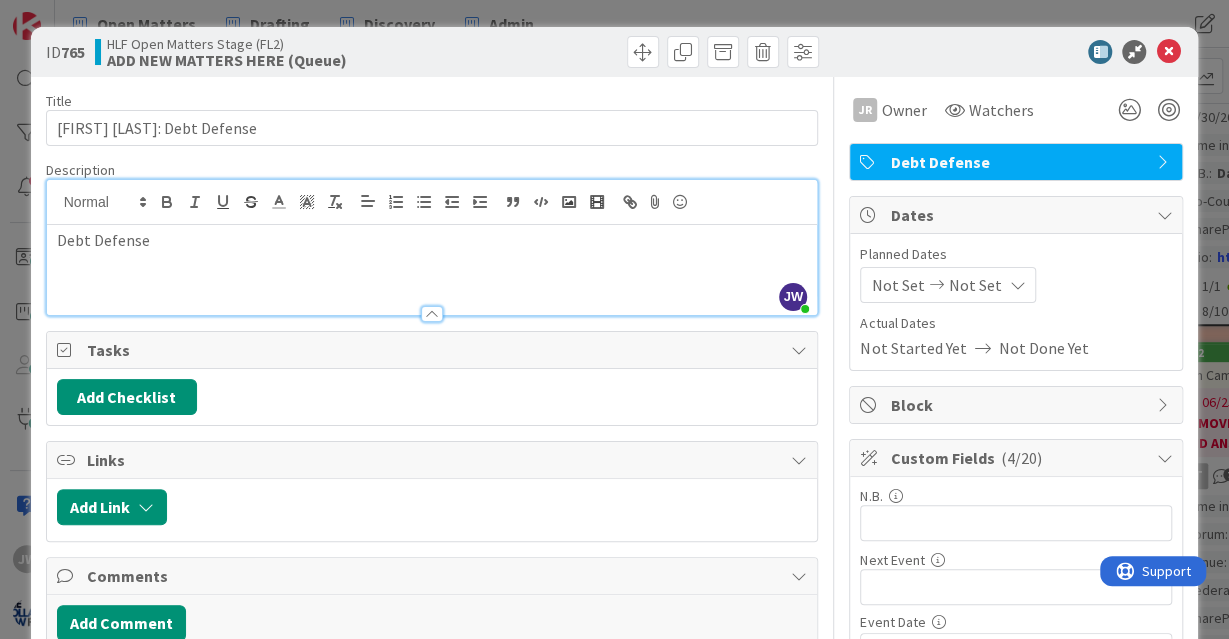scroll, scrollTop: 0, scrollLeft: 0, axis: both 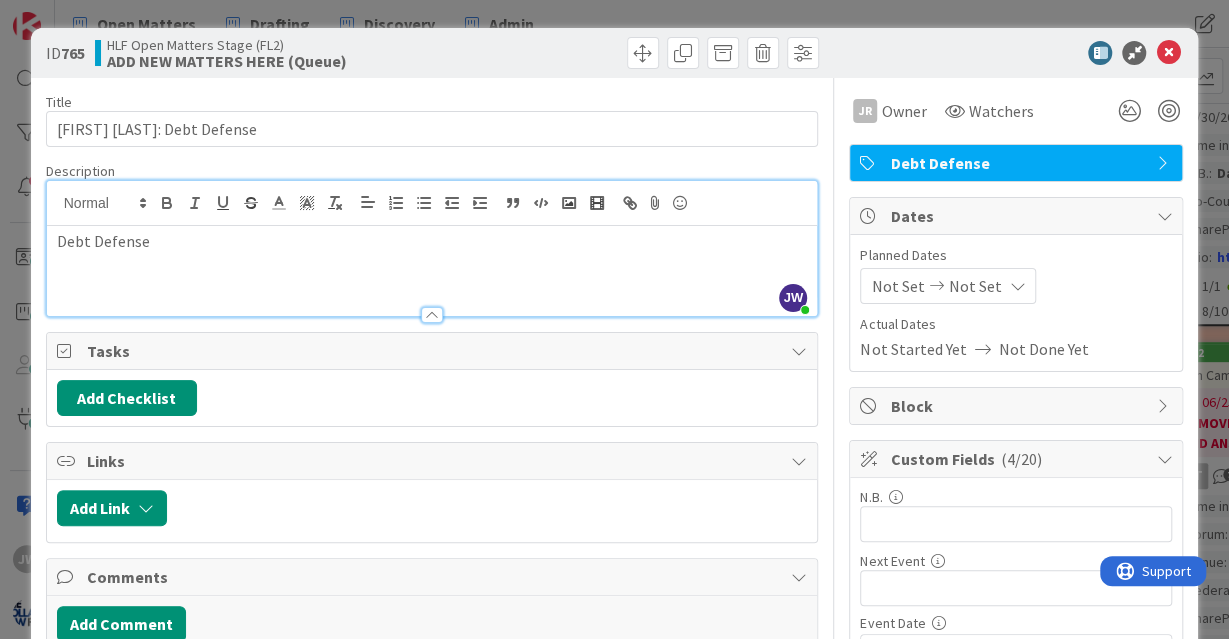 click on "Title 28 / 128 [FIRST] [LAST]: Debt Defense Description JW   Jamie White just joined Debt Defense JR Owner Watchers Debt Defense Tasks Add Checklist Links Add Link Comments Add Comment History Exit Criteria JR Owner Owner Remove Set as Watcher JW Jamie White AF Ann Franklin ET Emanwel Turnbull JR Jessica Russell JH Jimmy Holland John Grant PH Peter Holland Casey Santora DH Derek Hills Watchers Debt Defense Dates Planned Dates Not Set Not Set Actual Dates Not Started Yet Not Done Yet Block Custom Fields ( 4/20 ) N.B. 0 / 32 Next Event 0 / 32 Event Date Navigate forward to interact with the calendar and select a date. Press the question mark key to get the keyboard shortcuts for changing dates. Resolution Conf. Navigate forward to interact with the calendar and select a date. Press the question mark key to get the keyboard shortcuts for changing dates. Forum MD District MD District MD Circuit USDC MD Northern USDC MD Southern USDC - Not MD JAMS - Arbitration AAA - Arbitration Other State Court MD Supreme Court" at bounding box center (615, 1285) 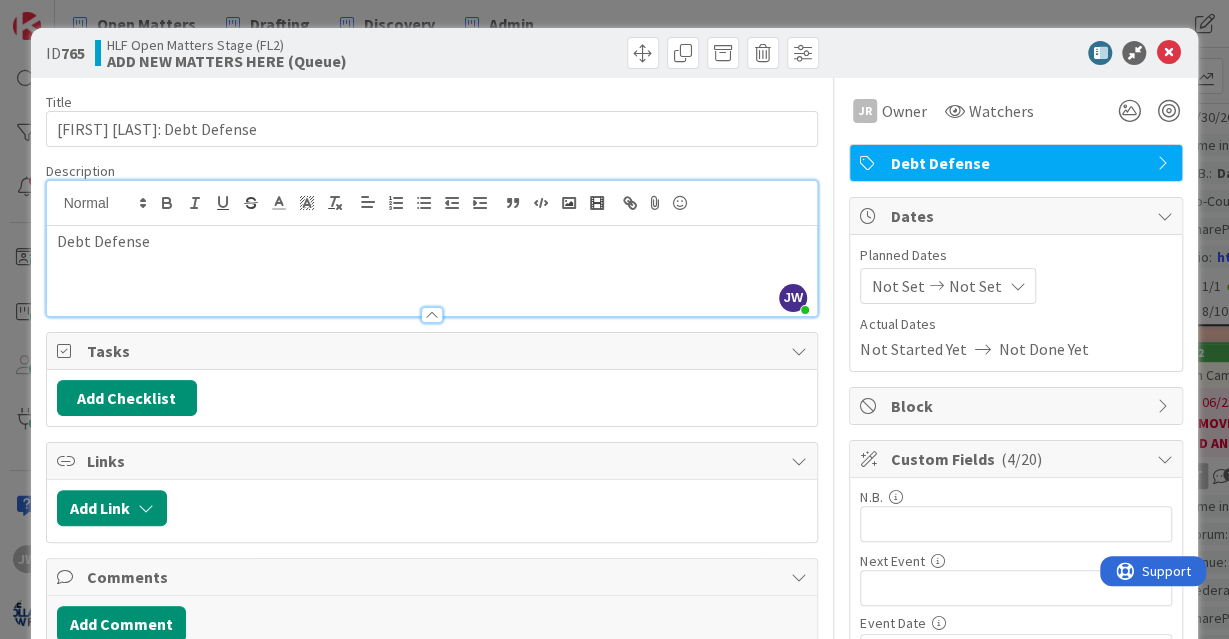 click on "Title 28 / 128 [FIRST] [LAST]: Debt Defense Description JW   Jamie White just joined Debt Defense JR Owner Watchers Debt Defense Tasks Add Checklist Links Add Link Comments Add Comment History Exit Criteria JR Owner Owner Remove Set as Watcher JW Jamie White AF Ann Franklin ET Emanwel Turnbull JR Jessica Russell JH Jimmy Holland John Grant PH Peter Holland Casey Santora DH Derek Hills Watchers Debt Defense Dates Planned Dates Not Set Not Set Actual Dates Not Started Yet Not Done Yet Block Custom Fields ( 4/20 ) N.B. 0 / 32 Next Event 0 / 32 Event Date Navigate forward to interact with the calendar and select a date. Press the question mark key to get the keyboard shortcuts for changing dates. Resolution Conf. Navigate forward to interact with the calendar and select a date. Press the question mark key to get the keyboard shortcuts for changing dates. Forum MD District MD District MD Circuit USDC MD Northern USDC MD Southern USDC - Not MD JAMS - Arbitration AAA - Arbitration Other State Court MD Supreme Court" at bounding box center (615, 1285) 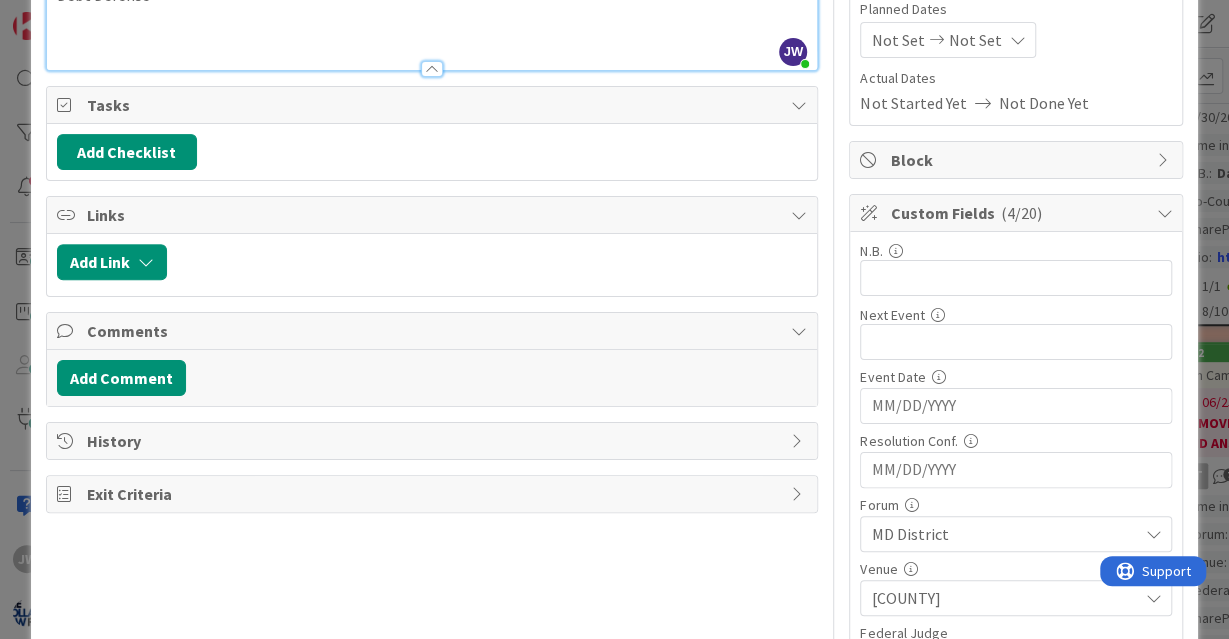 scroll, scrollTop: 0, scrollLeft: 0, axis: both 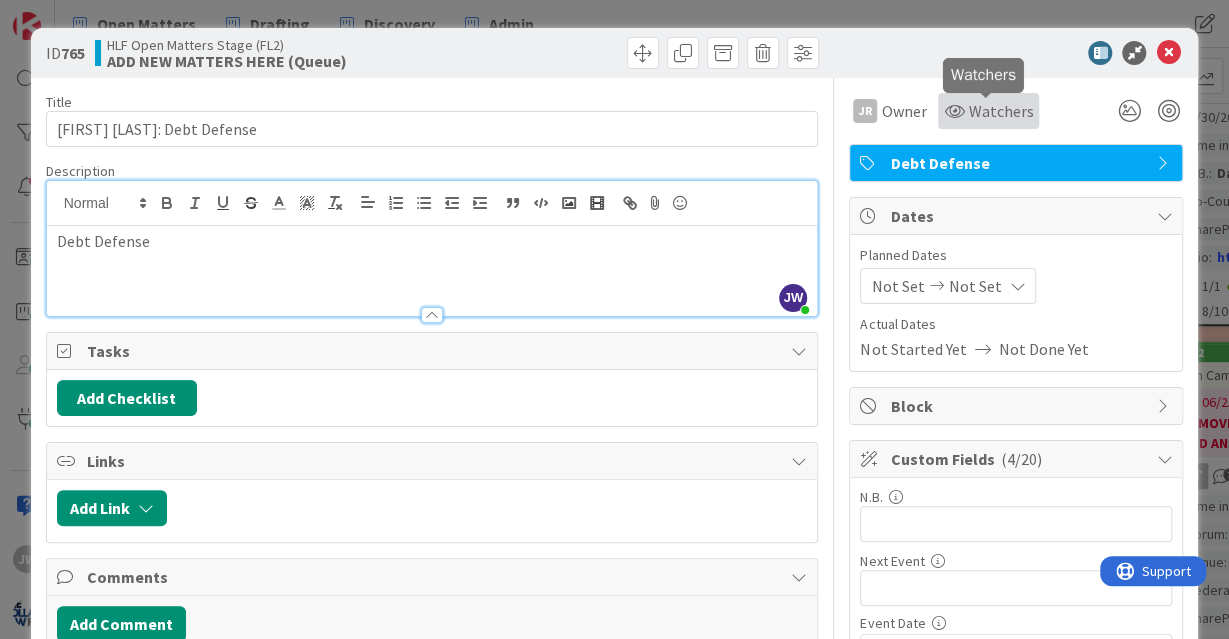 click on "Watchers" at bounding box center (1000, 111) 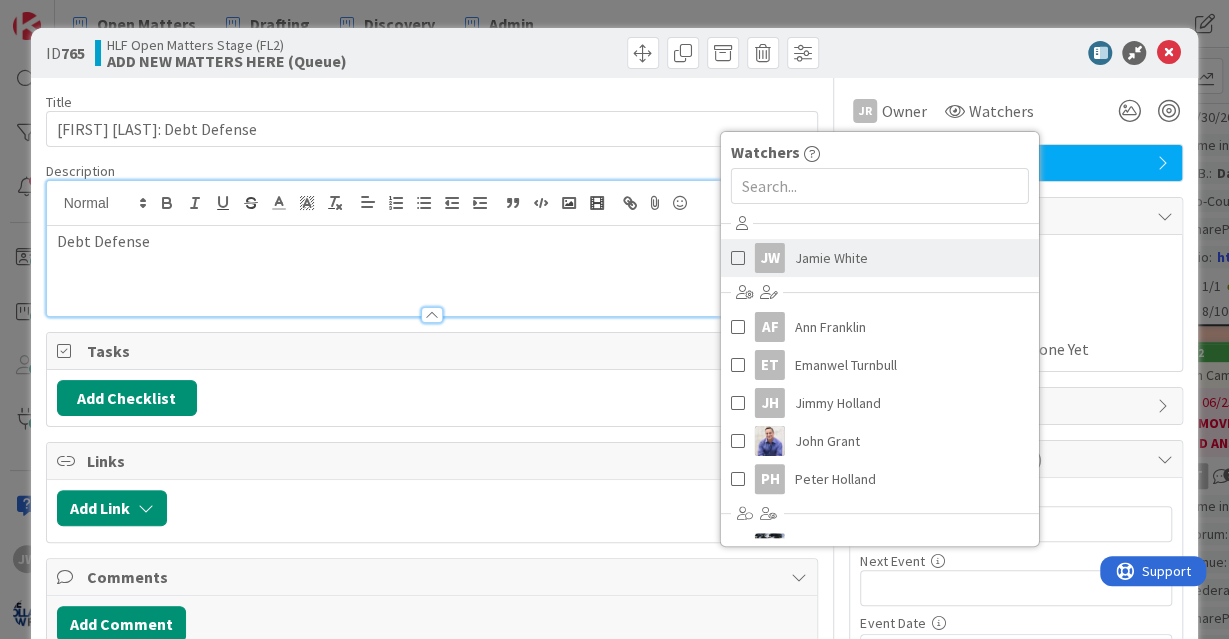 click on "Jamie White" at bounding box center (831, 258) 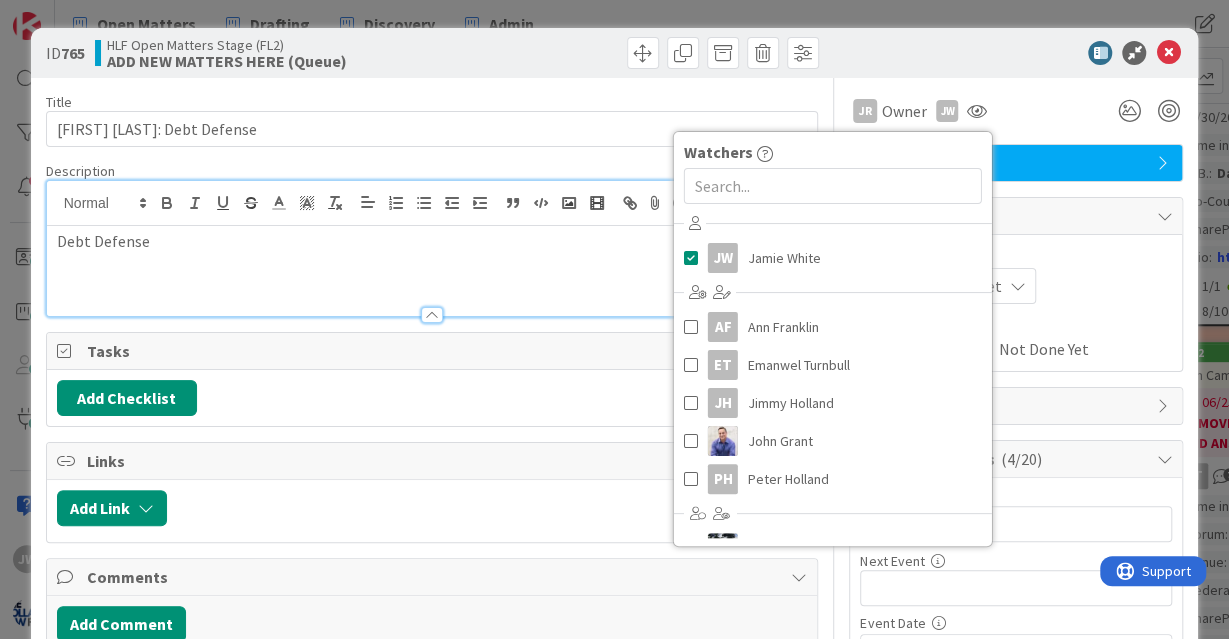click on "Planned Dates Not Set Not Set Actual Dates Not Started Yet Not Done Yet" at bounding box center (1016, 303) 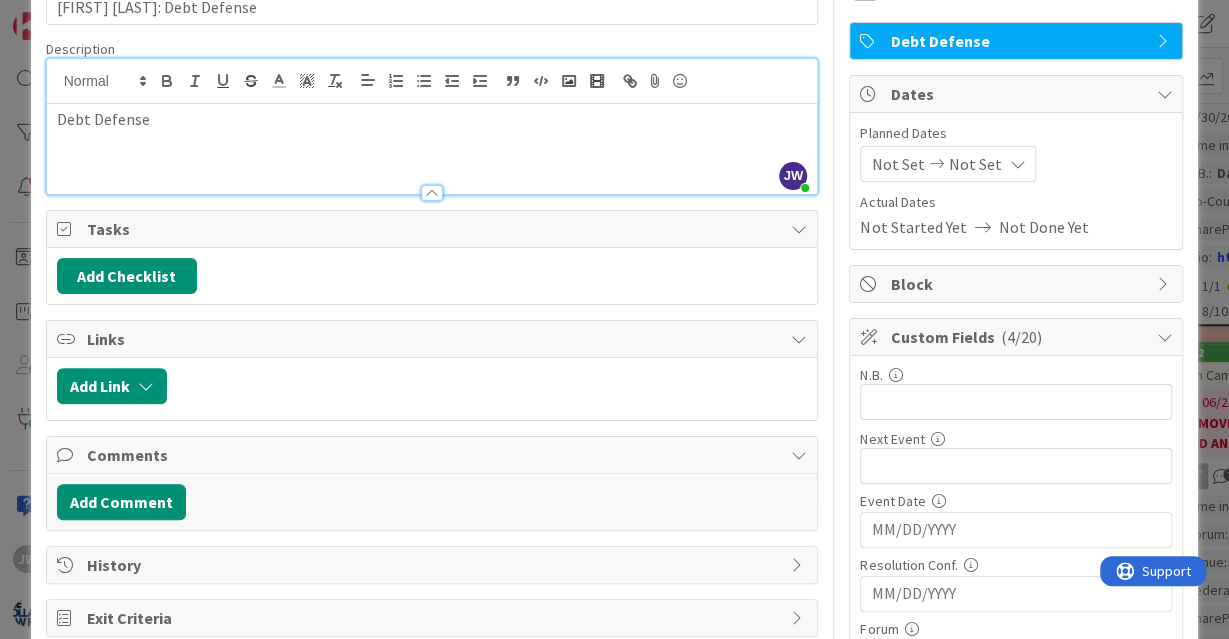 scroll, scrollTop: 0, scrollLeft: 0, axis: both 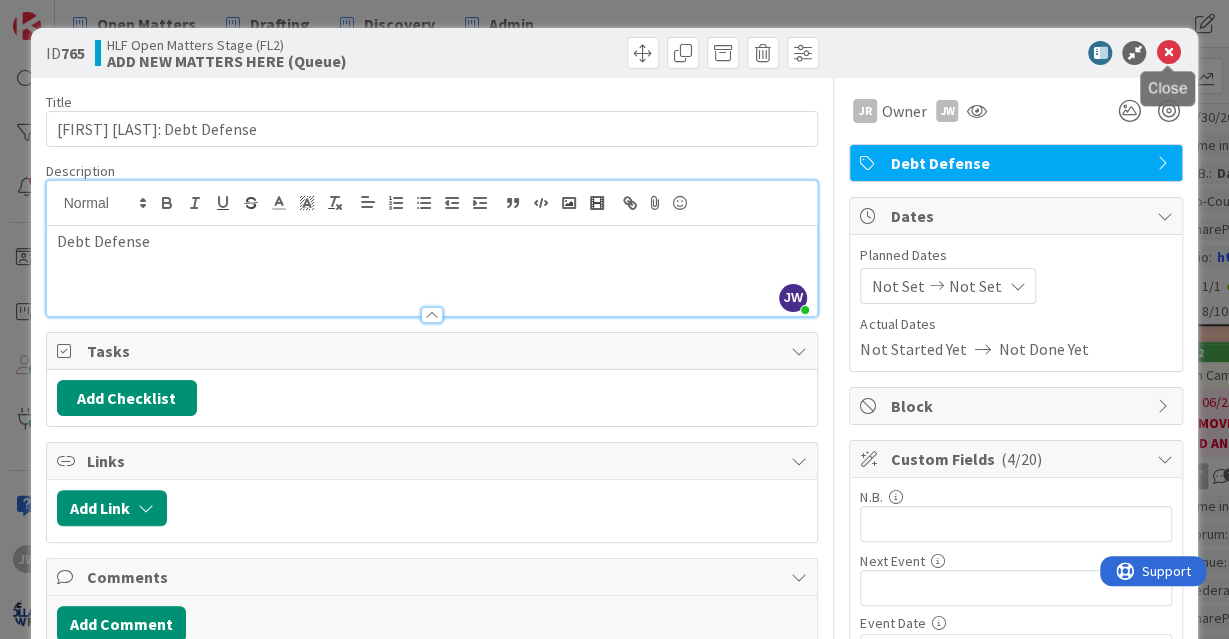 click at bounding box center [1168, 53] 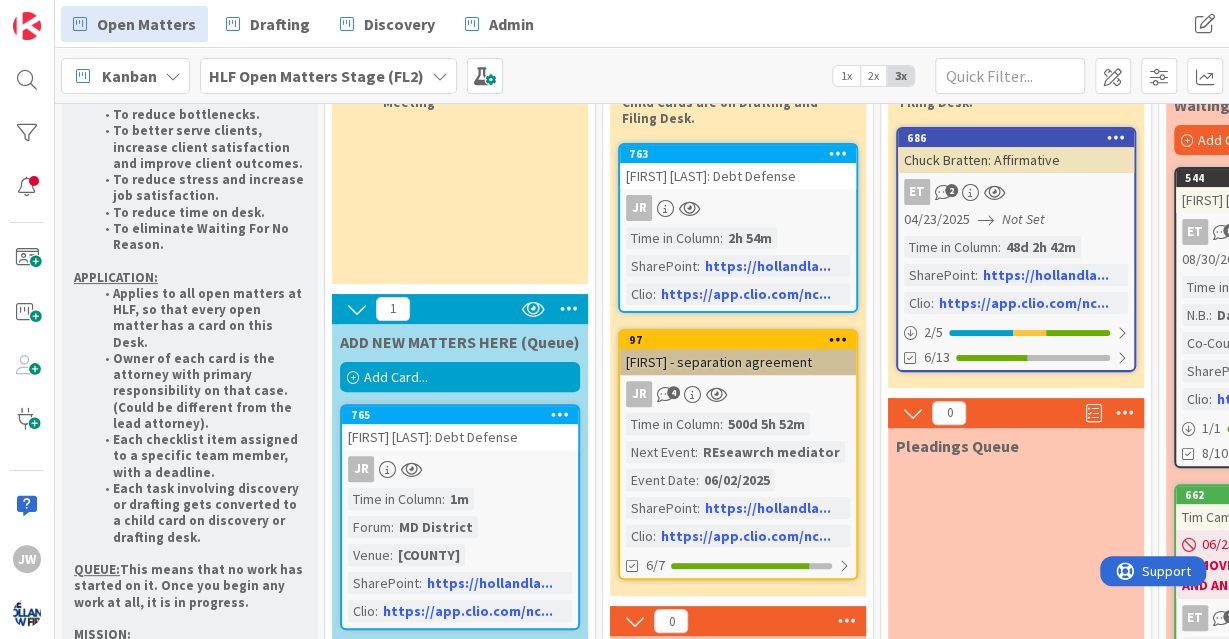 scroll, scrollTop: 171, scrollLeft: 0, axis: vertical 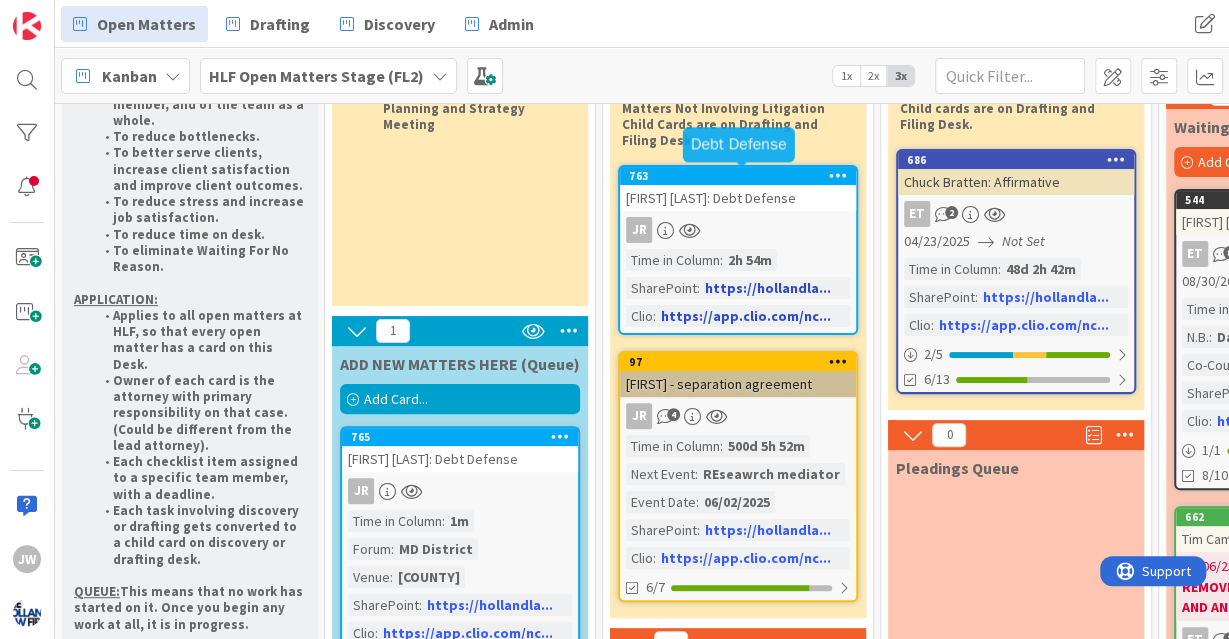 click on "763" at bounding box center [742, 176] 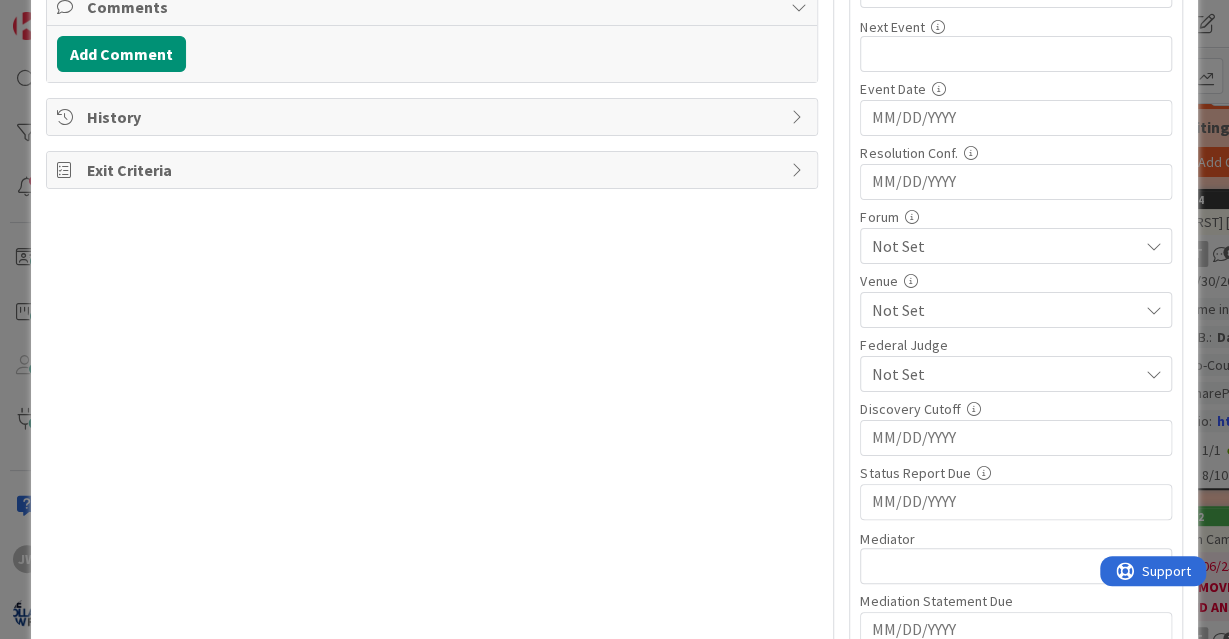 scroll, scrollTop: 543, scrollLeft: 0, axis: vertical 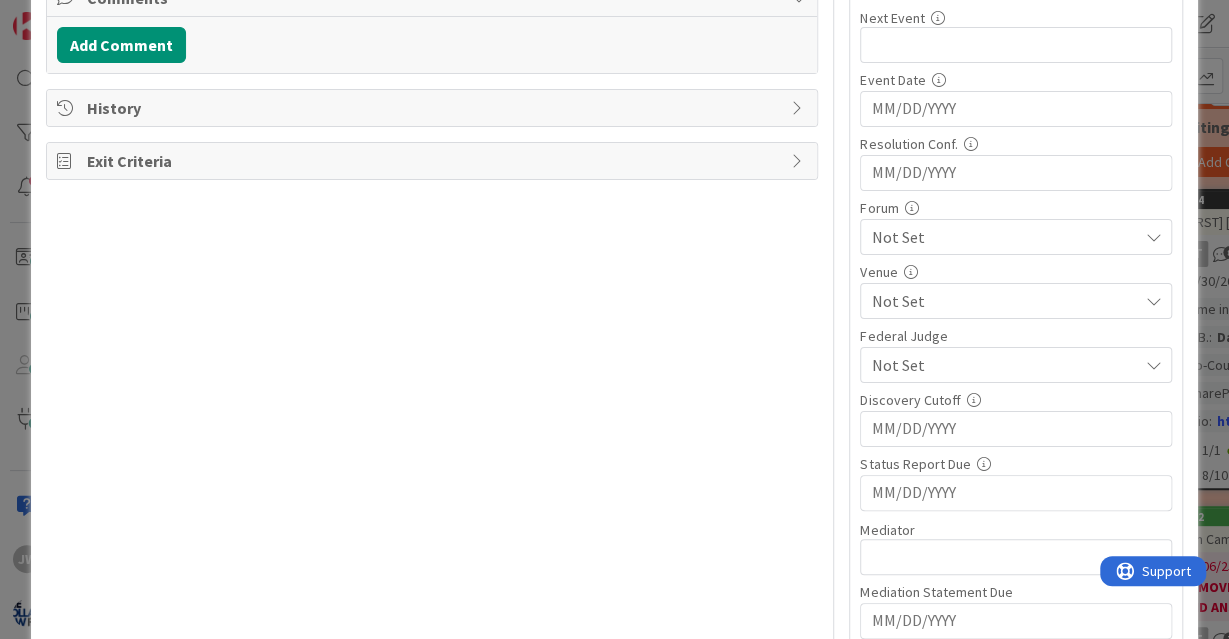 click on "Not Set" at bounding box center [1004, 301] 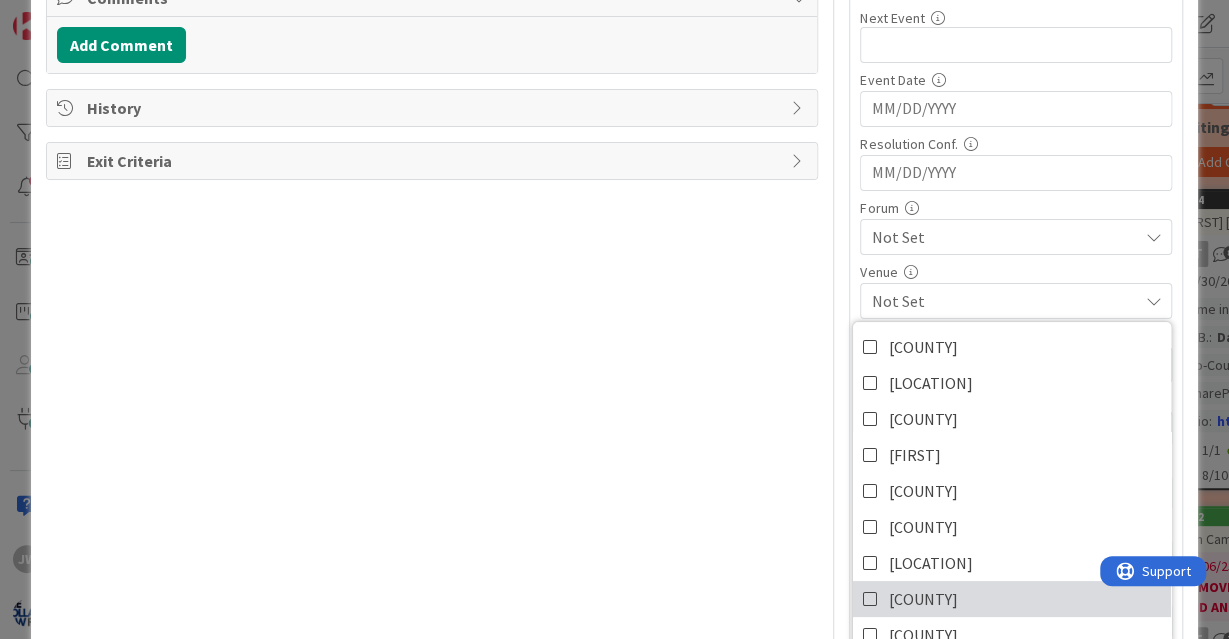 scroll, scrollTop: 119, scrollLeft: 0, axis: vertical 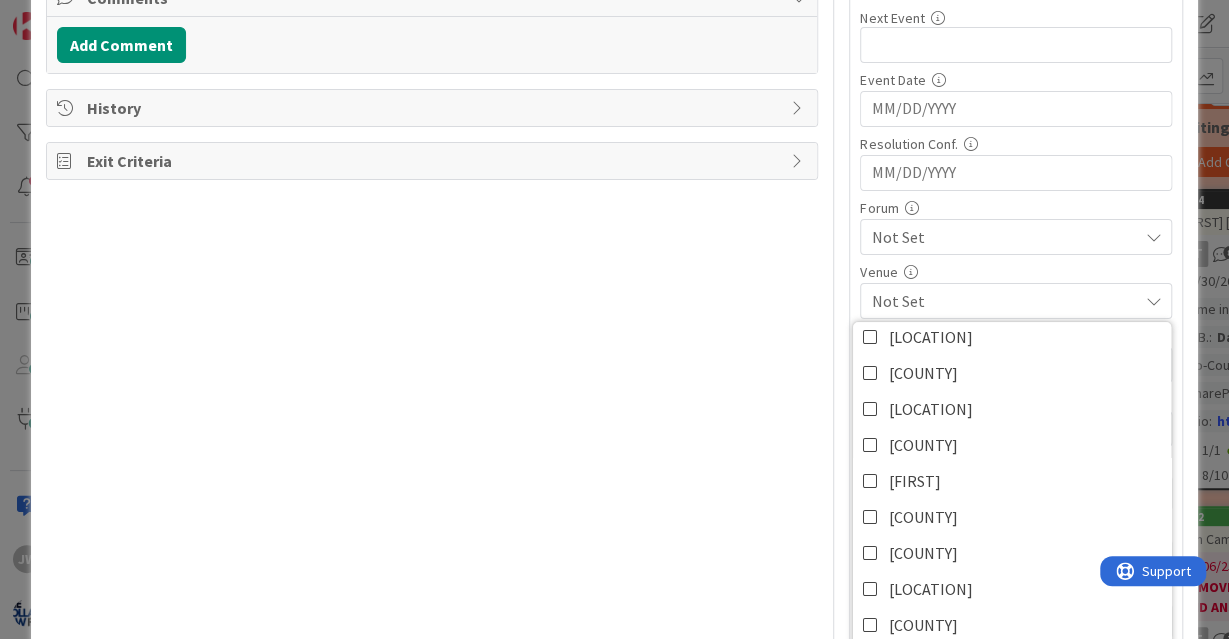 click on "Not Set" at bounding box center [1004, 237] 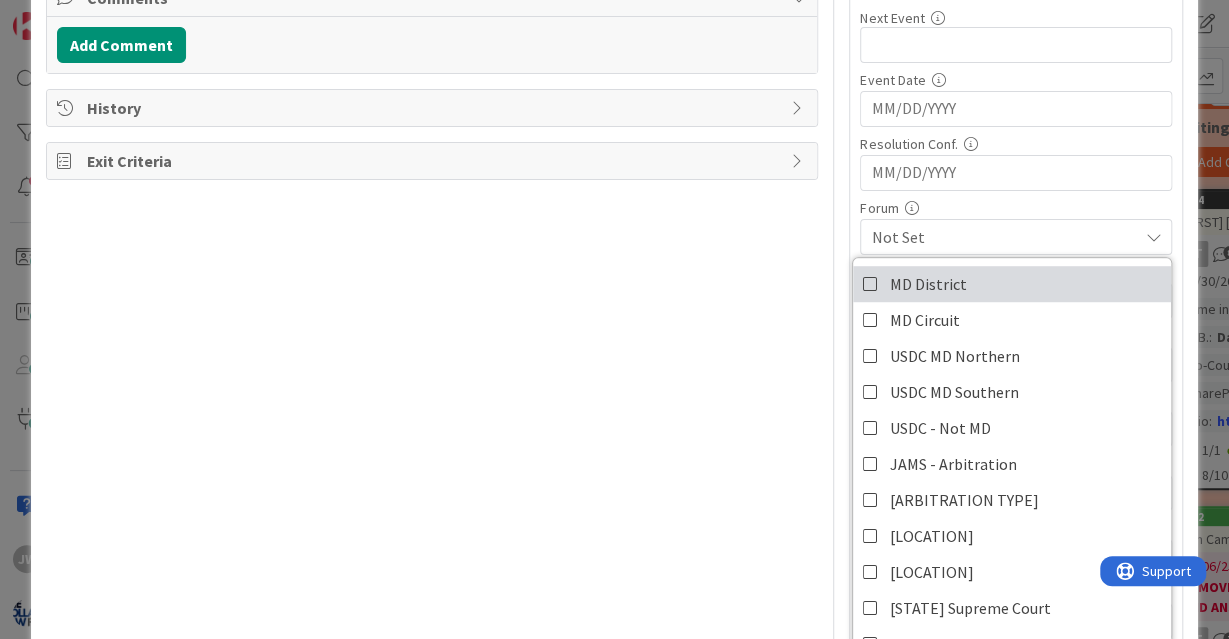 click on "MD District" at bounding box center [1012, 284] 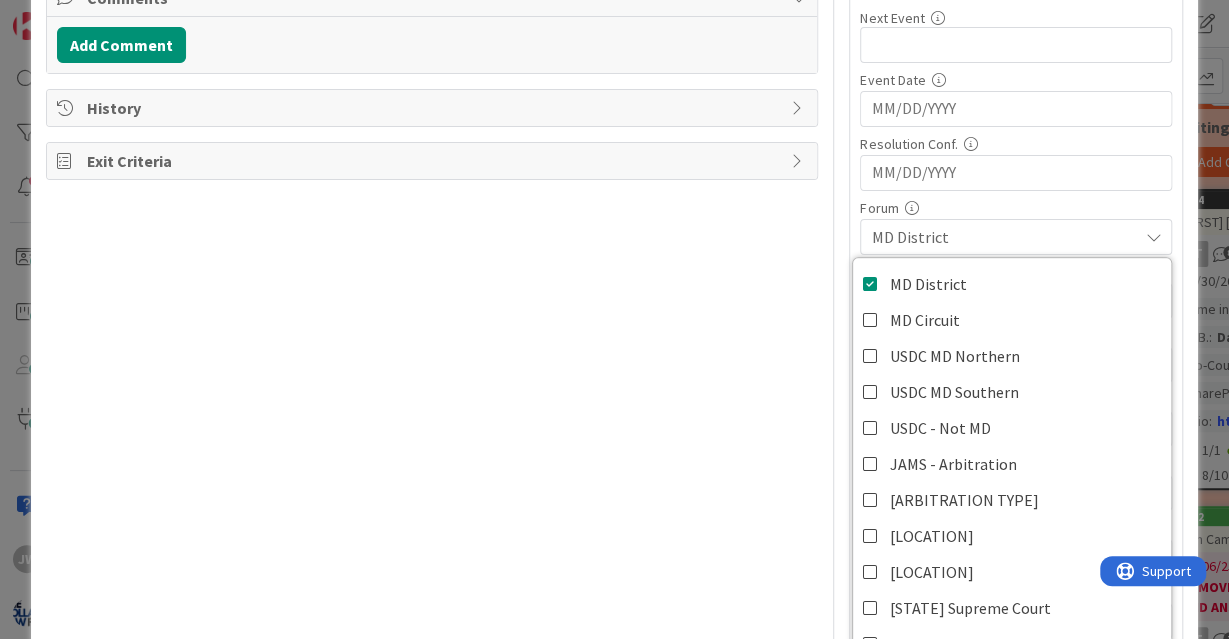 click on "Title 29 / 128 [FIRST] [LAST]: Debt Defense Description JW Jamie White just joined Debt Defense JR Owner JW Debt Defense Tasks Add Checklist Links Add Link Comments Add Comment History Exit Criteria JR Owner JW Debt Defense Dates Planned Dates Not Set Not Set Actual Dates [MM]/[DD]/[YYYY] Not Done Yet Block Custom Fields ( 3/20 ) N.B. 0 / 32 Next Event 0 / 32 Event Date Navigate forward to interact with the calendar and select a date. Press the question mark key to get the keyboard shortcuts for changing dates. Resolution Conf. Navigate forward to interact with the calendar and select a date. Press the question mark key to get the keyboard shortcuts for changing dates. Forum MD District MD District MD Circuit USDC MD Northern USDC MD Southern USDC - Not MD JAMS - Arbitration AAA - Arbitration Other State Court MD Appellate Court MD Supreme Court Fourth Circuit Court of Appeals Circuit Court of Appeals - Other Venue Not Set Allegany Anne Arundel Calvert 0 /" at bounding box center [615, 742] 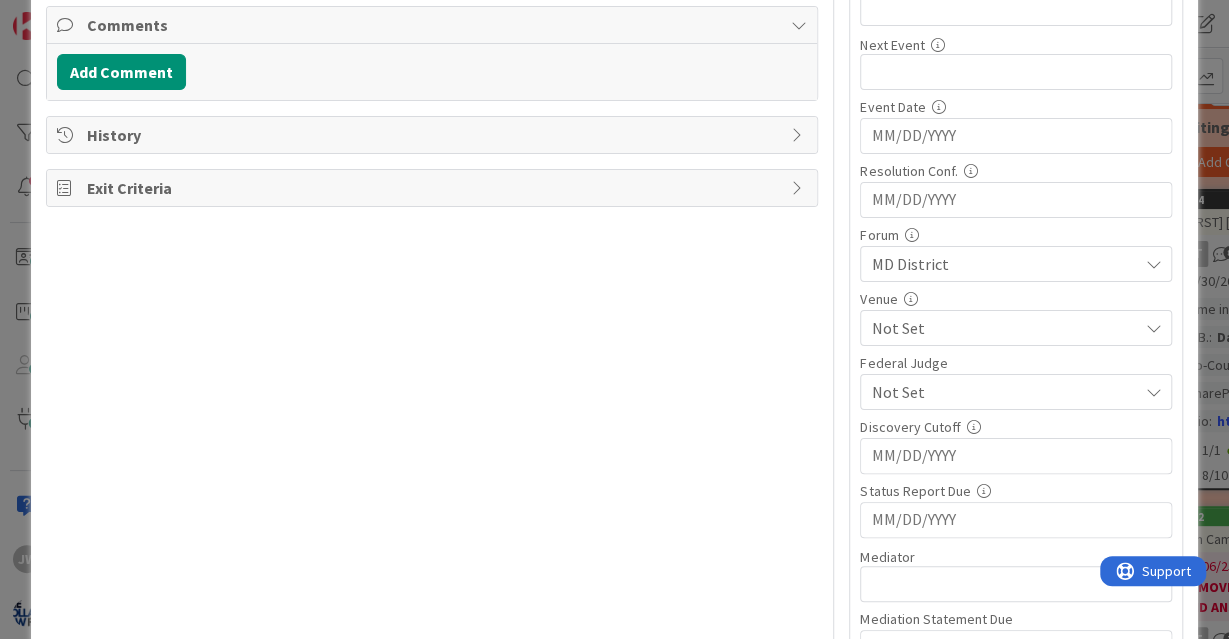 scroll, scrollTop: 517, scrollLeft: 0, axis: vertical 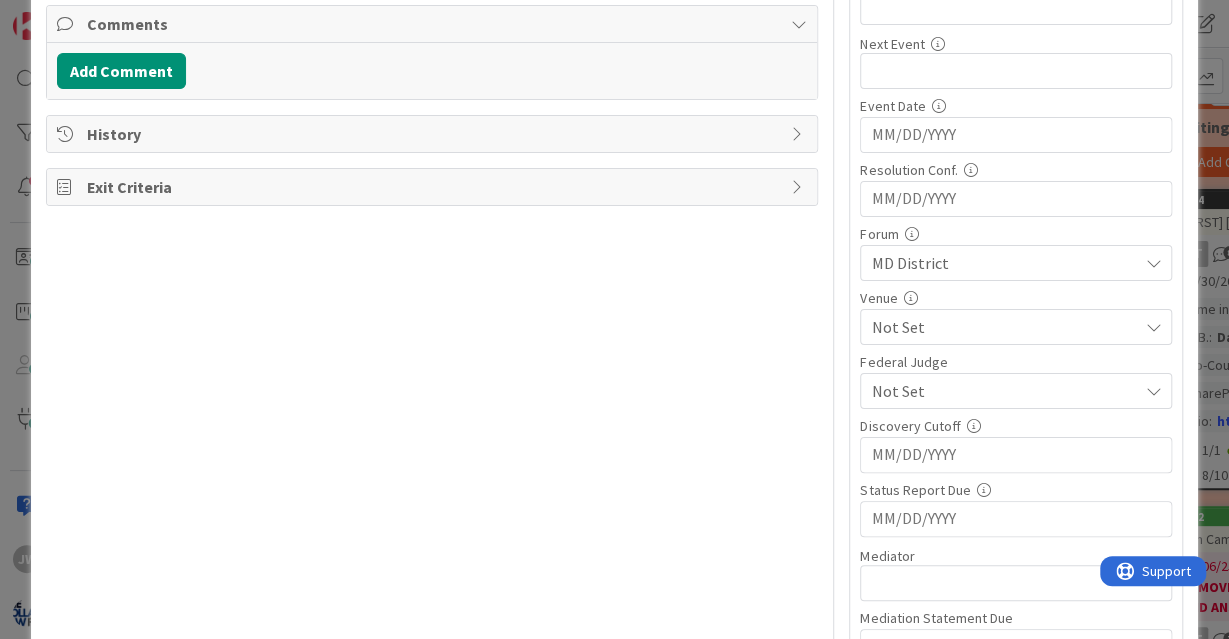 click on "Not Set" at bounding box center (1004, 327) 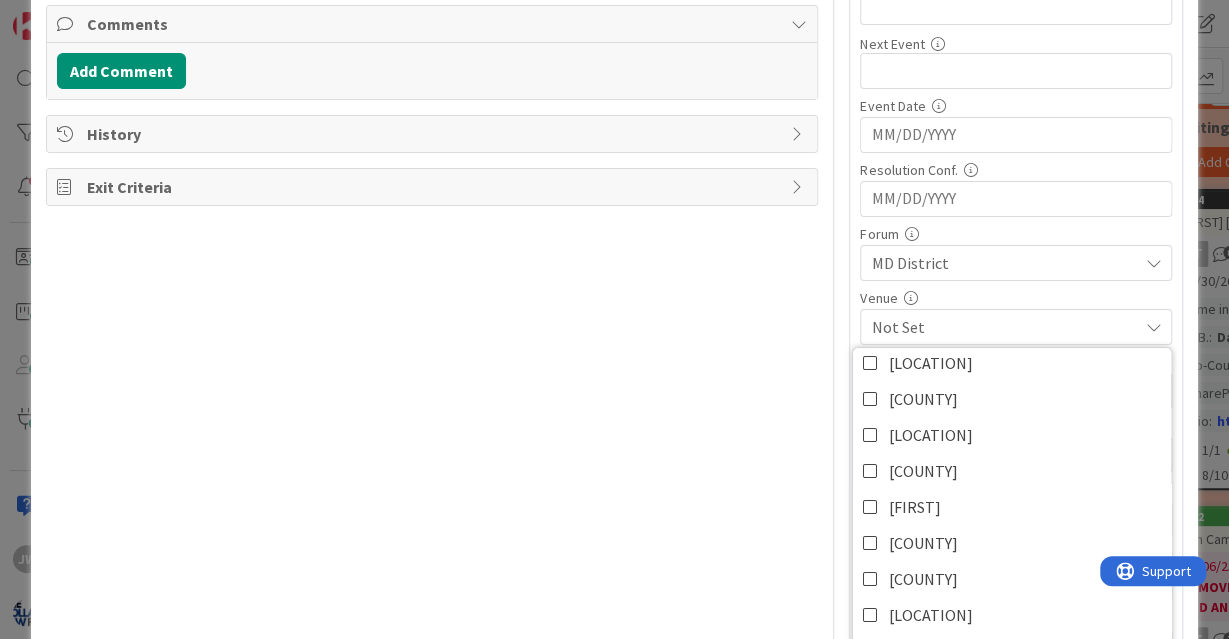 scroll, scrollTop: 119, scrollLeft: 0, axis: vertical 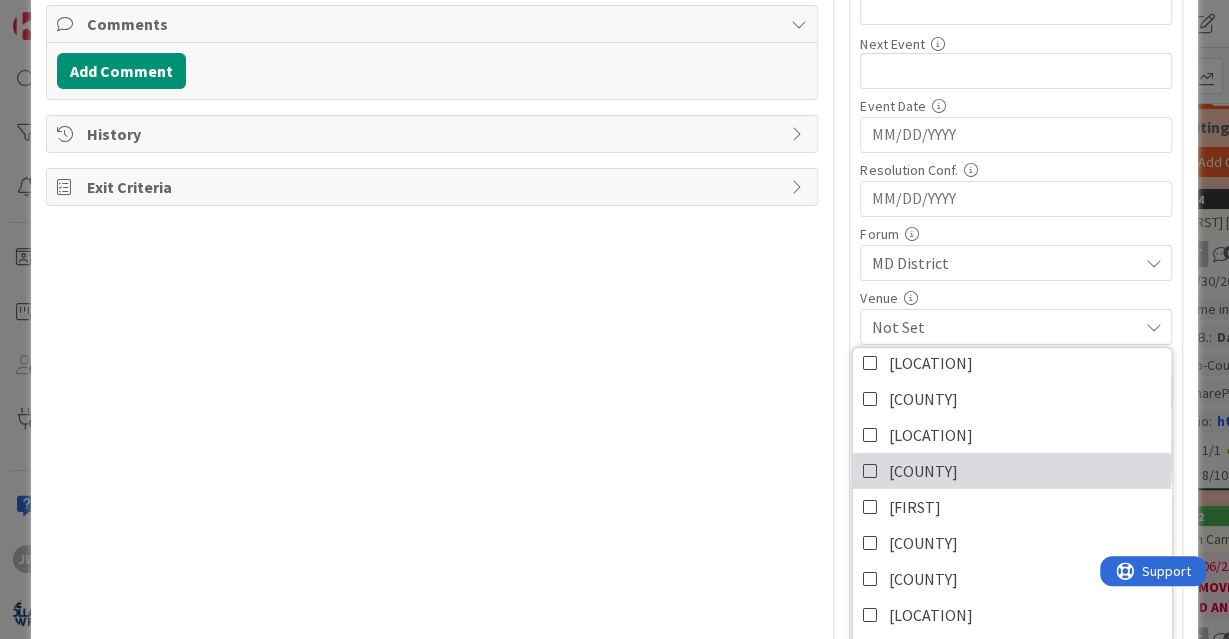 click on "[COUNTY]" at bounding box center [1012, 471] 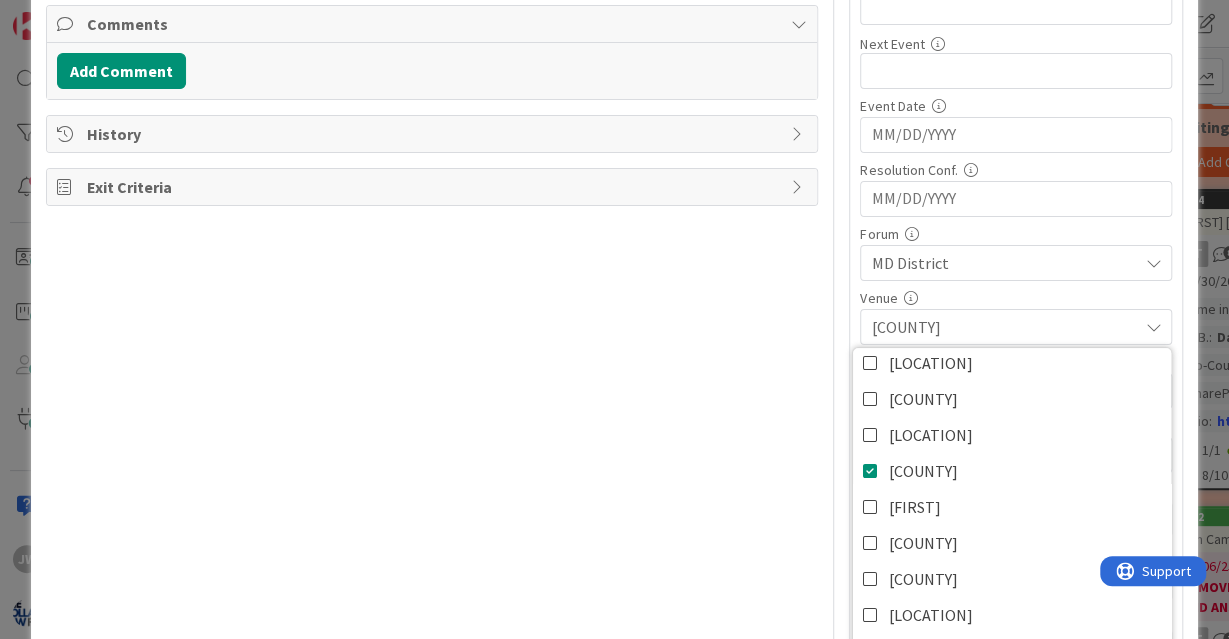 click on "Title 29 / 128 [FIRST] [LAST]: Debt Defense Description JW Jamie White just joined Debt Defense JR Owner JW Debt Defense Tasks Add Checklist Links Add Link Comments Add Comment History Exit Criteria JR Owner JW Debt Defense Dates Planned Dates Not Set Not Set Actual Dates [MM]/[DD]/[YYYY] Not Done Yet Block Custom Fields ( 4/20 ) N.B. 0 / 32 Next Event 0 / 32 Event Date Navigate forward to interact with the calendar and select a date. Press the question mark key to get the keyboard shortcuts for changing dates. Resolution Conf. Navigate forward to interact with the calendar and select a date. Press the question mark key to get the keyboard shortcuts for changing dates. Forum MD District MD District MD Circuit USDC MD Northern USDC MD Southern USDC - Not MD JAMS - Arbitration AAA - Arbitration Other State Court MD Appellate Court MD Supreme Court Fourth Circuit Court of Appeals Circuit Court of Appeals - Other Venue Carroll Allegany Anne Arundel Baltimore City Baltimore County Calvert Caroline Carroll Cecil Kent" at bounding box center [615, 768] 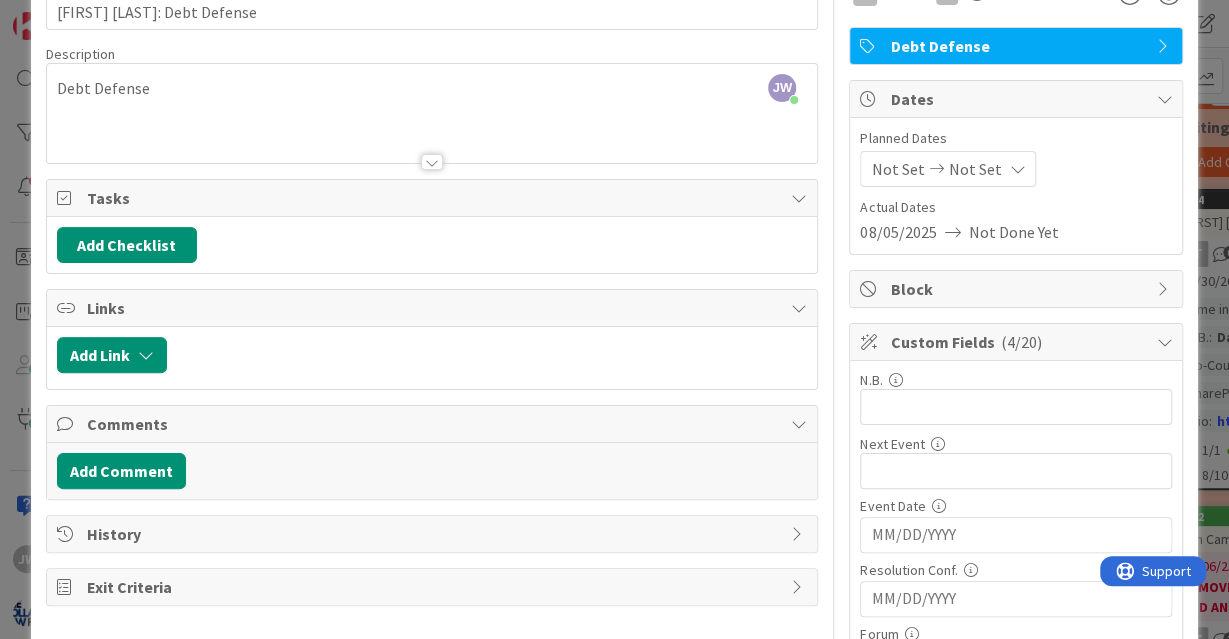 scroll, scrollTop: 0, scrollLeft: 0, axis: both 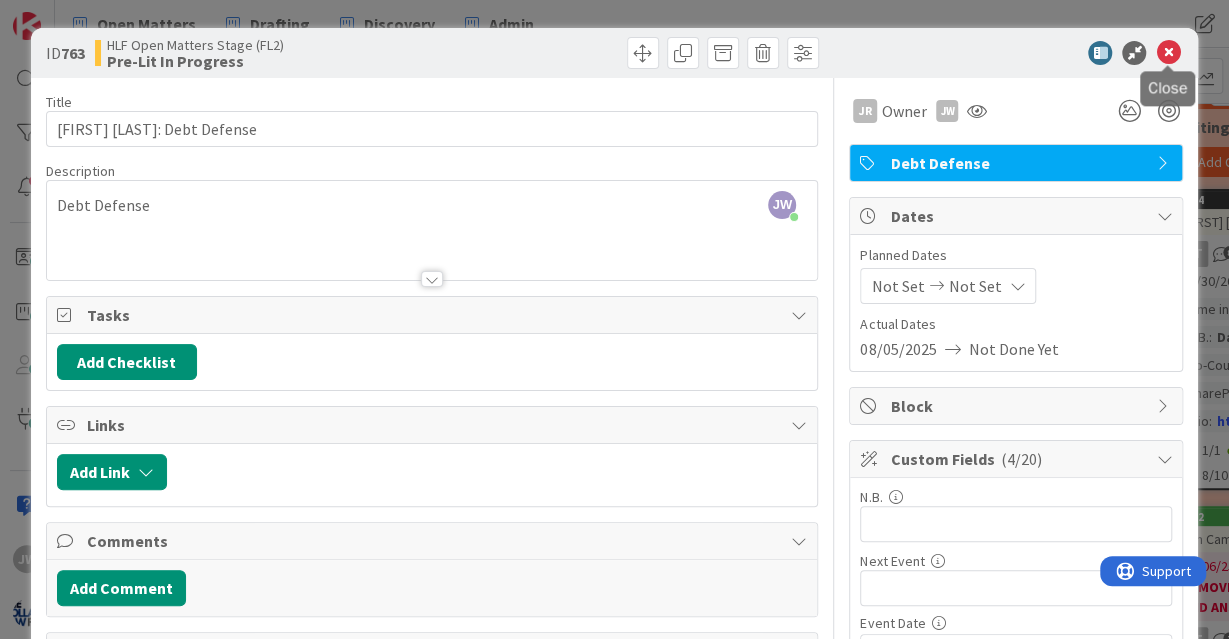 click at bounding box center [1168, 53] 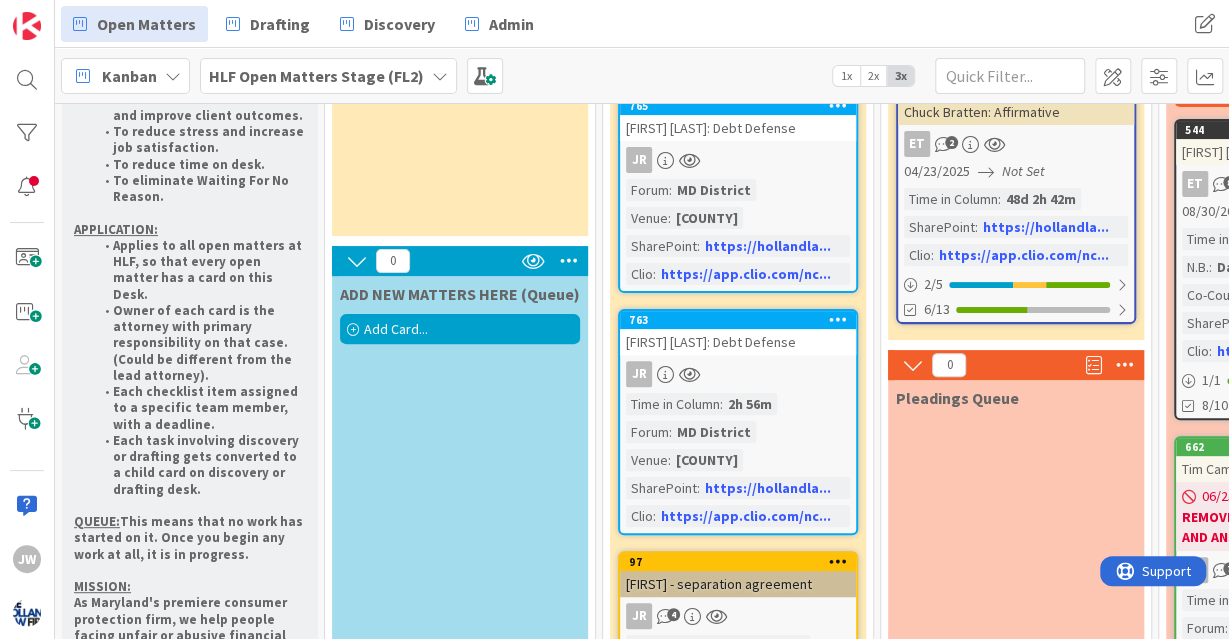 scroll, scrollTop: 0, scrollLeft: 0, axis: both 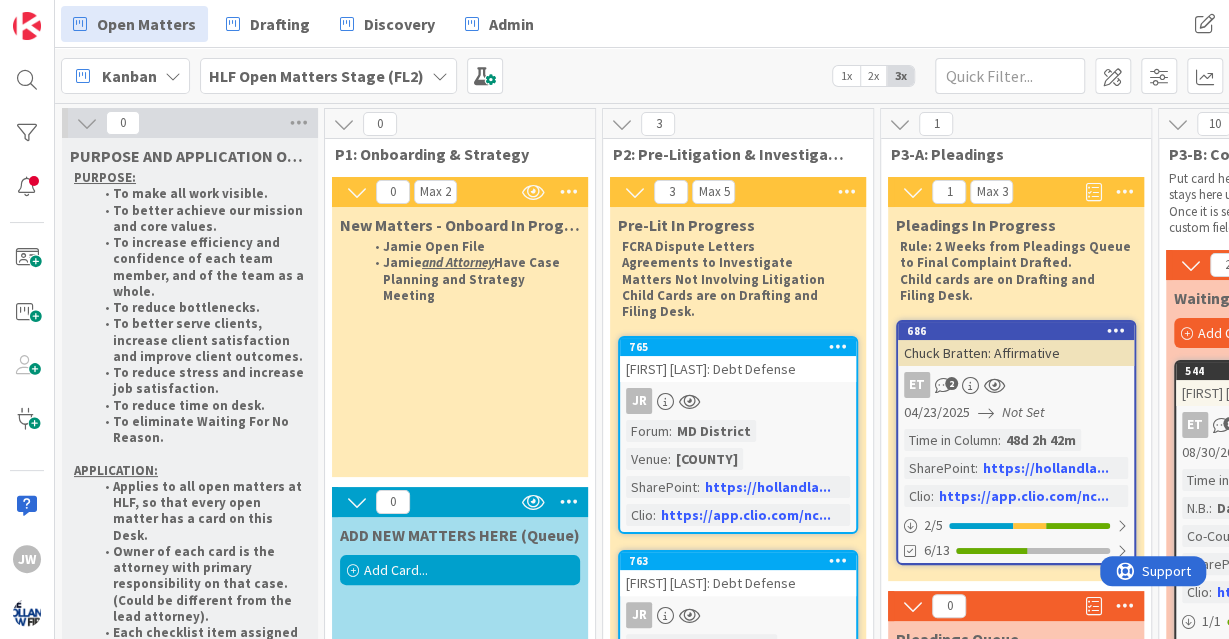 click on "HLF Open Matters Stage (FL2)" at bounding box center [316, 76] 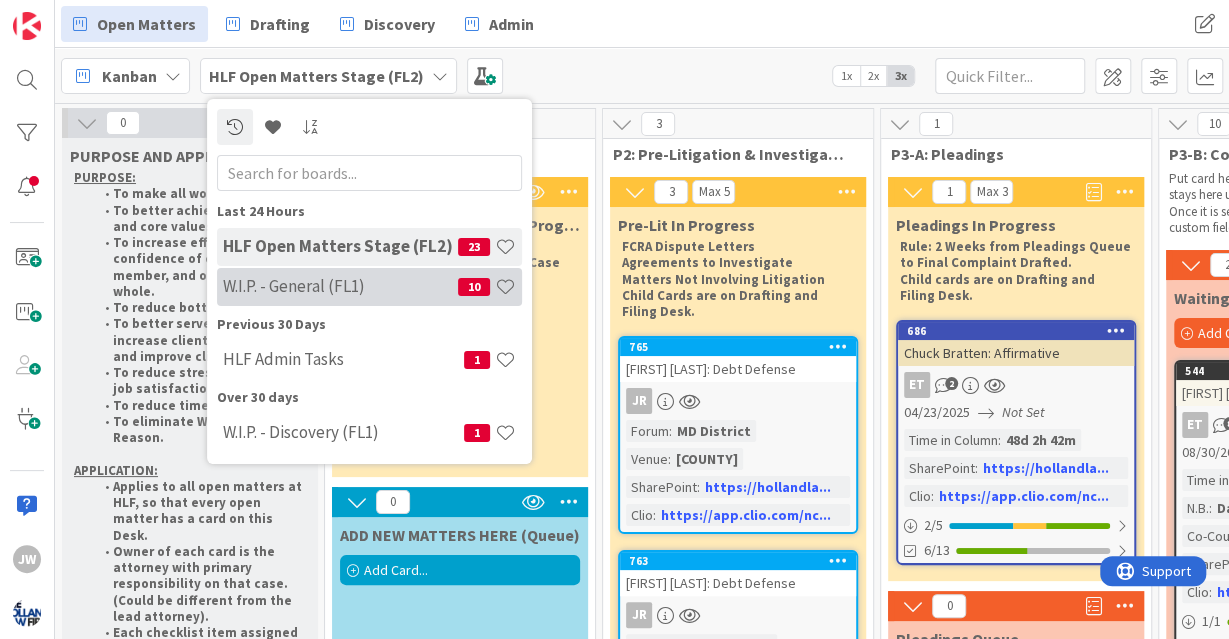click on "W.I.P. - General (FL1)" at bounding box center (340, 286) 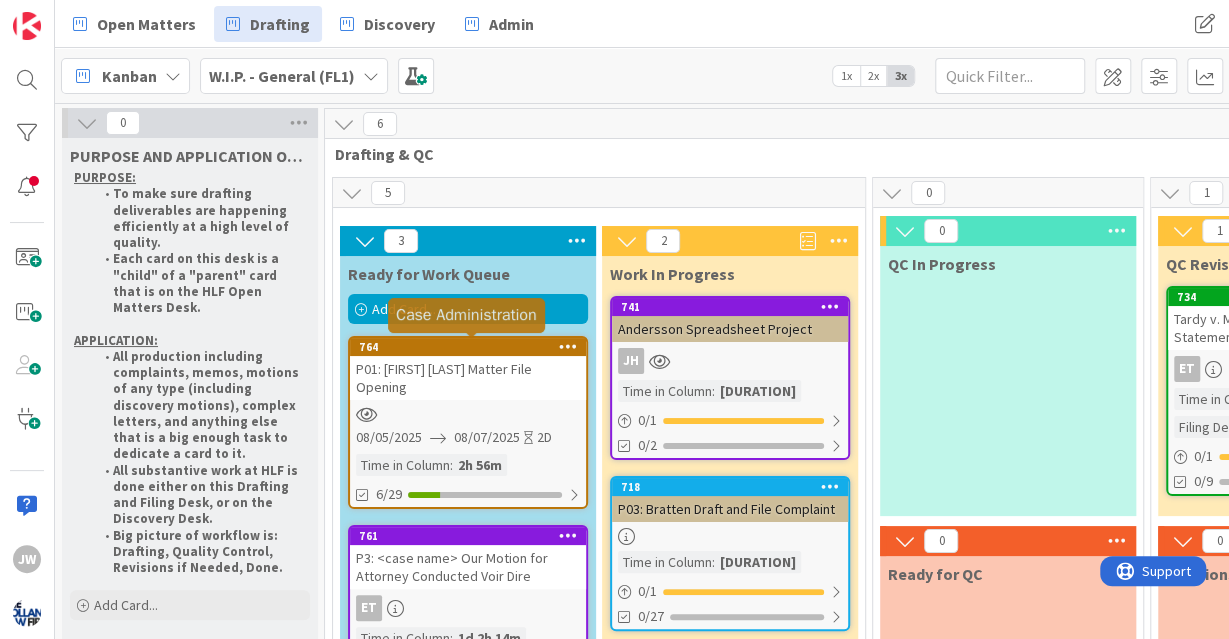 click on "764" at bounding box center (472, 347) 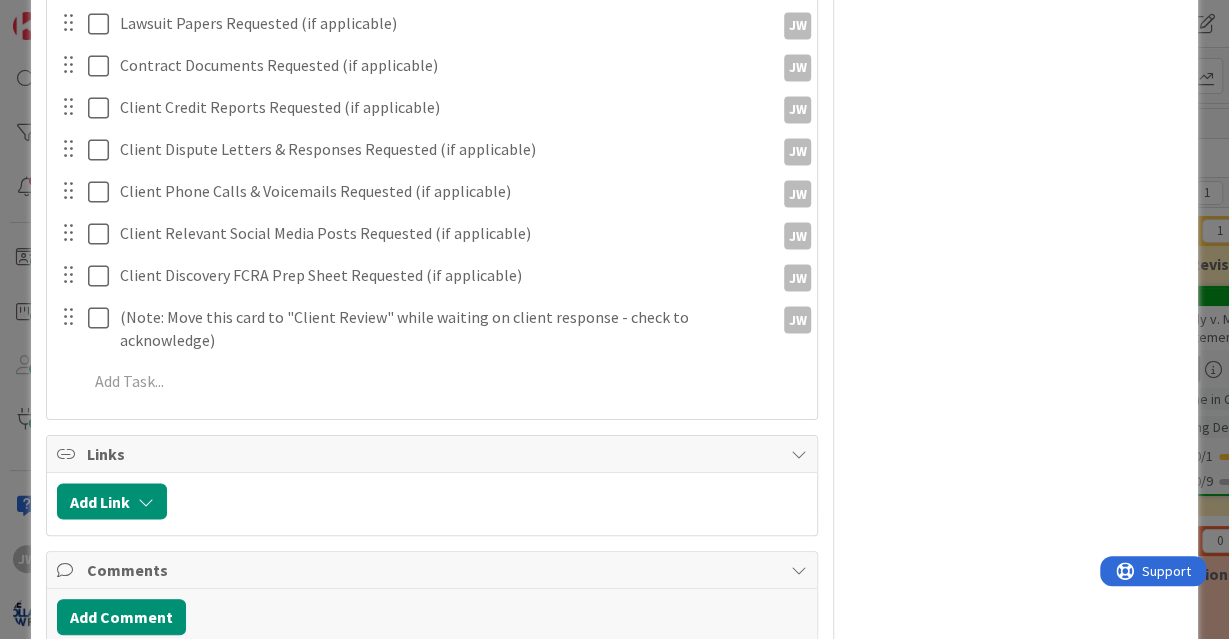 scroll, scrollTop: 1805, scrollLeft: 0, axis: vertical 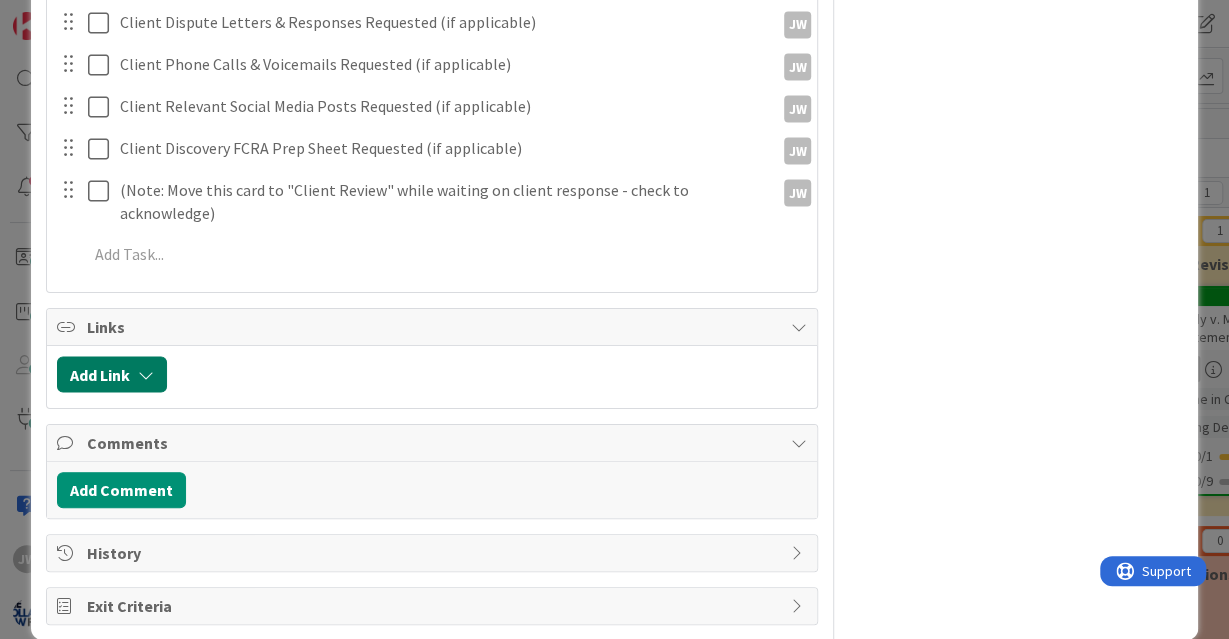 click at bounding box center (146, 374) 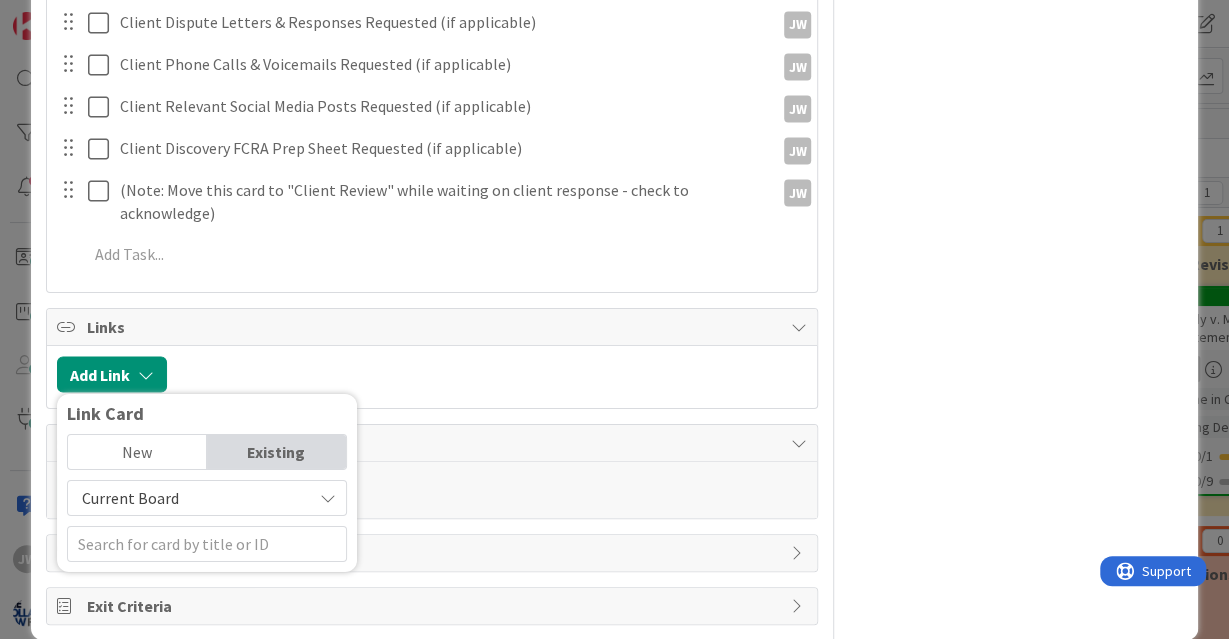 click on "New" at bounding box center (137, 451) 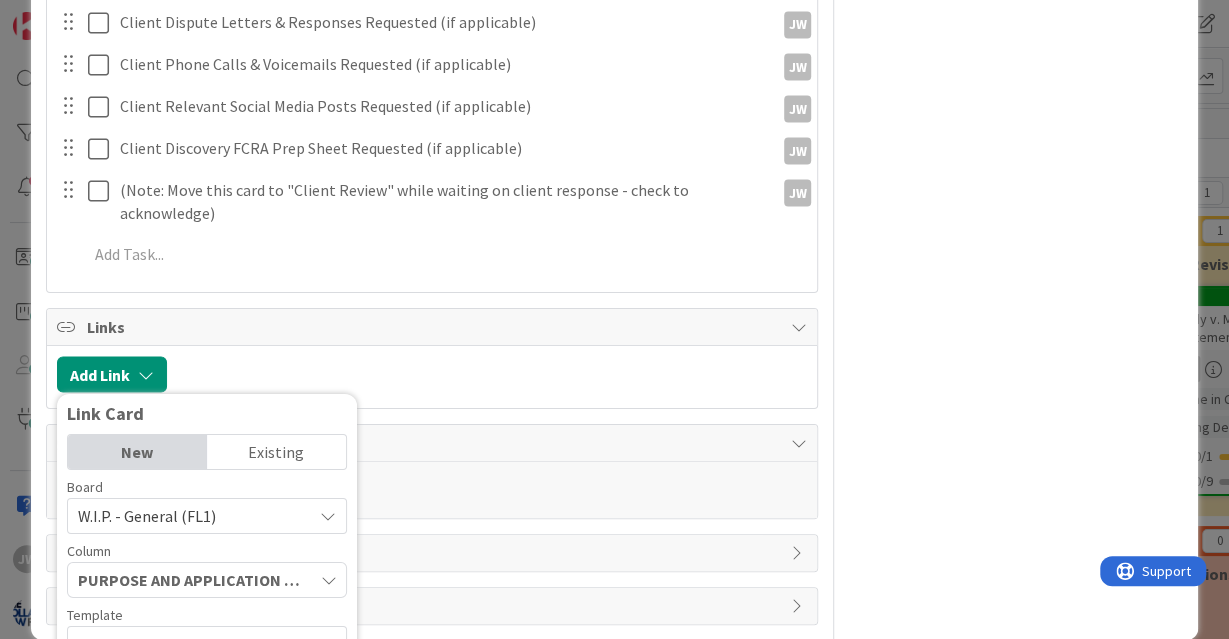 scroll, scrollTop: 2019, scrollLeft: 0, axis: vertical 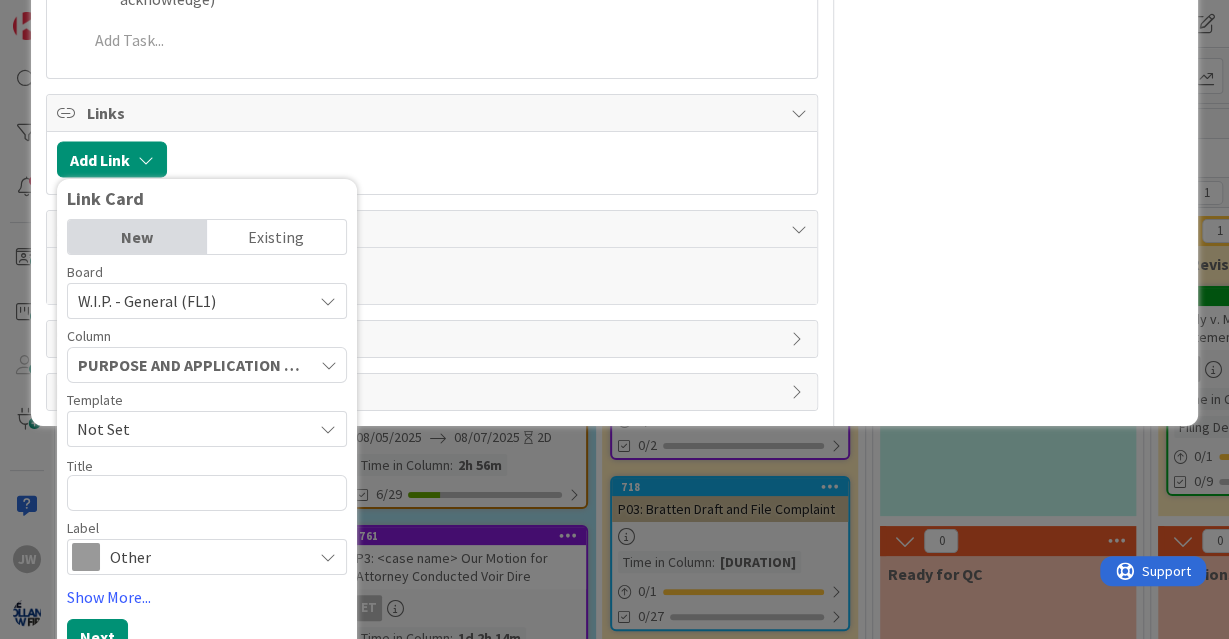 click on "Existing" at bounding box center (276, 237) 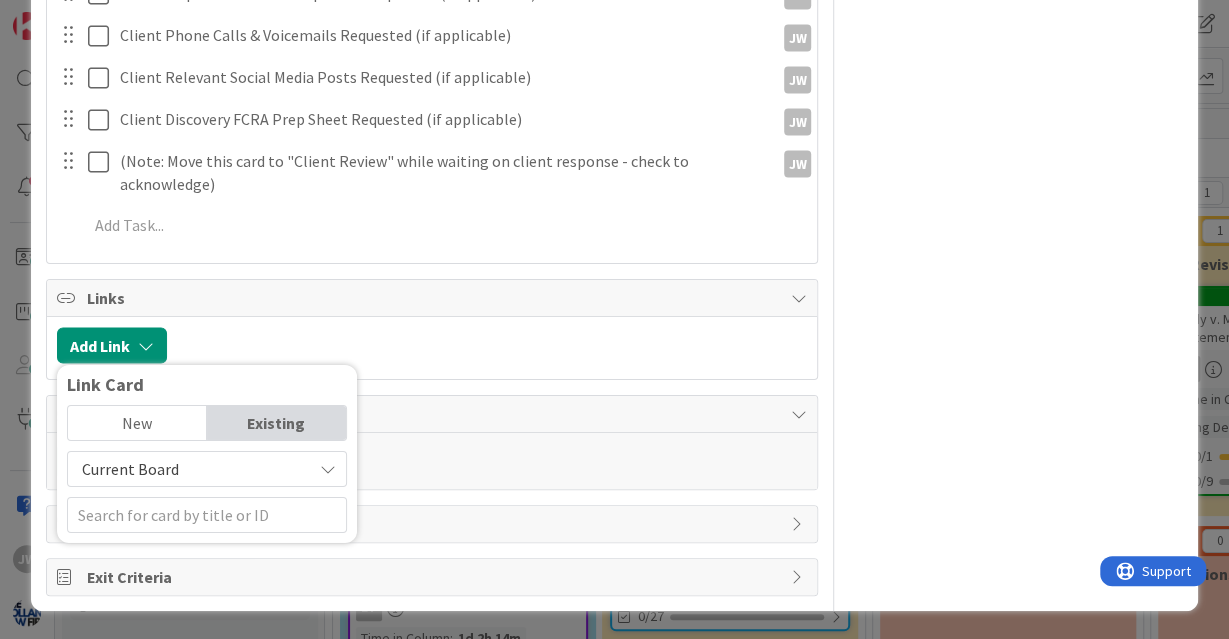 scroll, scrollTop: 1805, scrollLeft: 0, axis: vertical 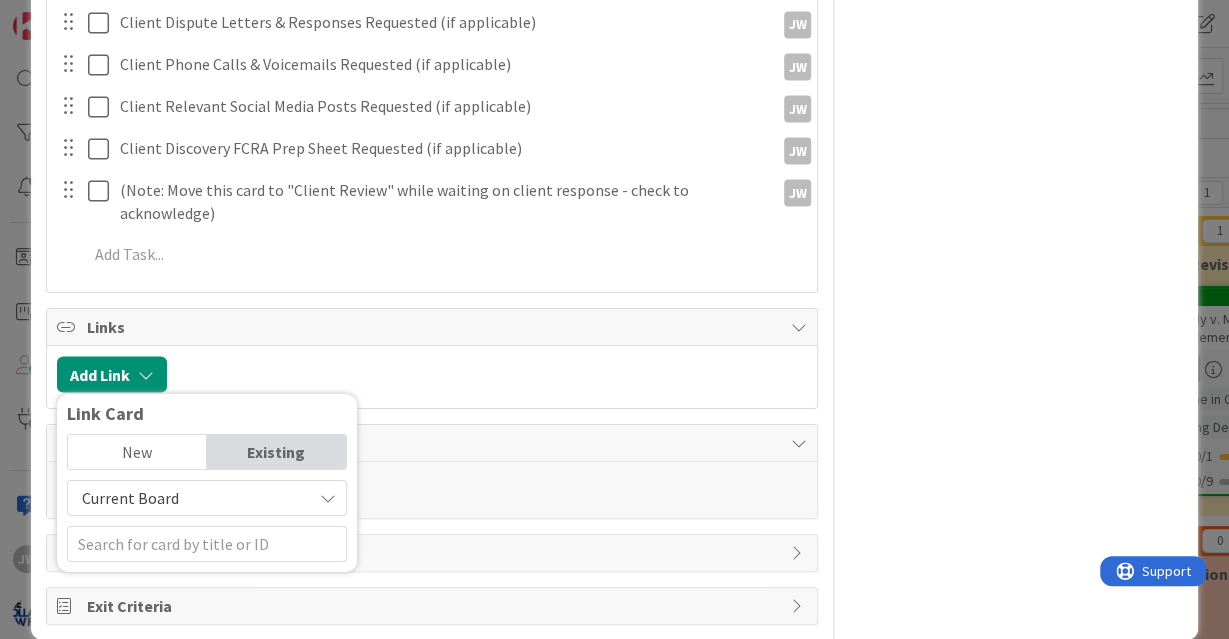 click on "Current Board" at bounding box center (190, 497) 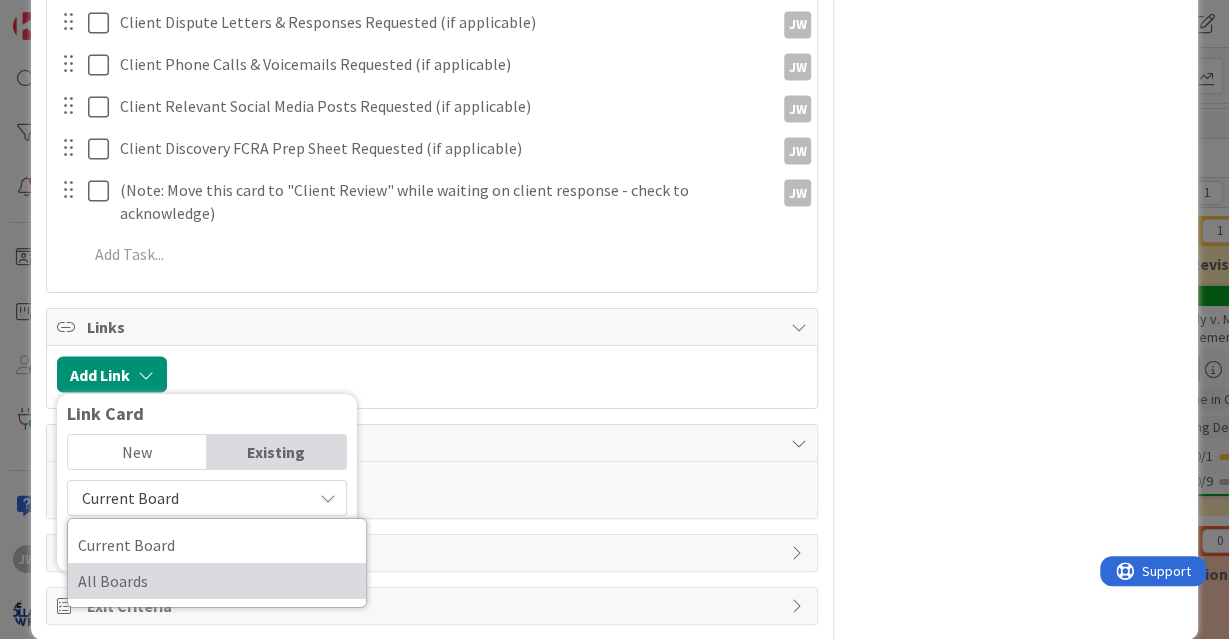 click on "All Boards" at bounding box center [217, 580] 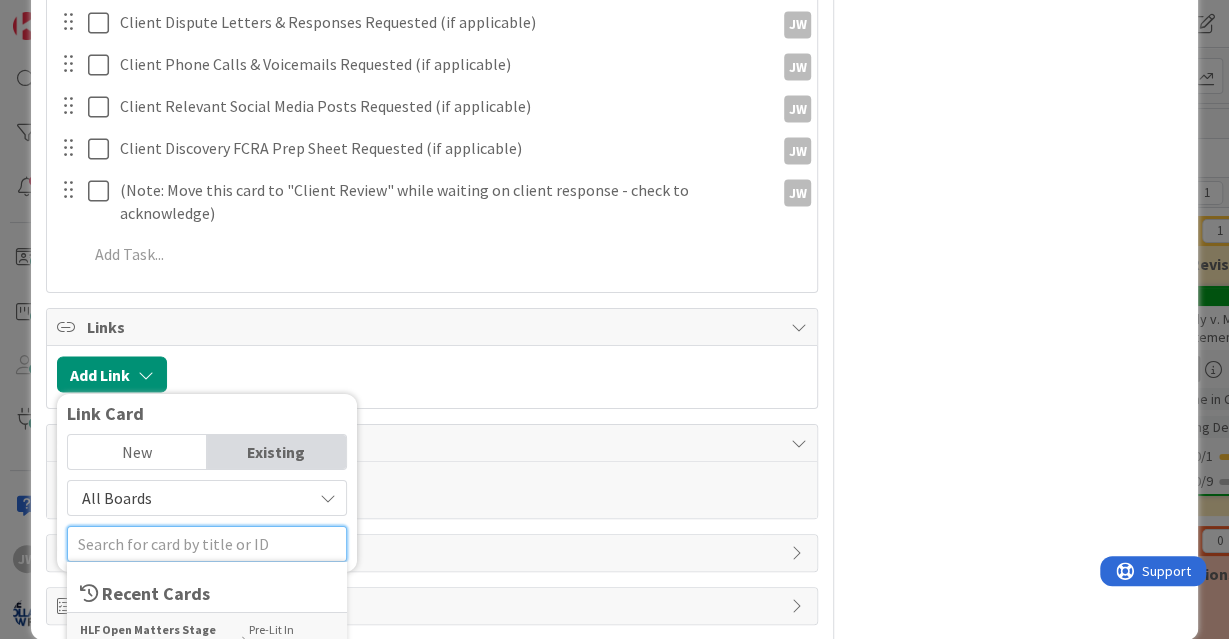 click at bounding box center [207, 543] 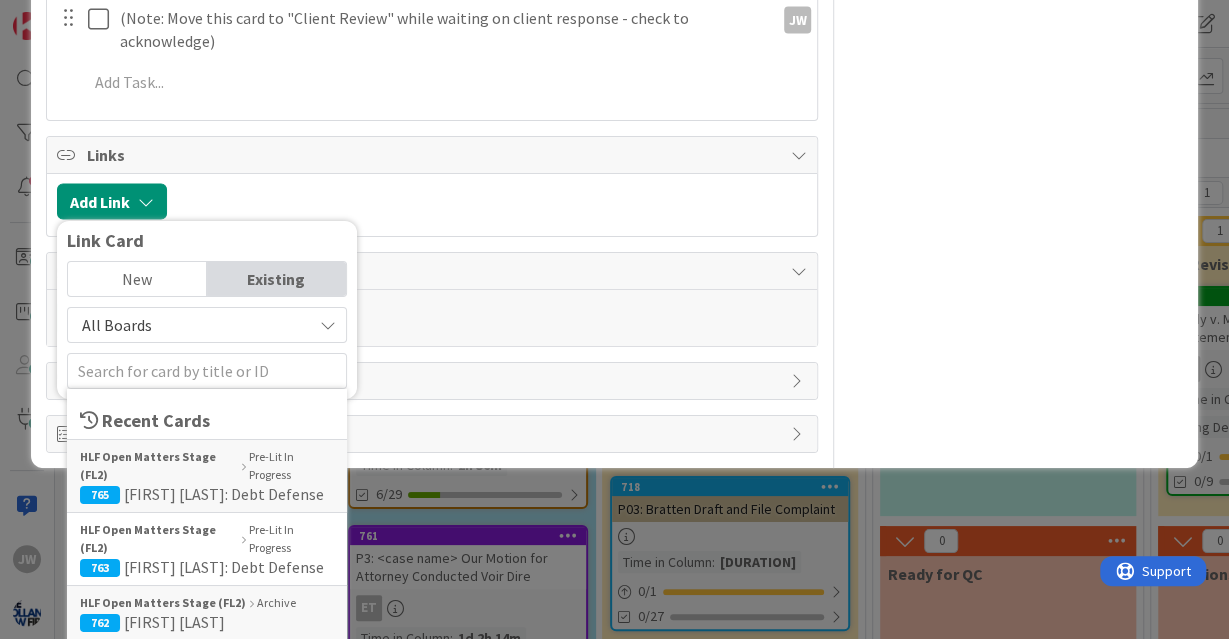 click on "HLF Open Matters Stage (FL2)" at bounding box center [159, 539] 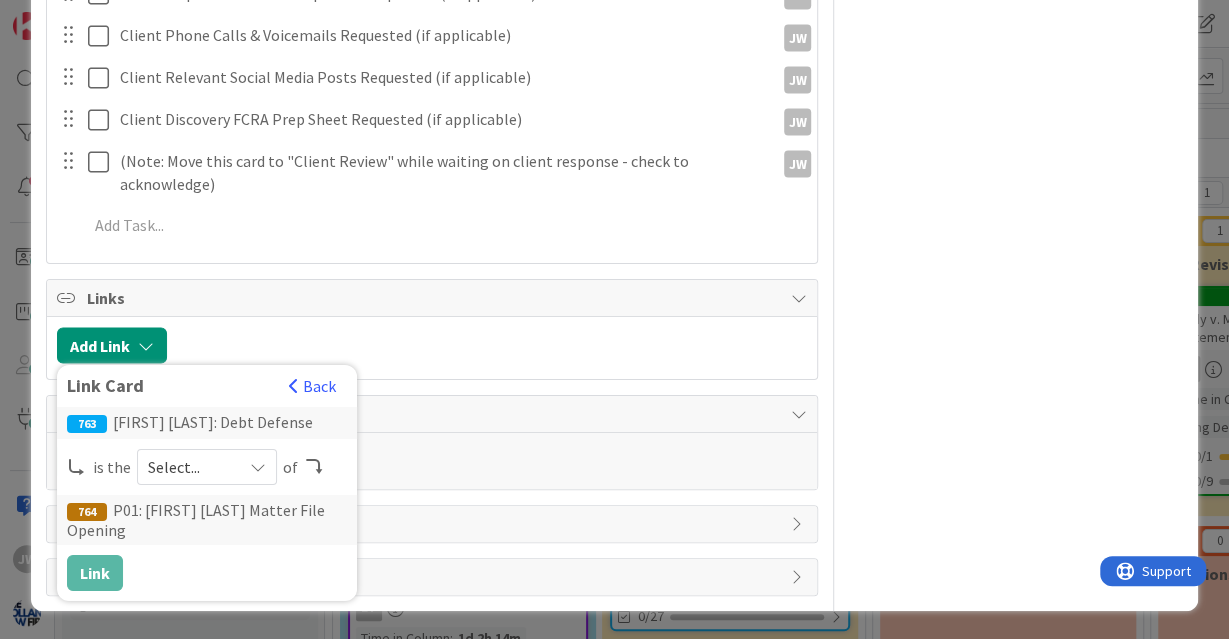 scroll, scrollTop: 1805, scrollLeft: 0, axis: vertical 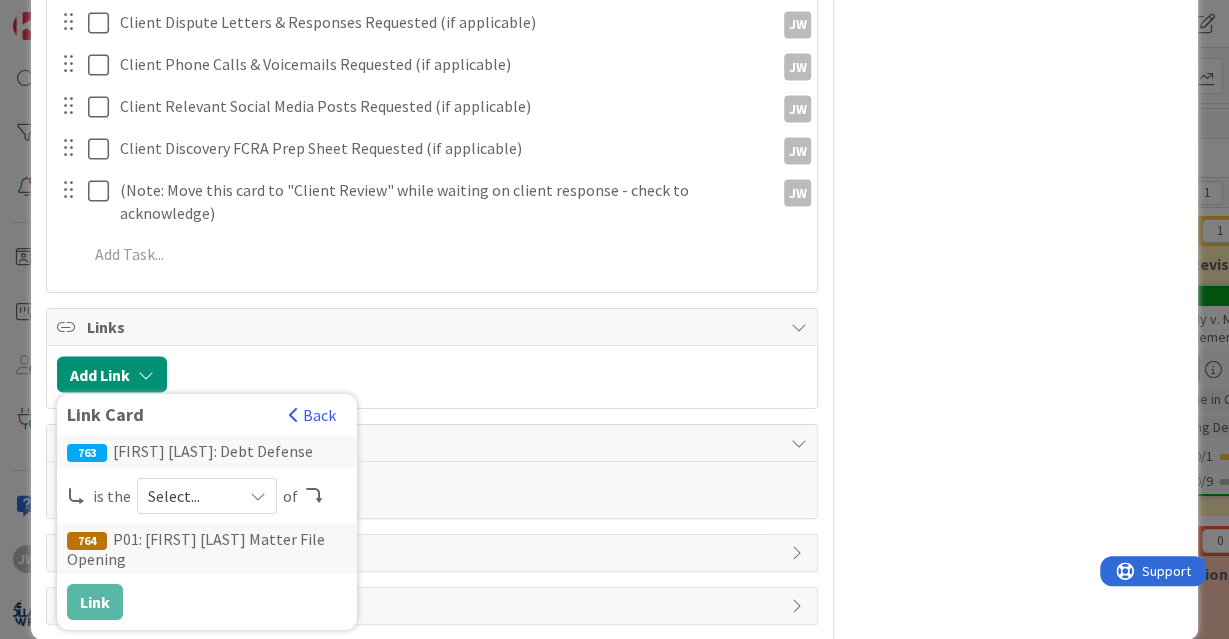 click on "Select..." at bounding box center [190, 495] 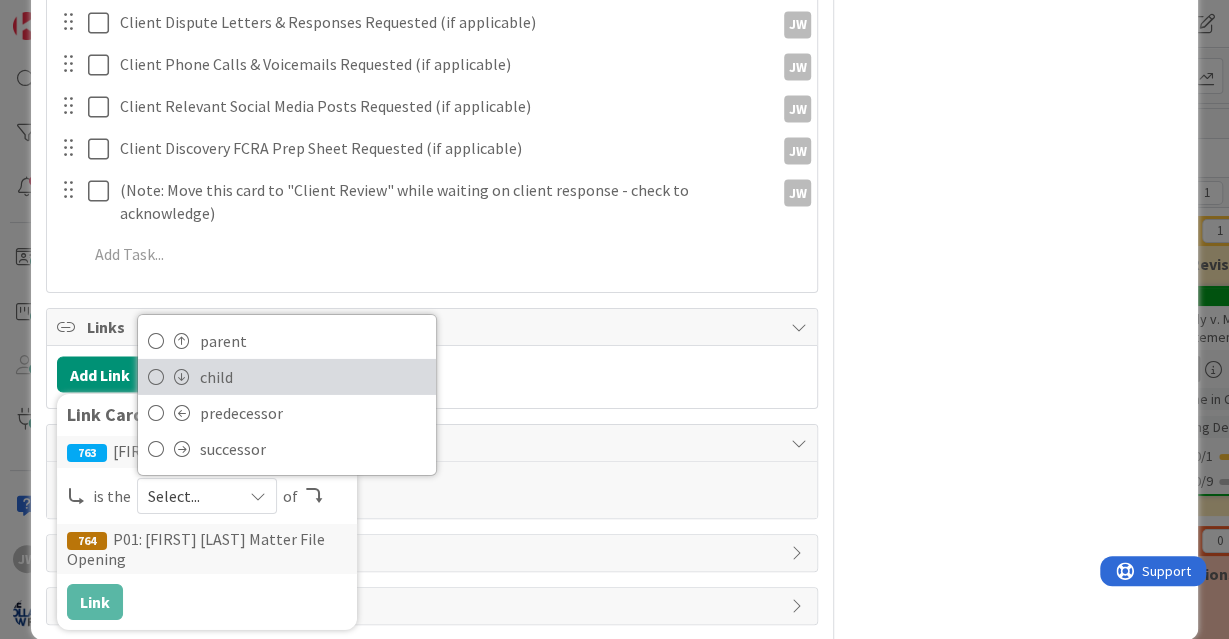 click on "child" at bounding box center [313, 376] 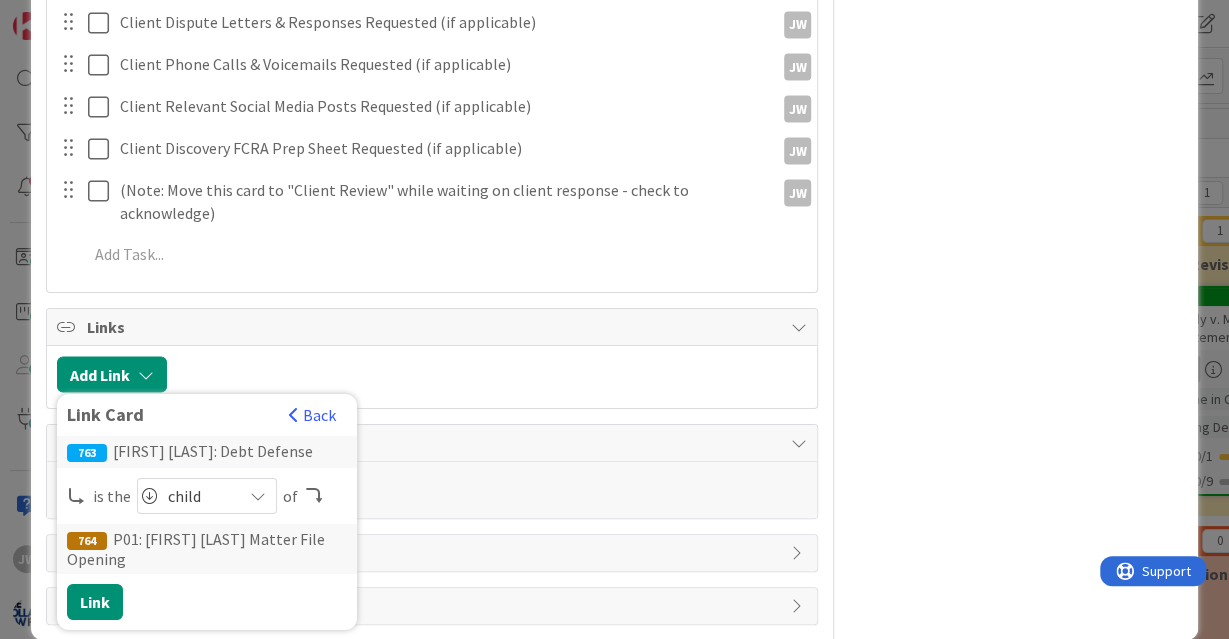 click on "child" at bounding box center (207, 495) 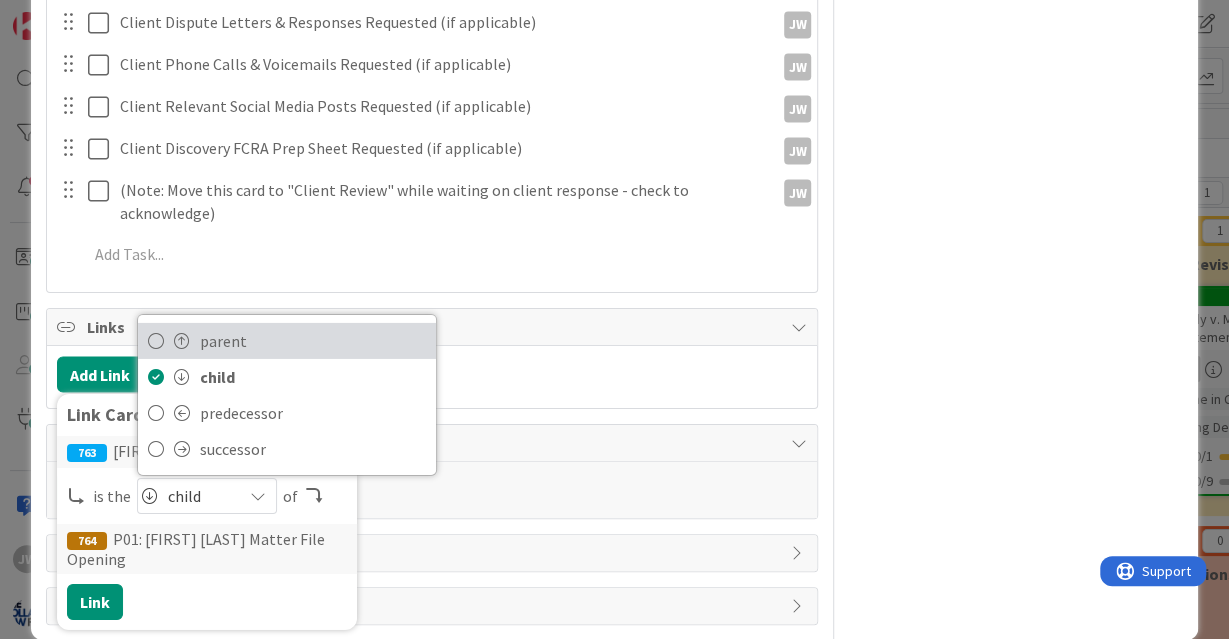 click on "parent" at bounding box center [313, 340] 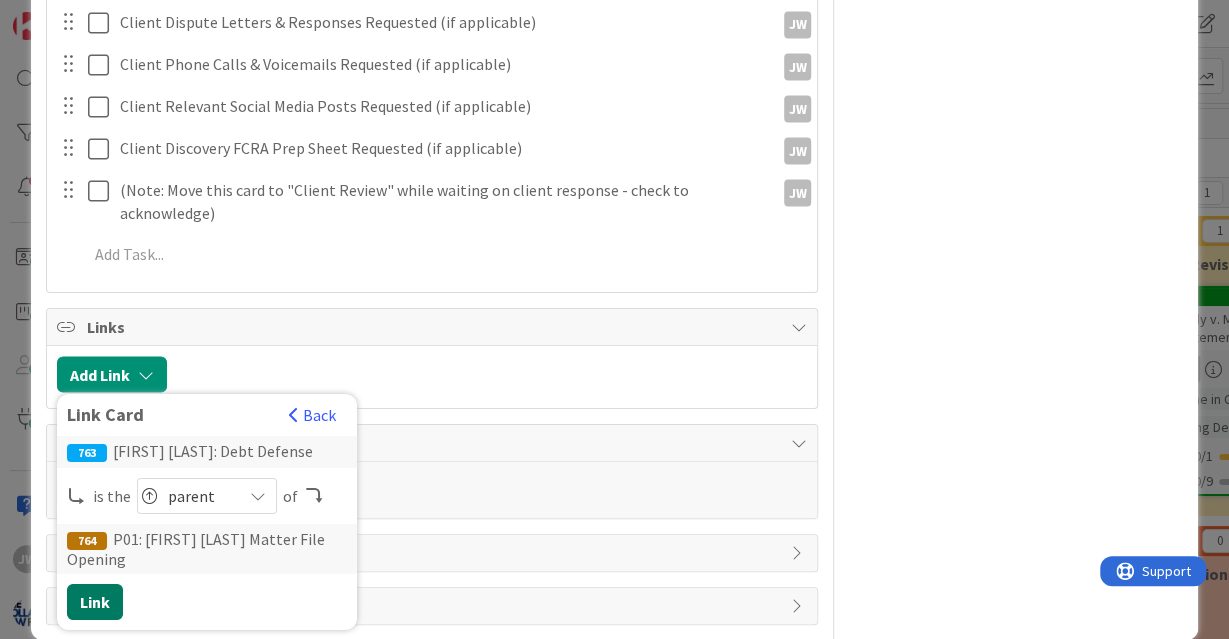 click on "Link" at bounding box center (95, 601) 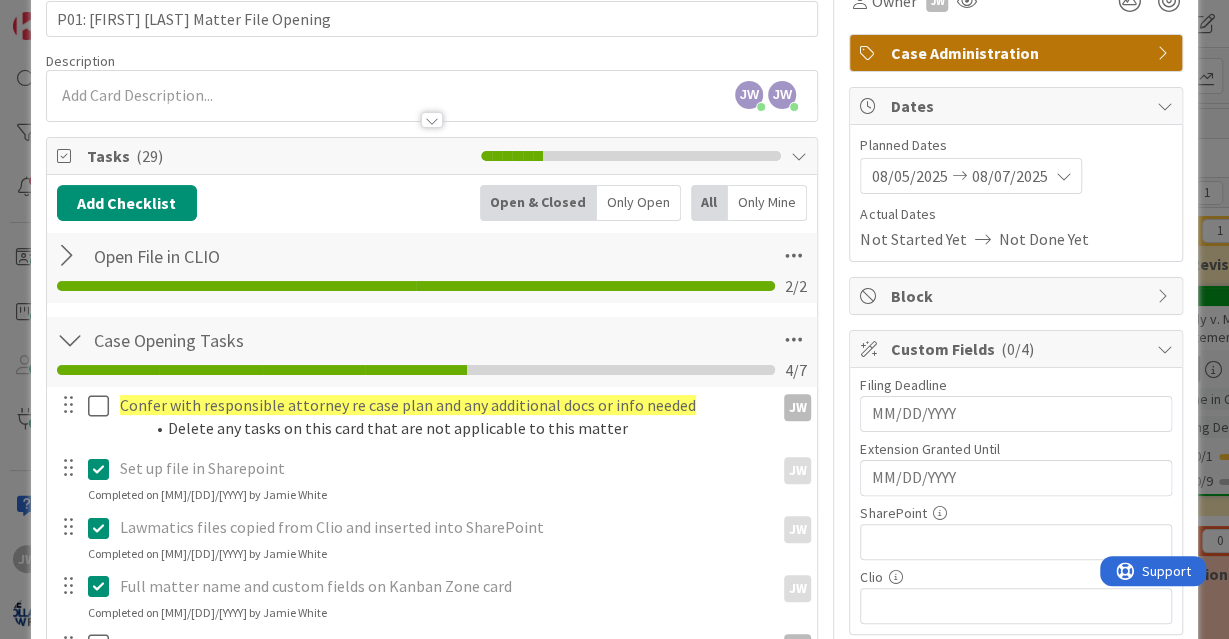 scroll, scrollTop: 0, scrollLeft: 0, axis: both 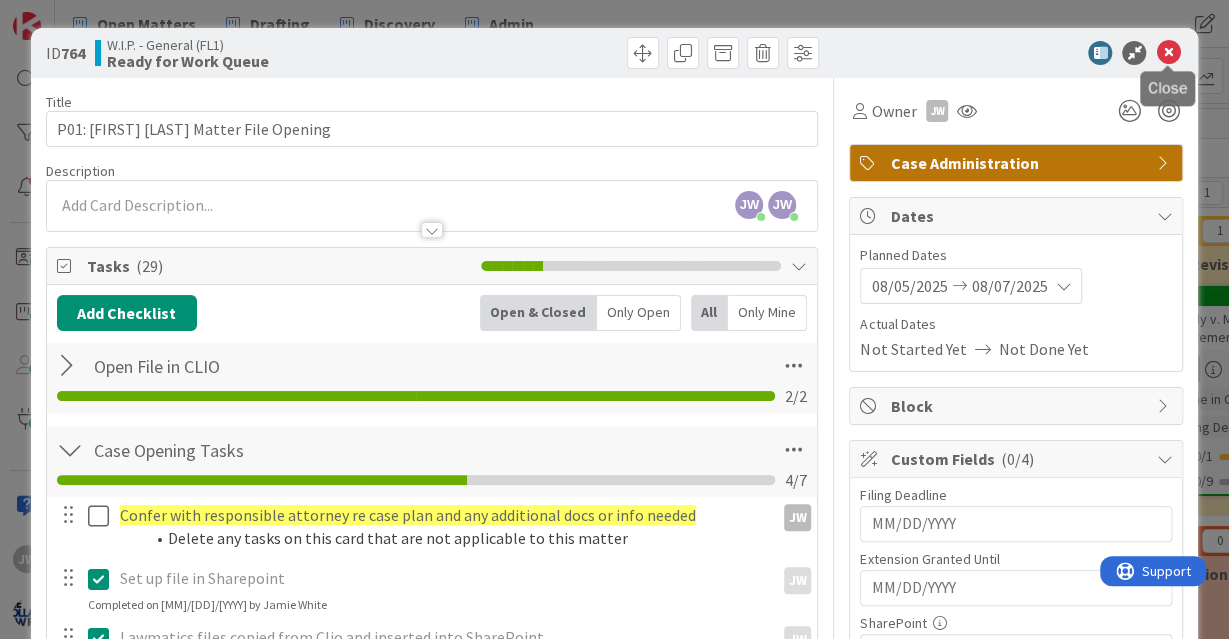 click at bounding box center [1168, 53] 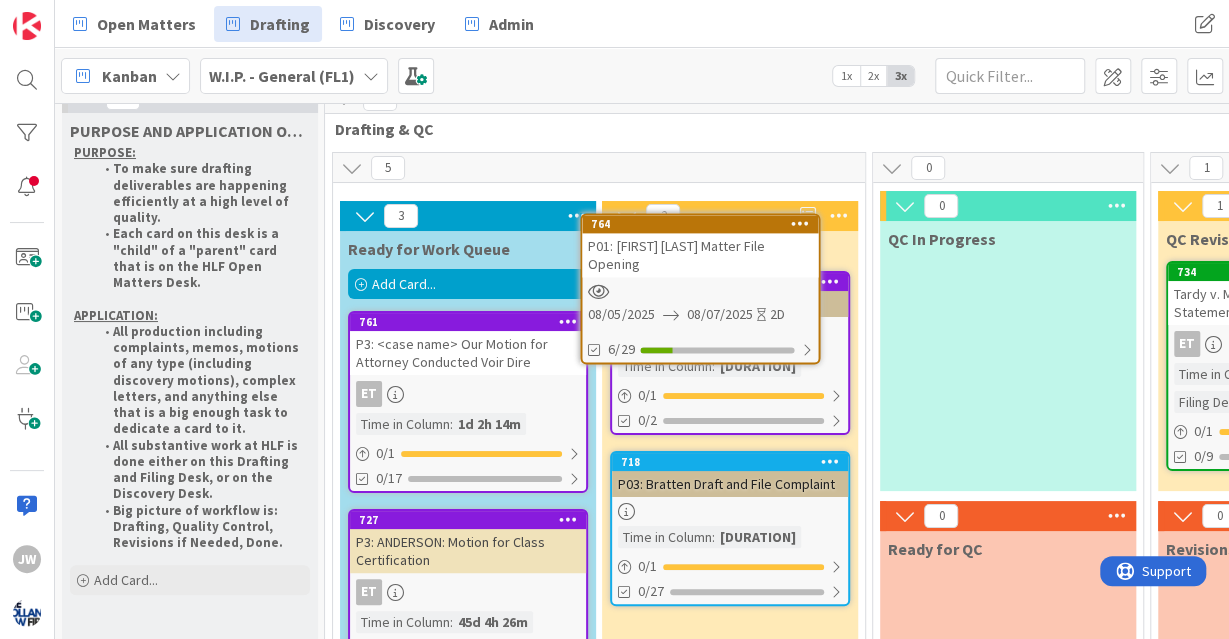scroll, scrollTop: 0, scrollLeft: 0, axis: both 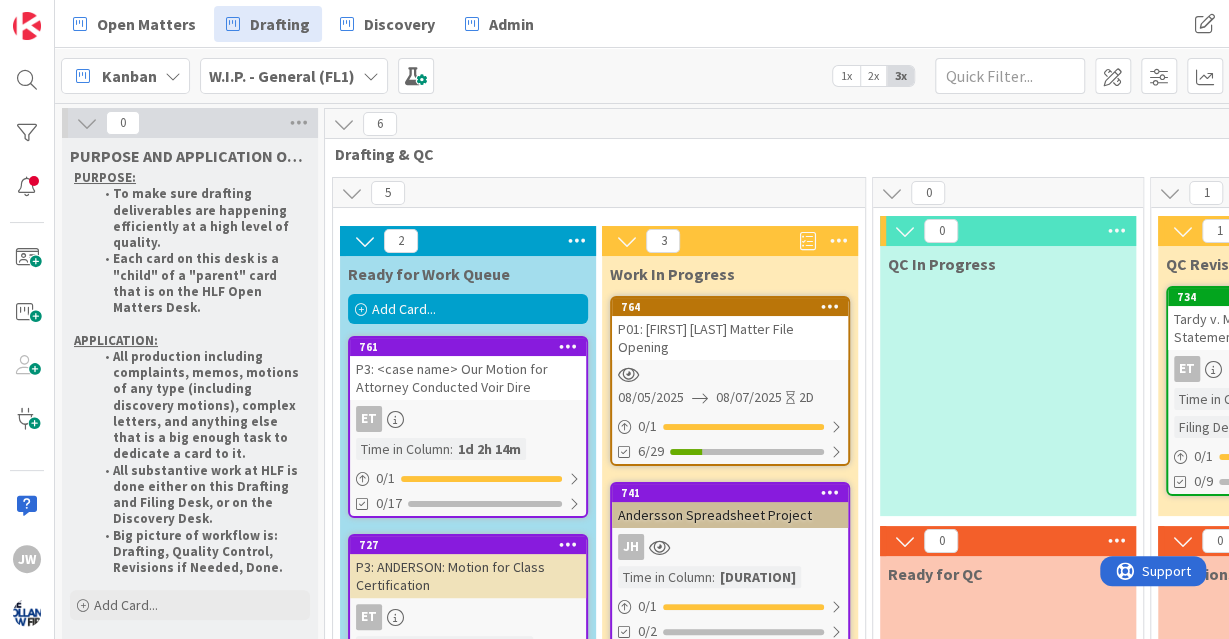 click on "Add Card..." at bounding box center (404, 309) 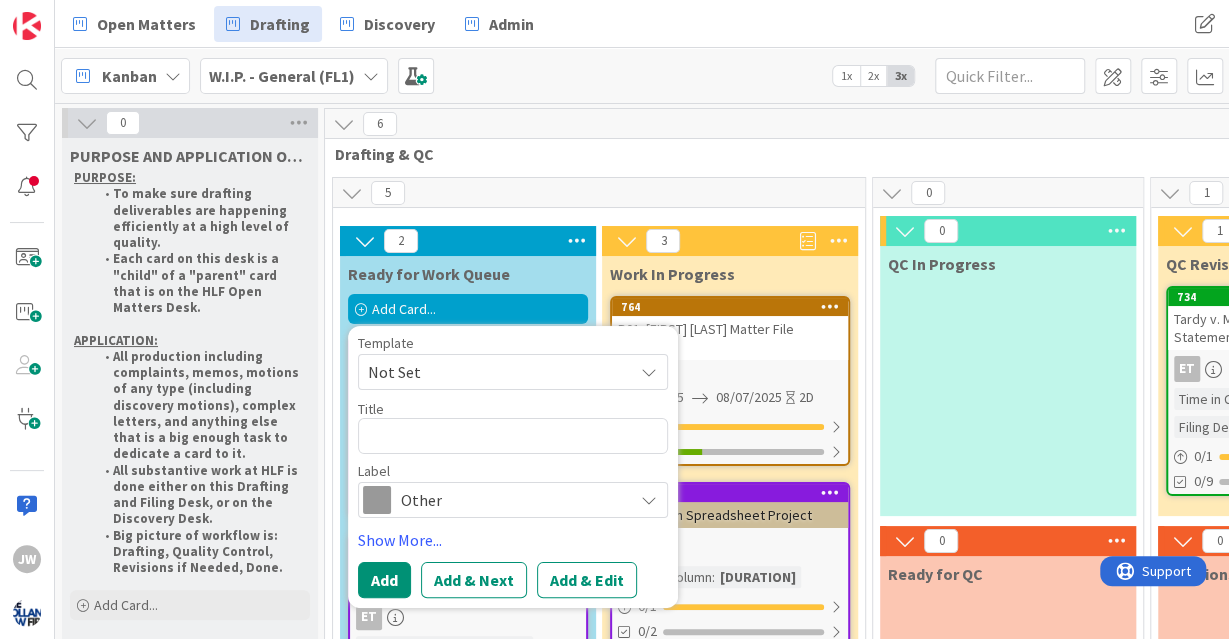 click on "Not Set" at bounding box center (493, 372) 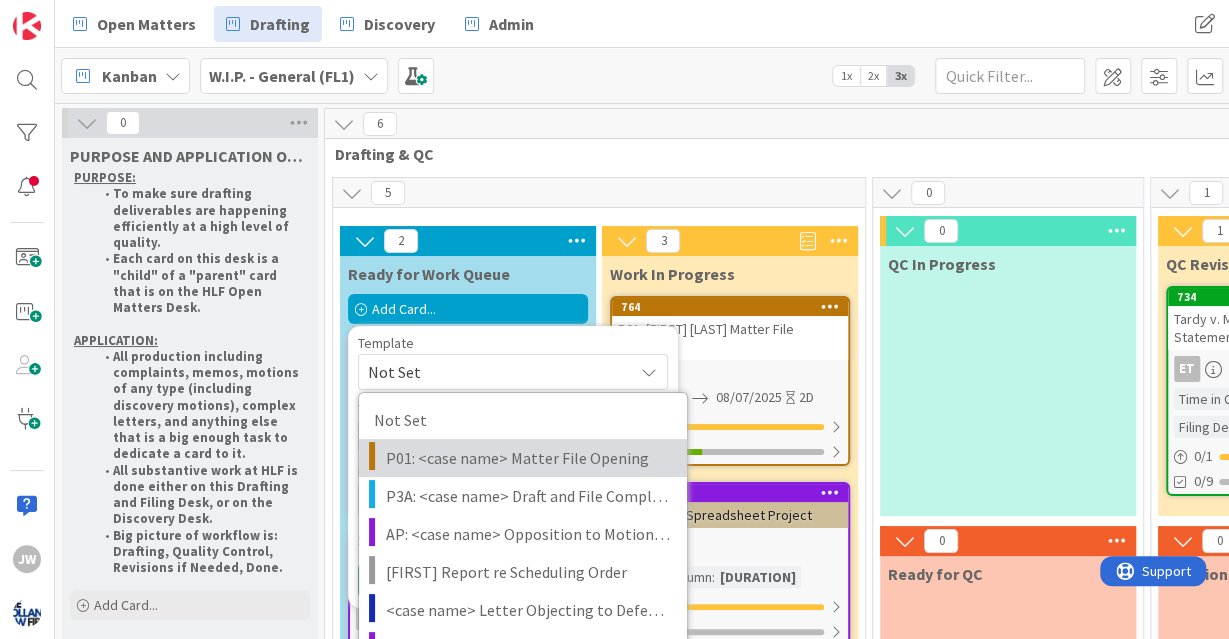 click on "P01: <case name> Matter File Opening" at bounding box center [529, 458] 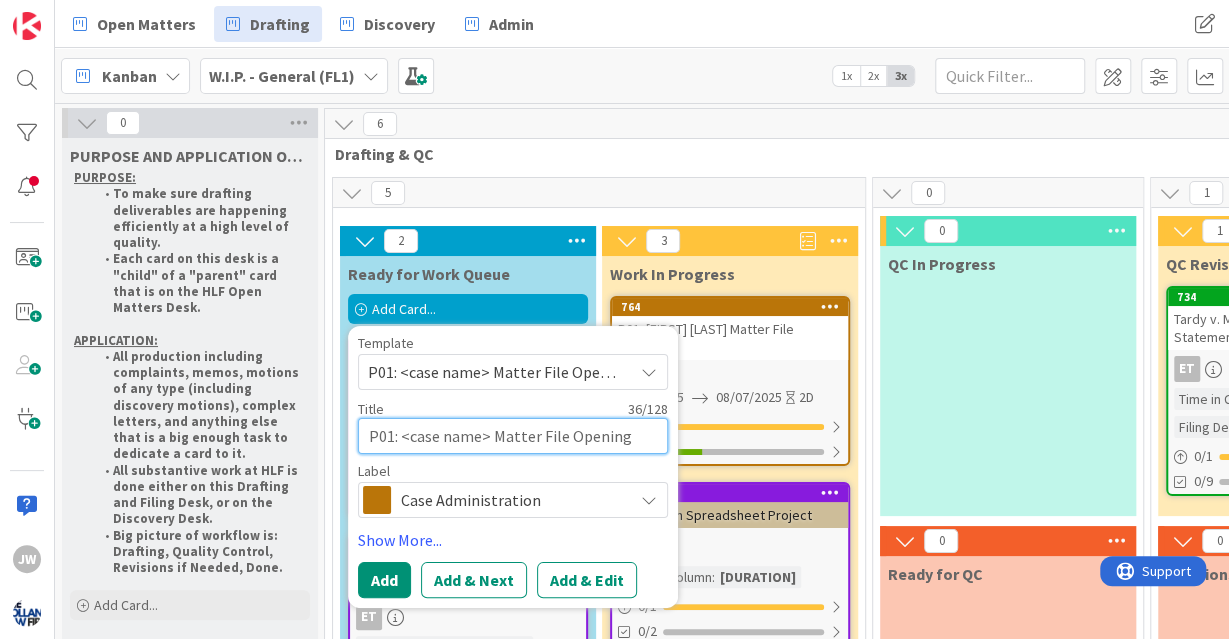 click on "P01: <case name> Matter File Opening" at bounding box center (513, 436) 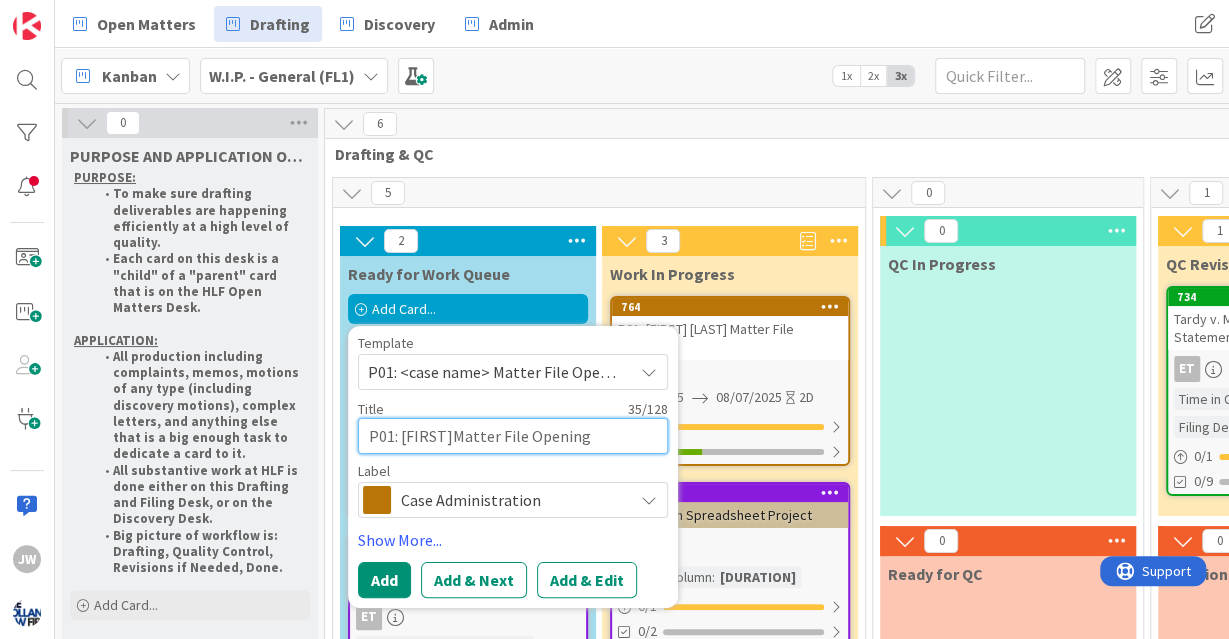 type on "x" 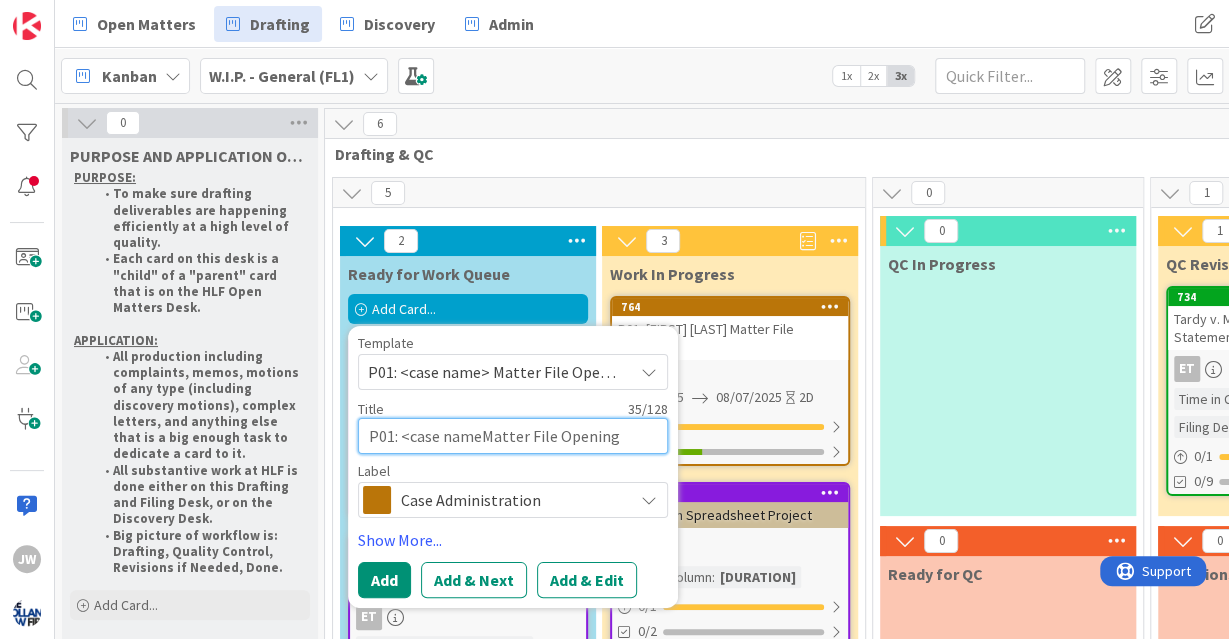 type on "x" 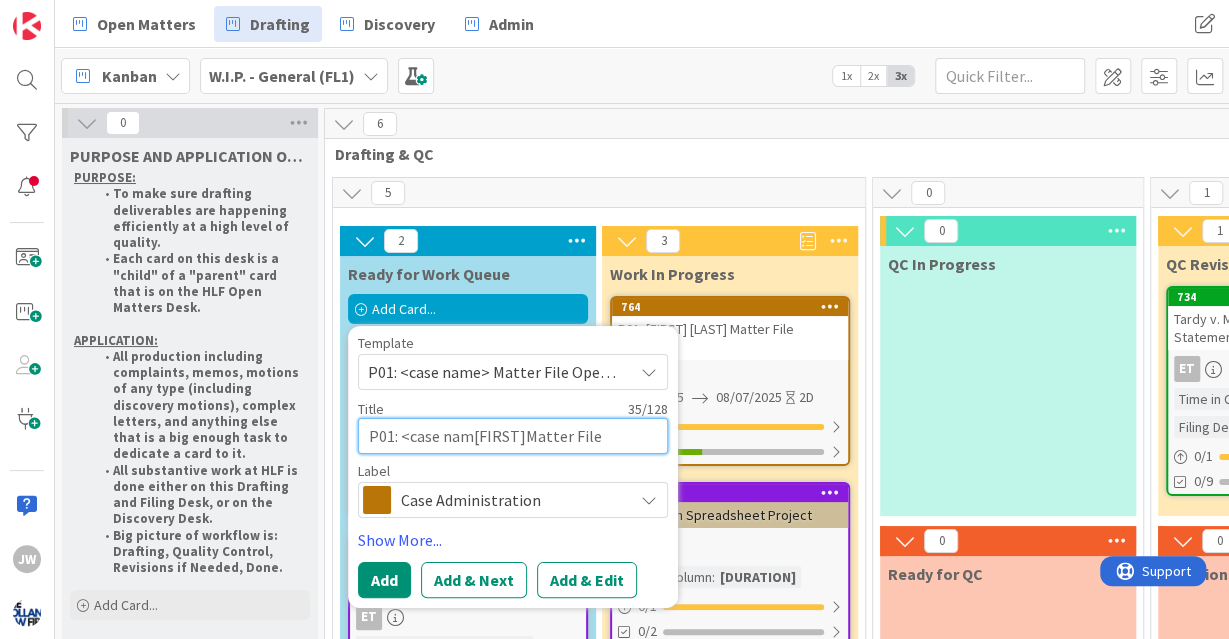 type on "x" 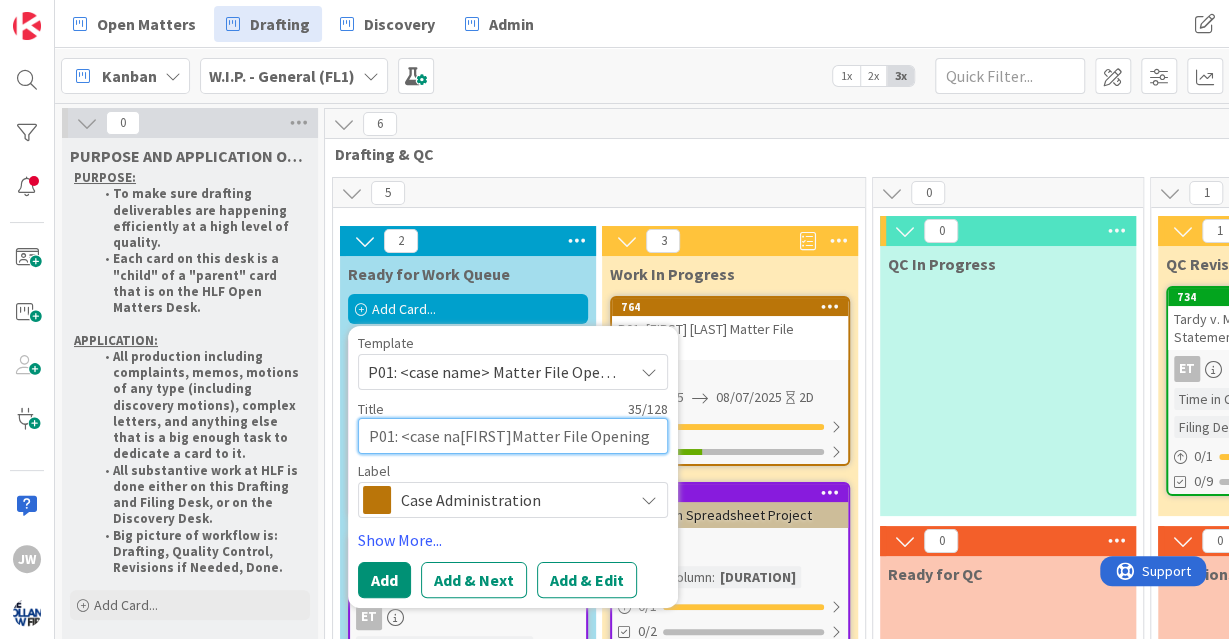 type on "x" 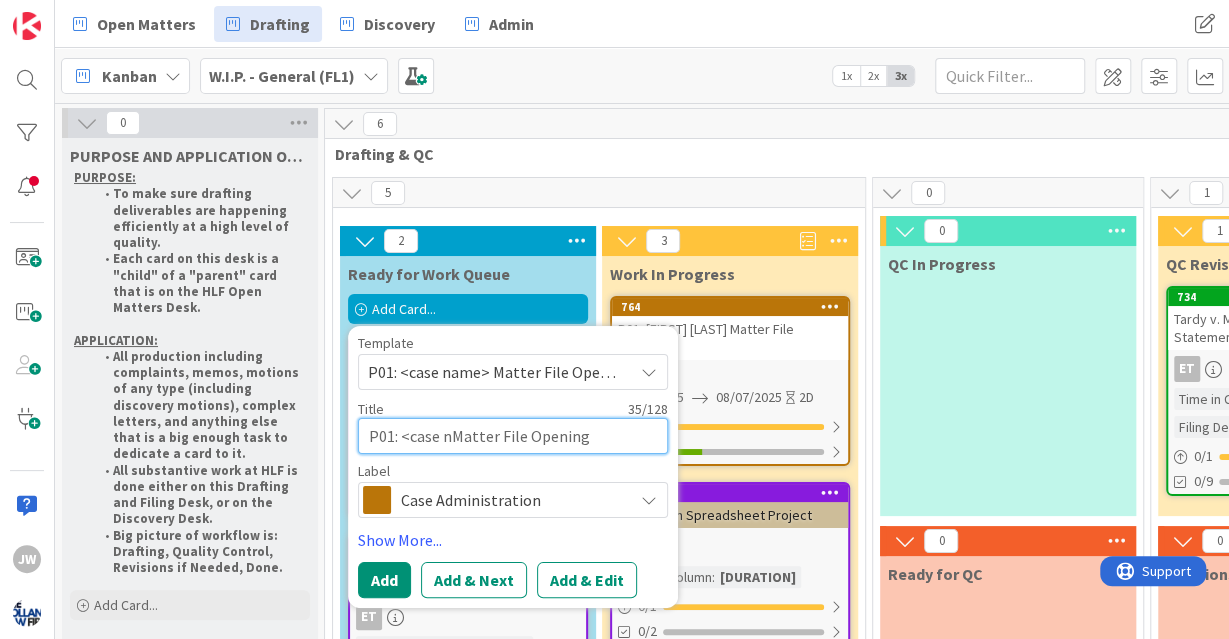 type on "x" 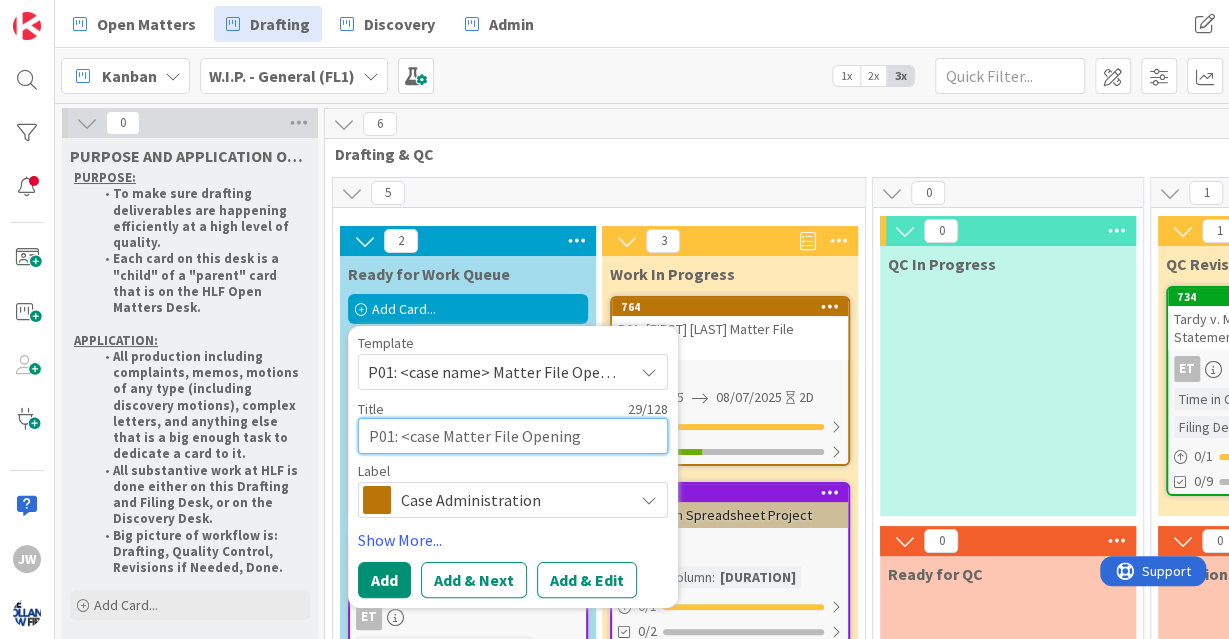 type on "x" 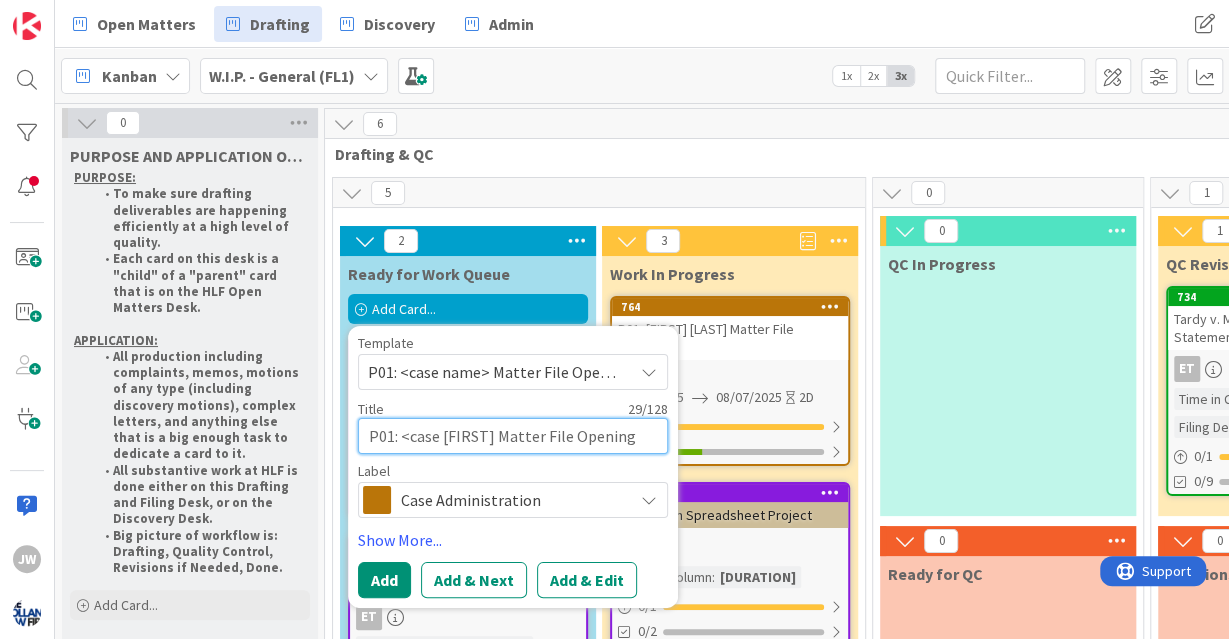type on "x" 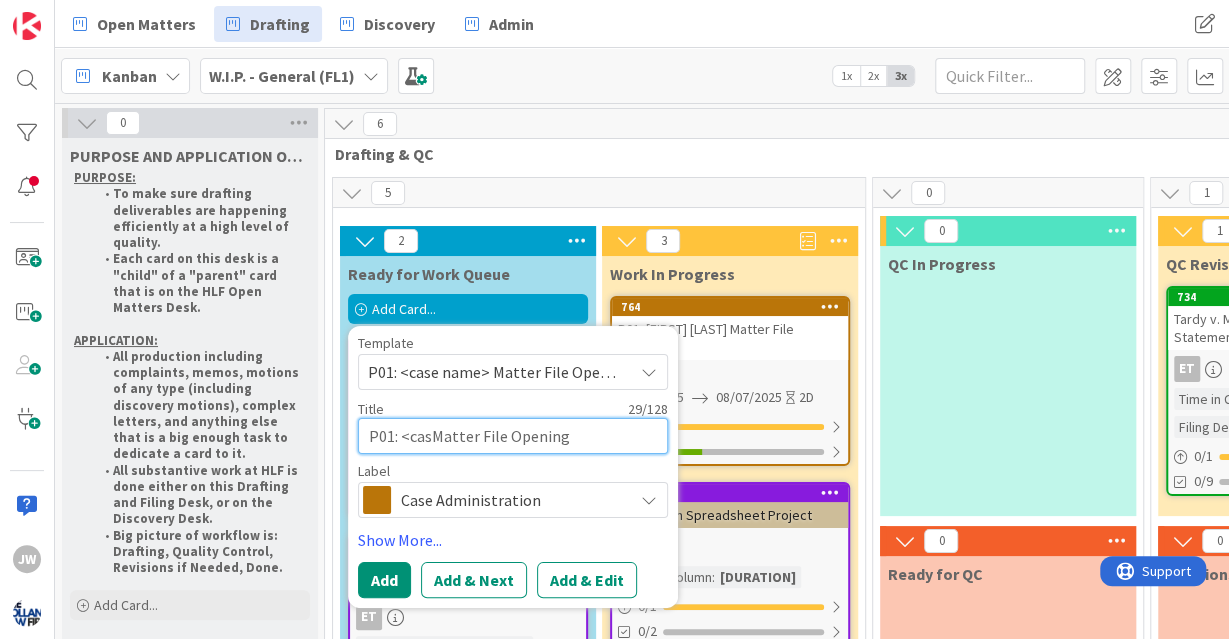 type on "x" 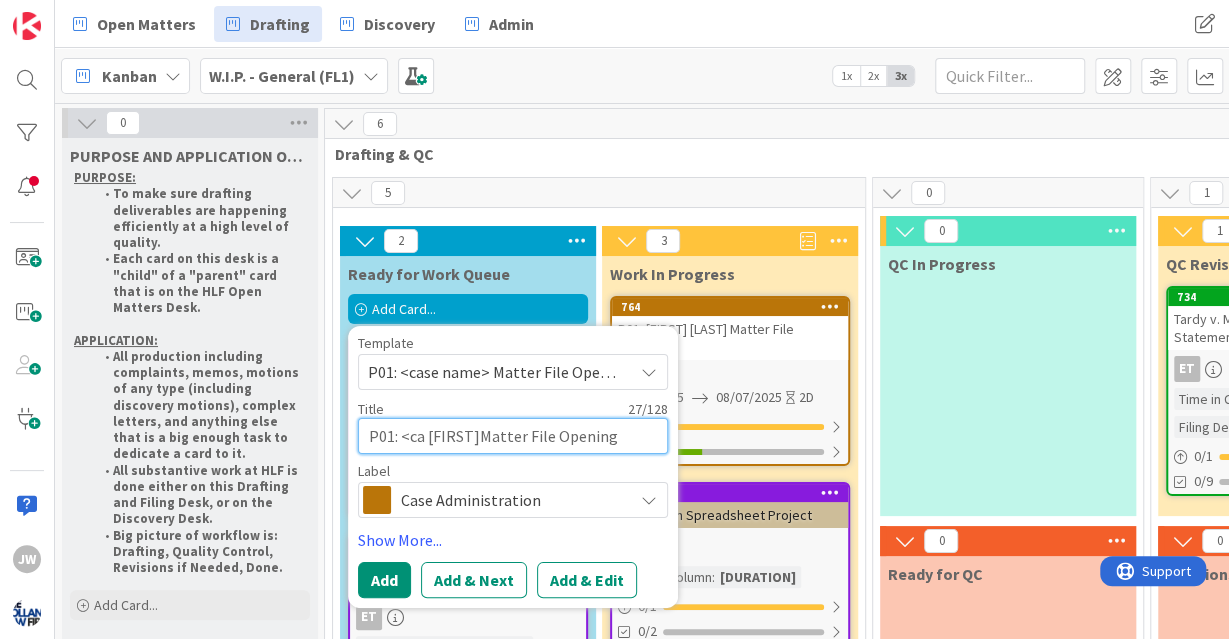 type on "x" 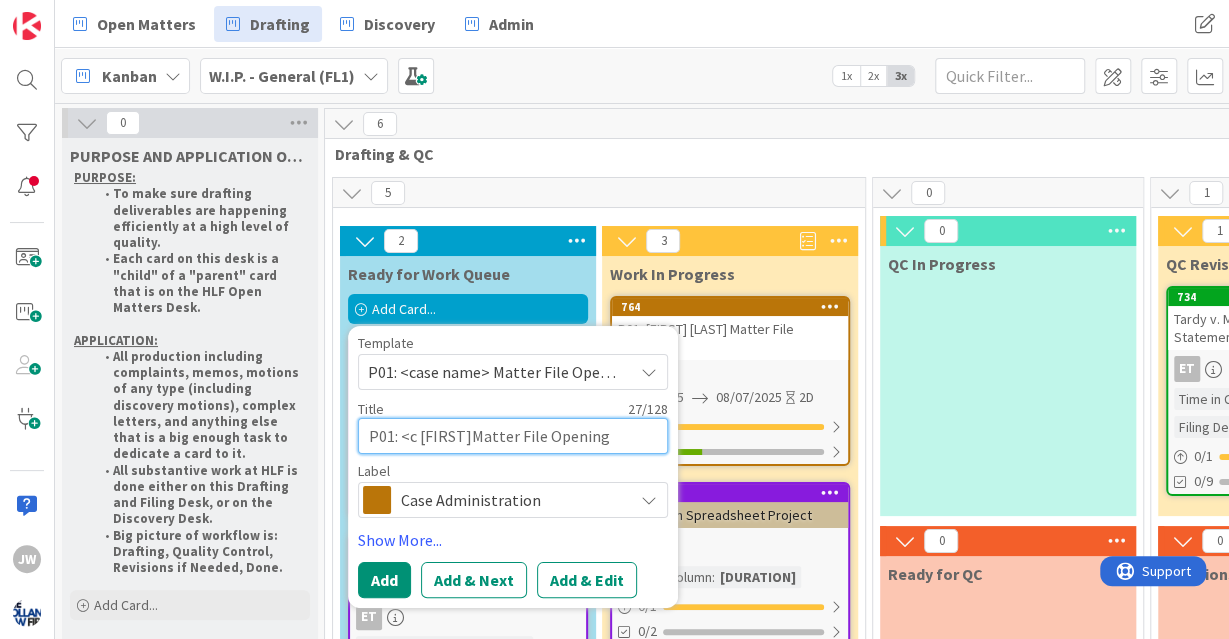 type on "x" 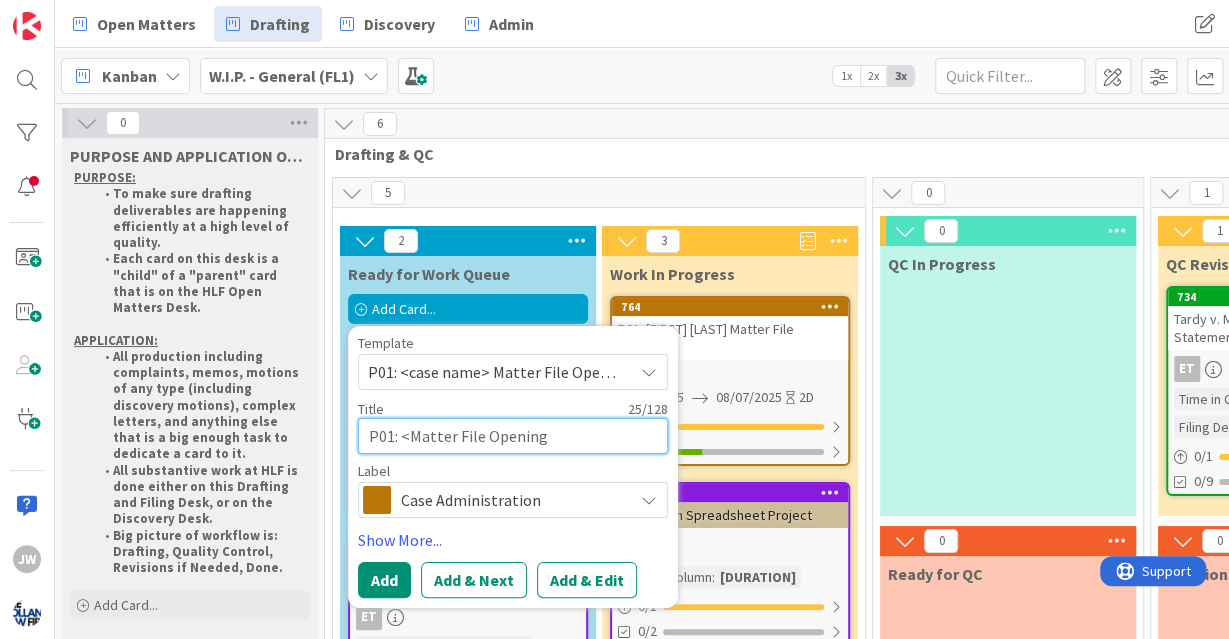 type on "x" 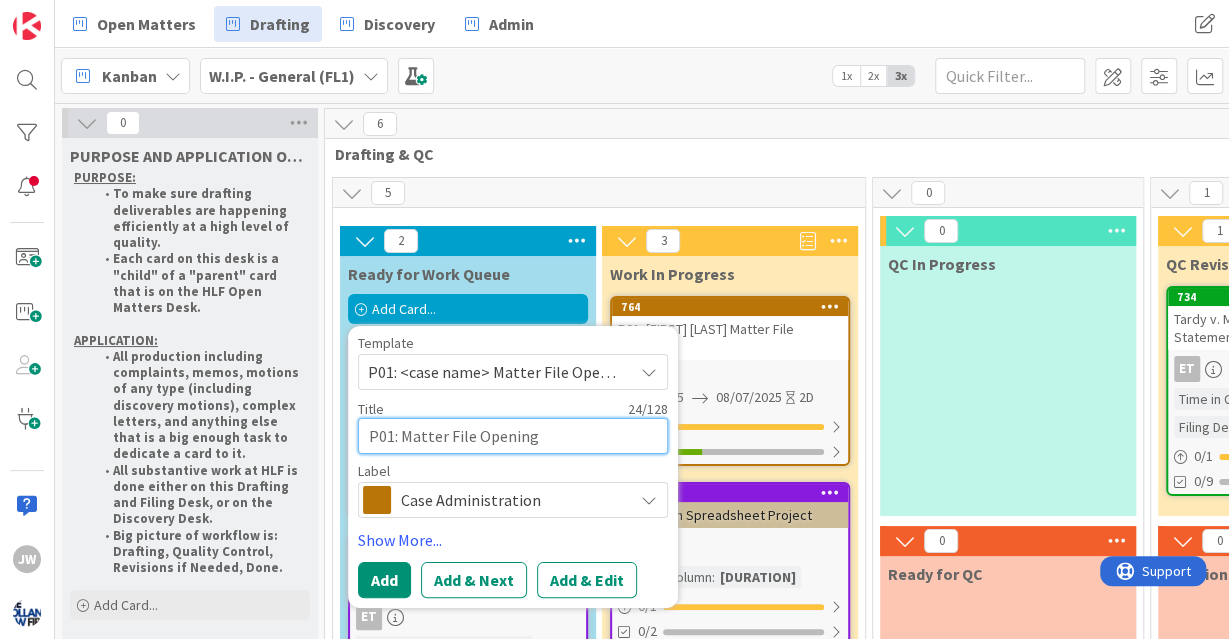 type on "x" 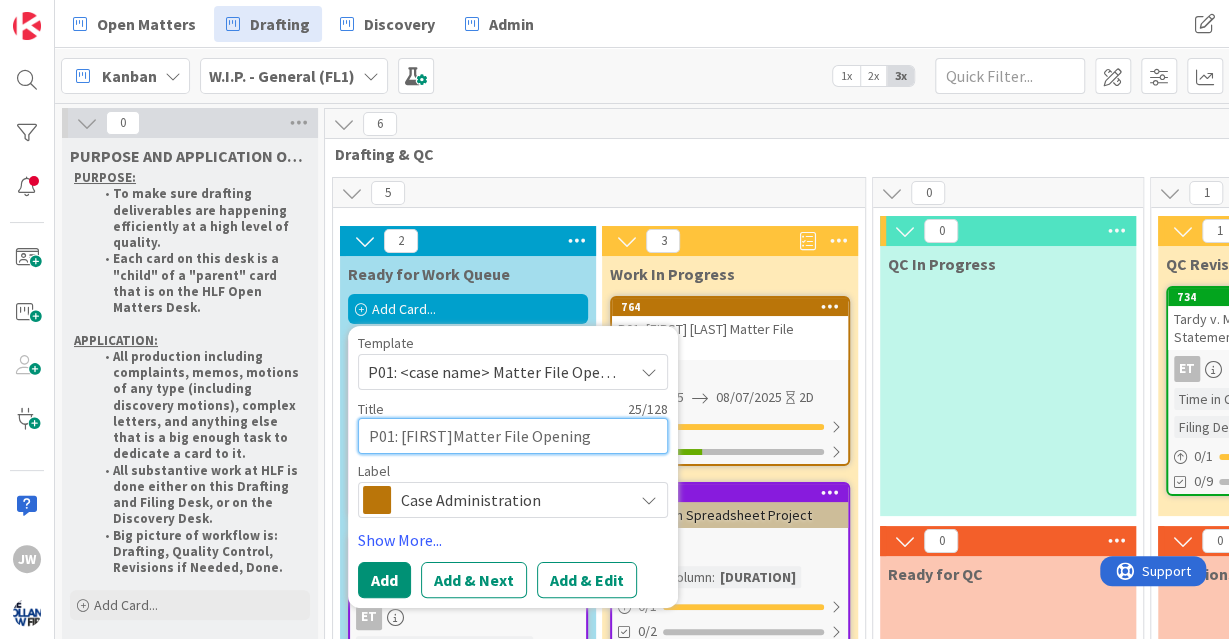 type on "x" 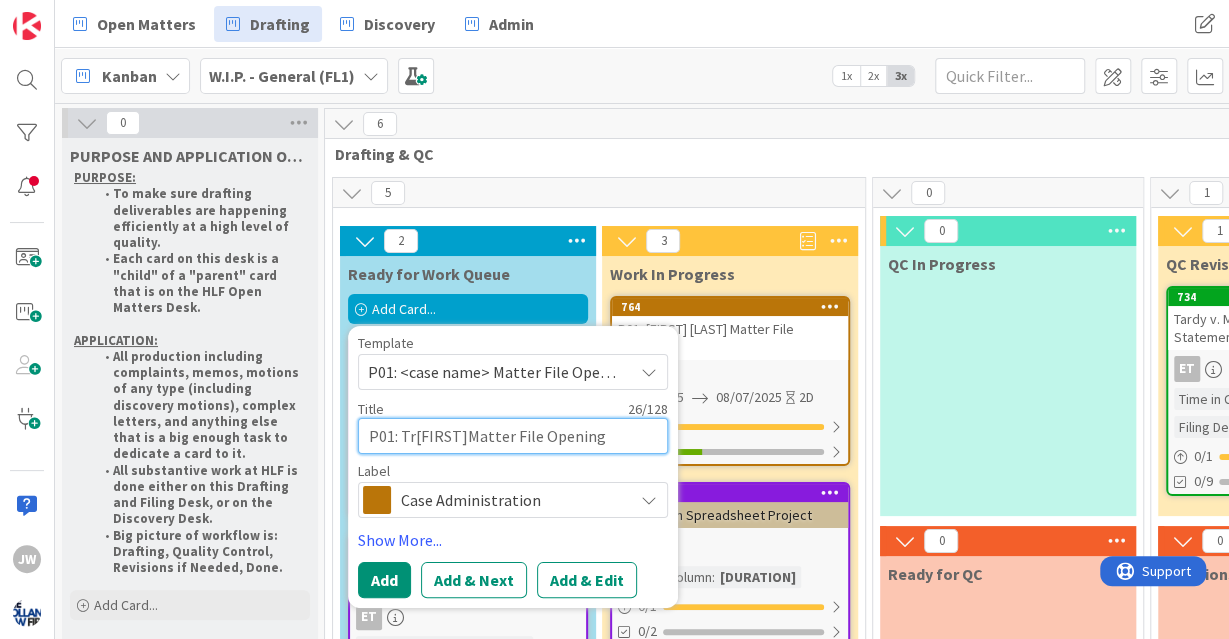 type on "x" 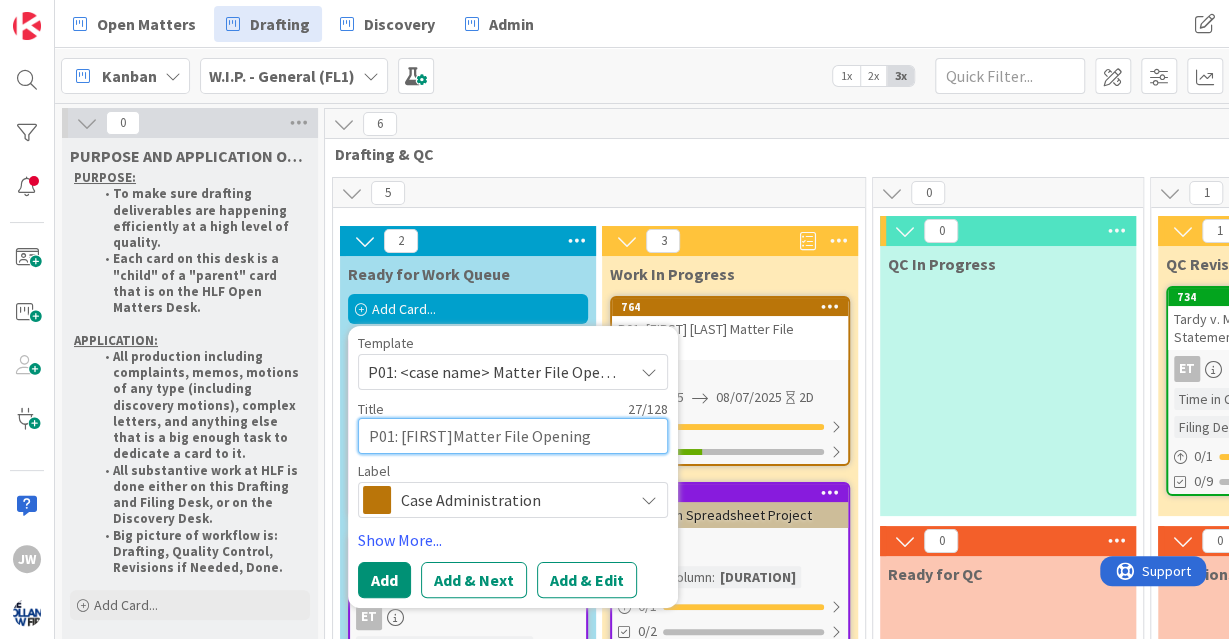 type on "x" 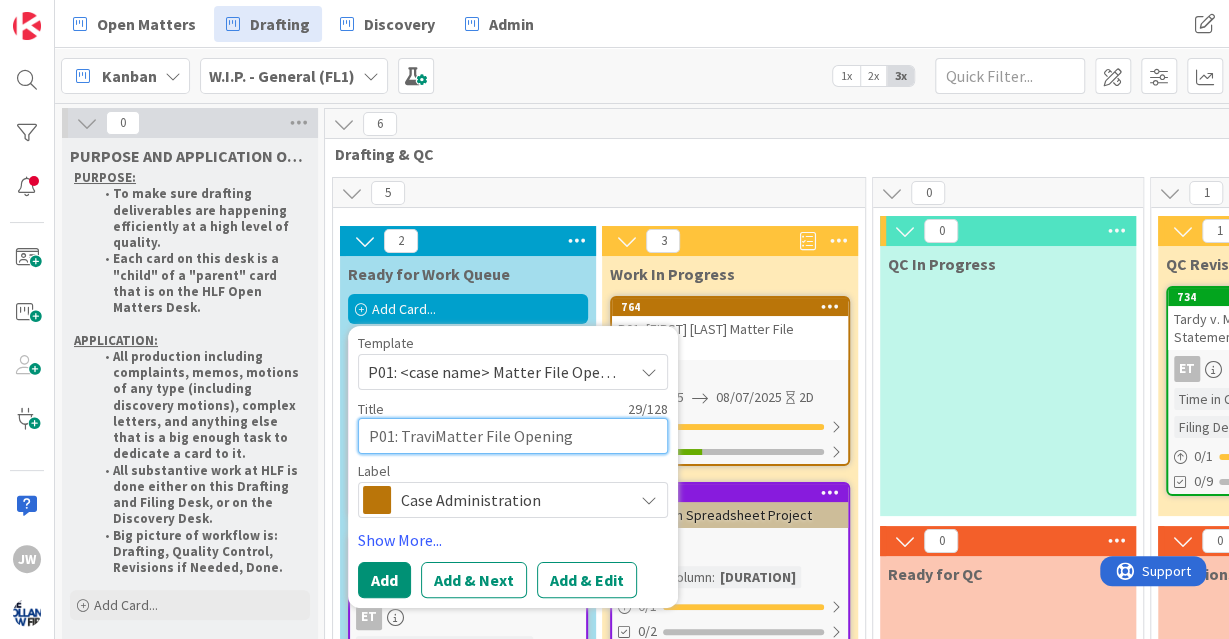 type on "x" 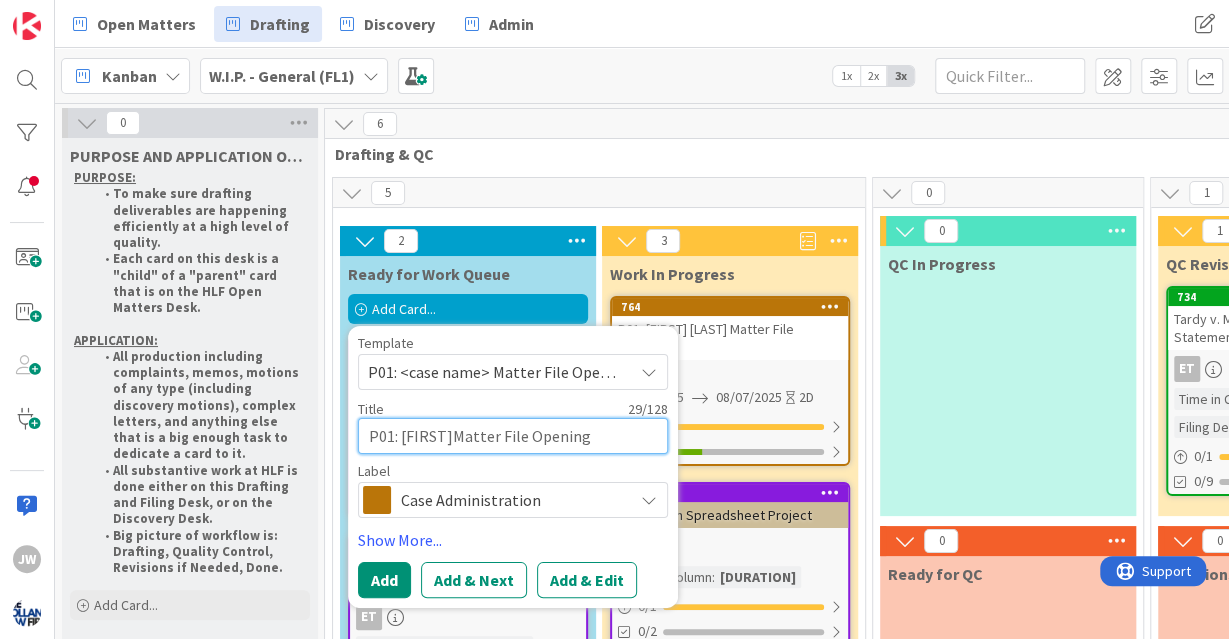 type on "x" 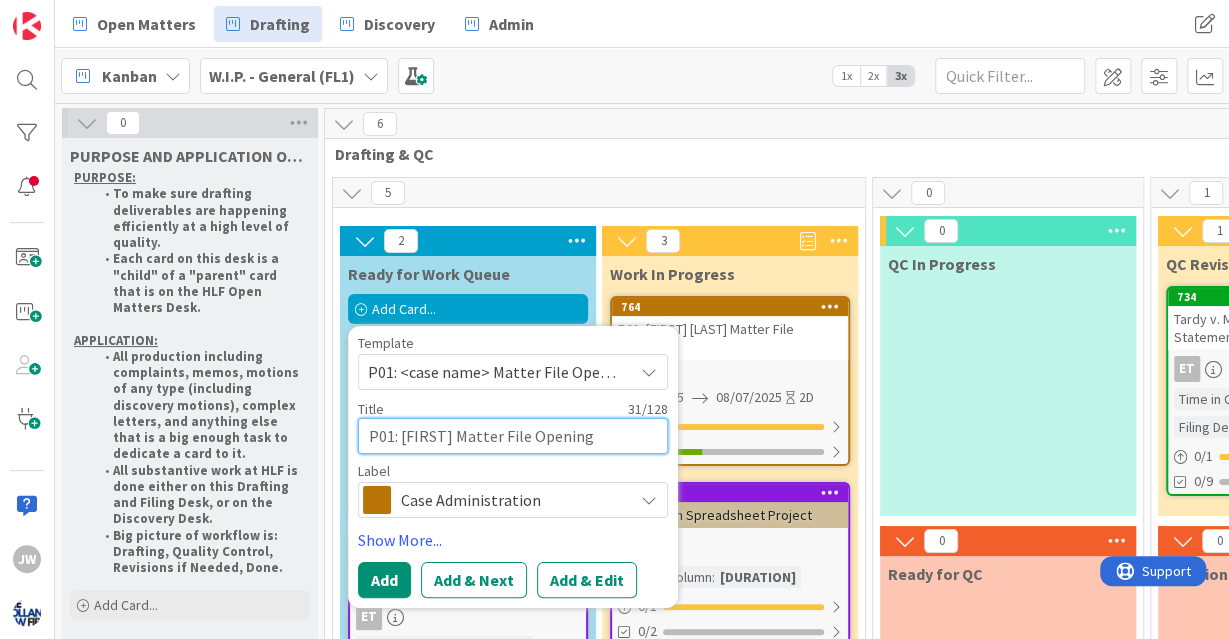 type on "x" 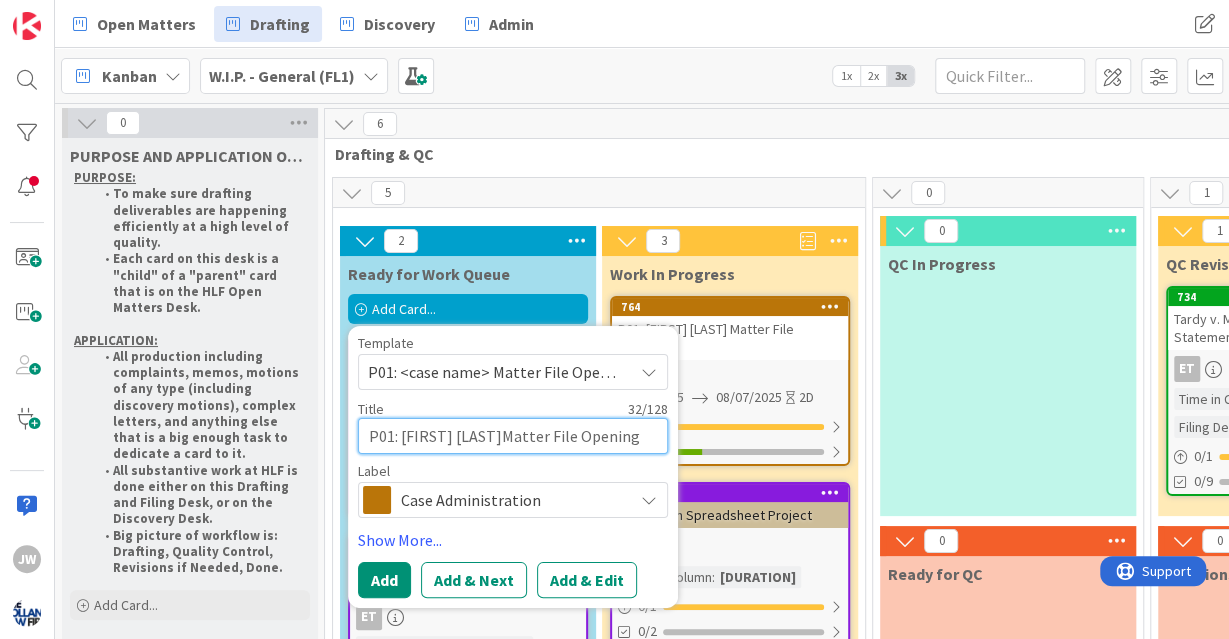 type on "x" 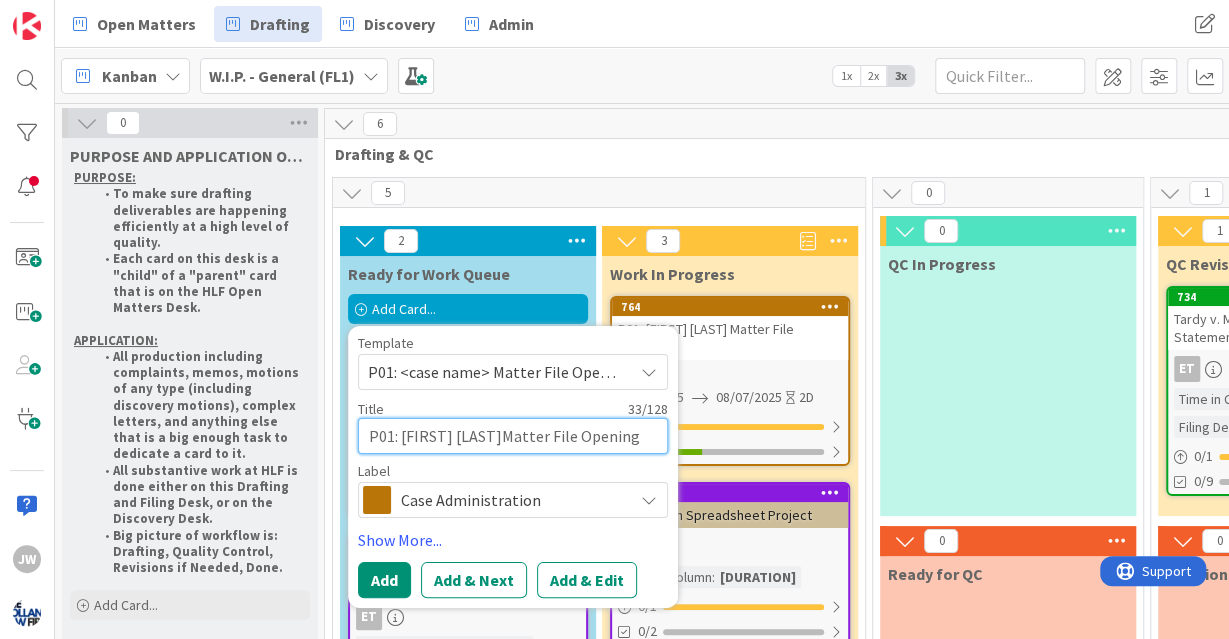 type on "x" 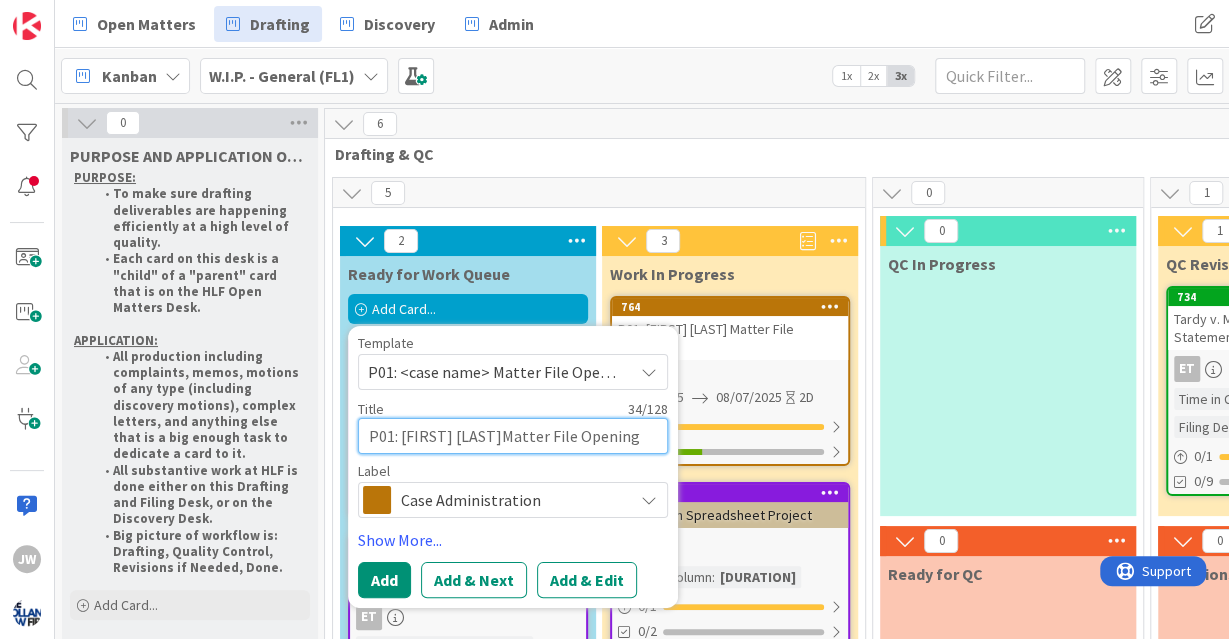type on "x" 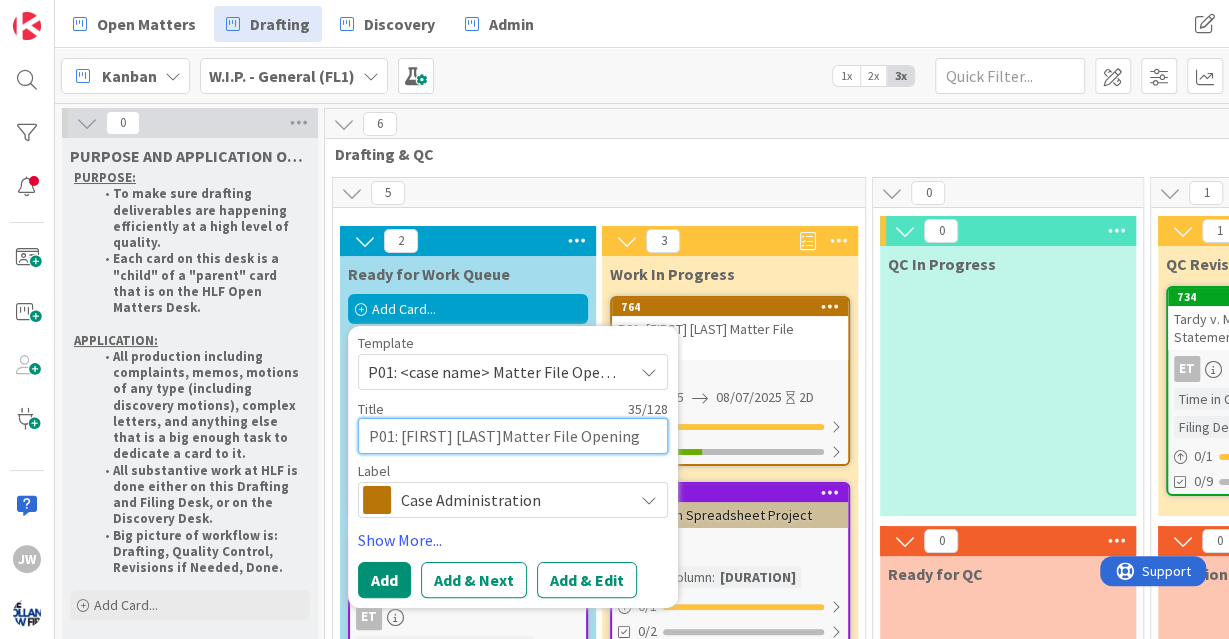 type on "x" 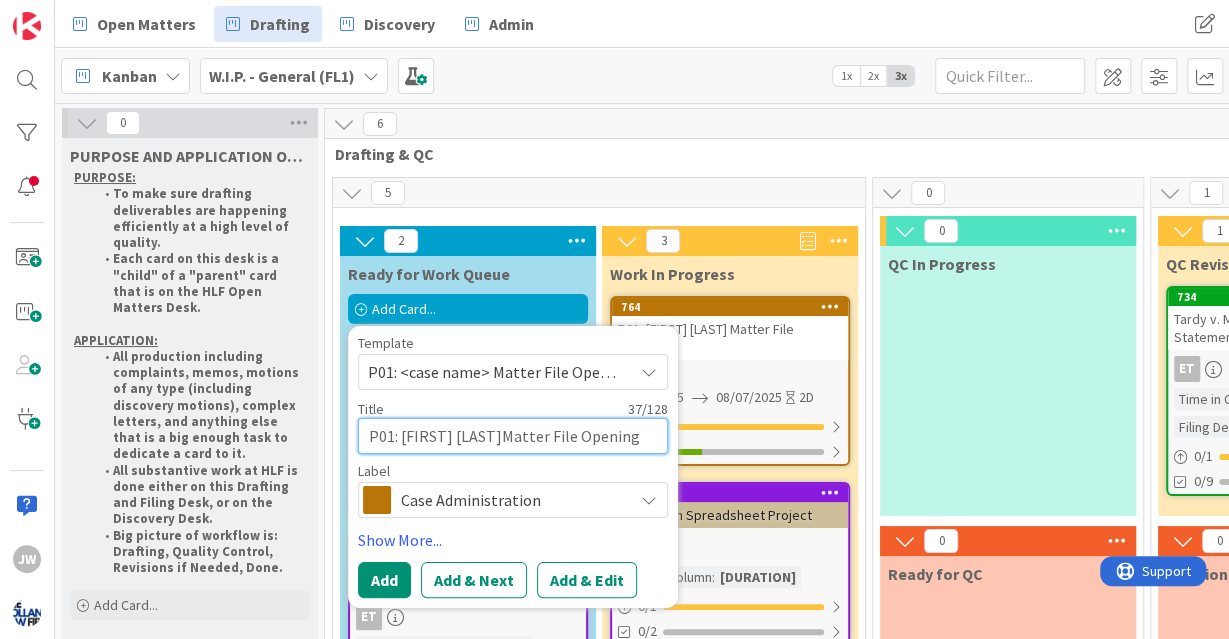 type on "x" 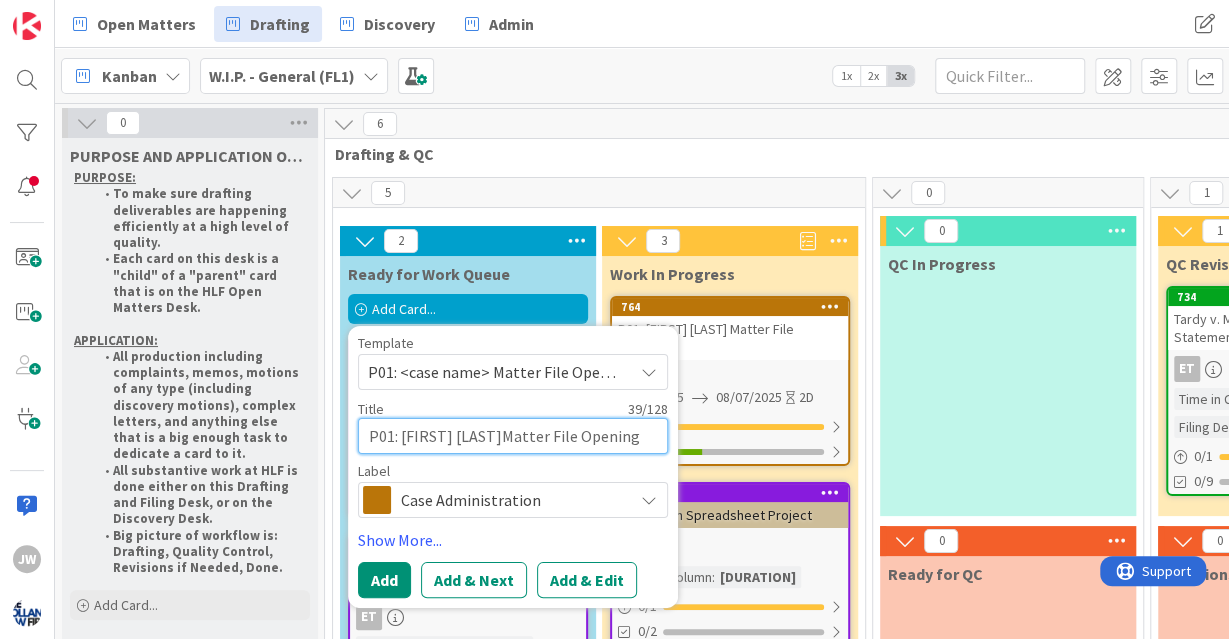 type on "x" 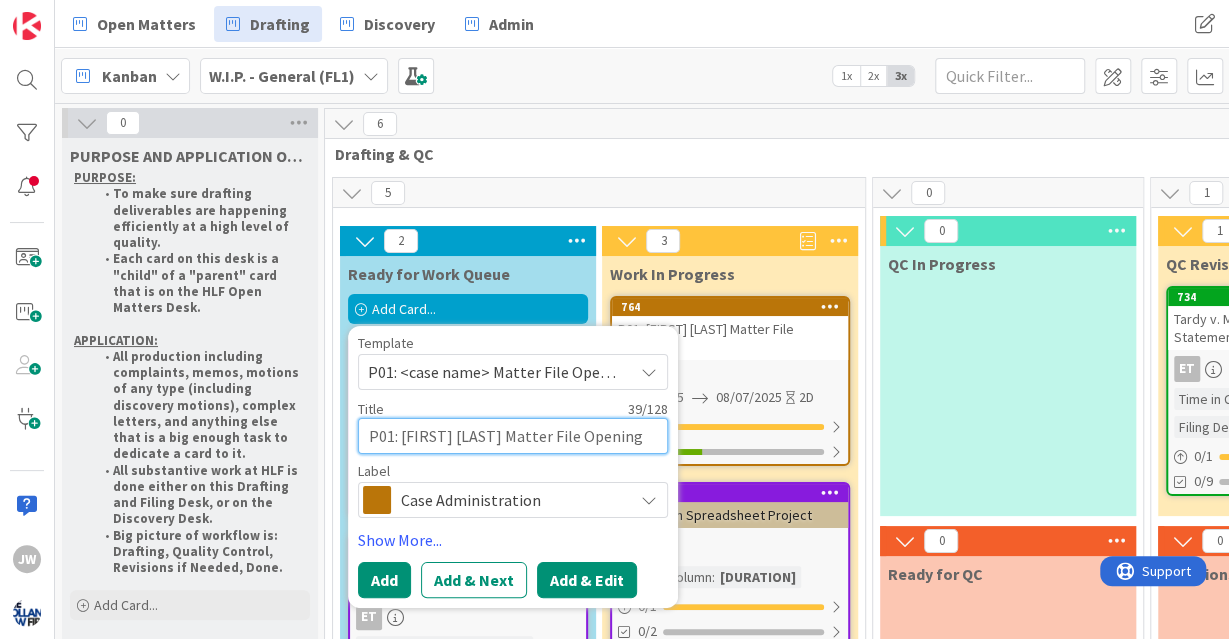 type on "P01: [FIRST] [LAST] Matter File Opening" 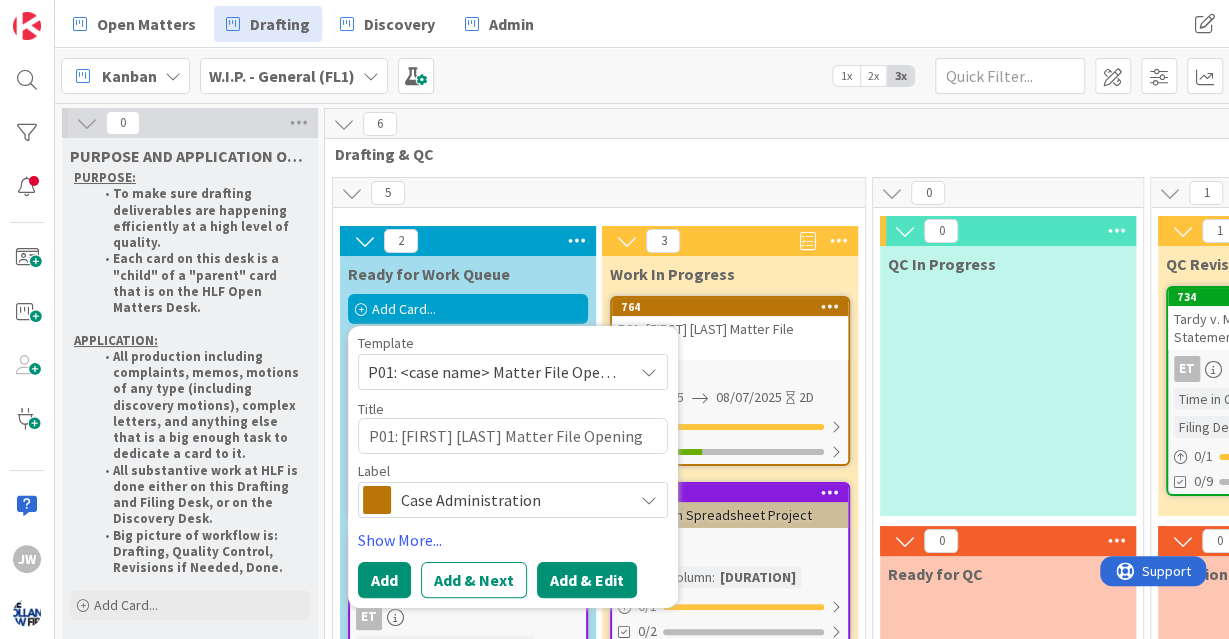 click on "Add & Edit" at bounding box center [587, 580] 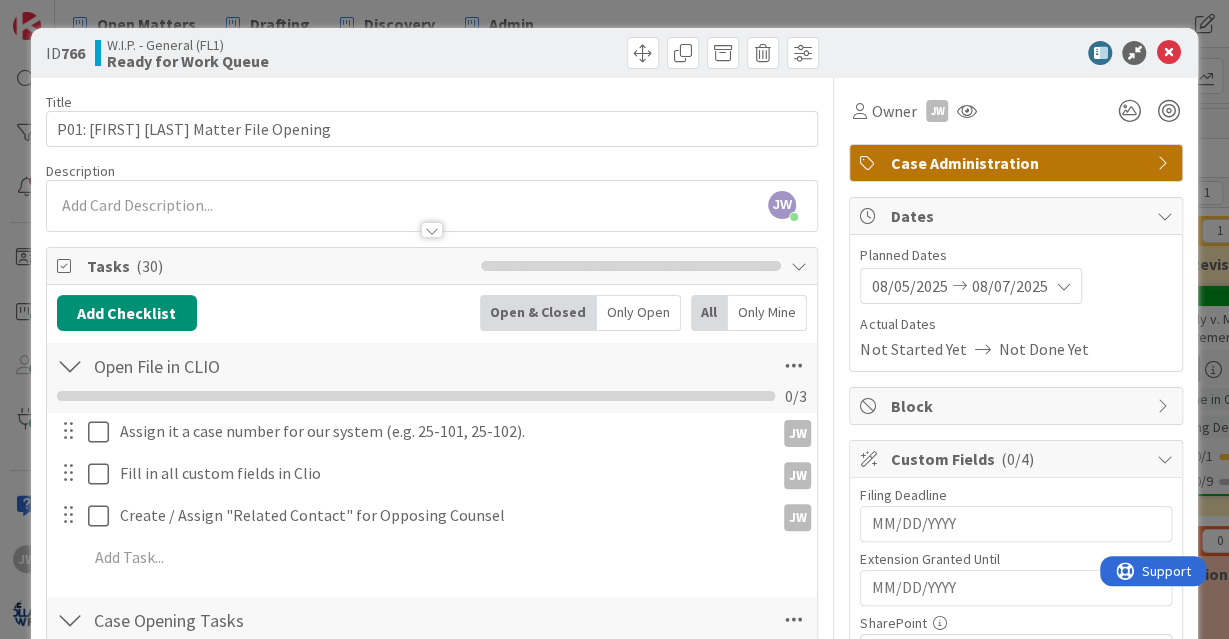 scroll, scrollTop: 153, scrollLeft: 0, axis: vertical 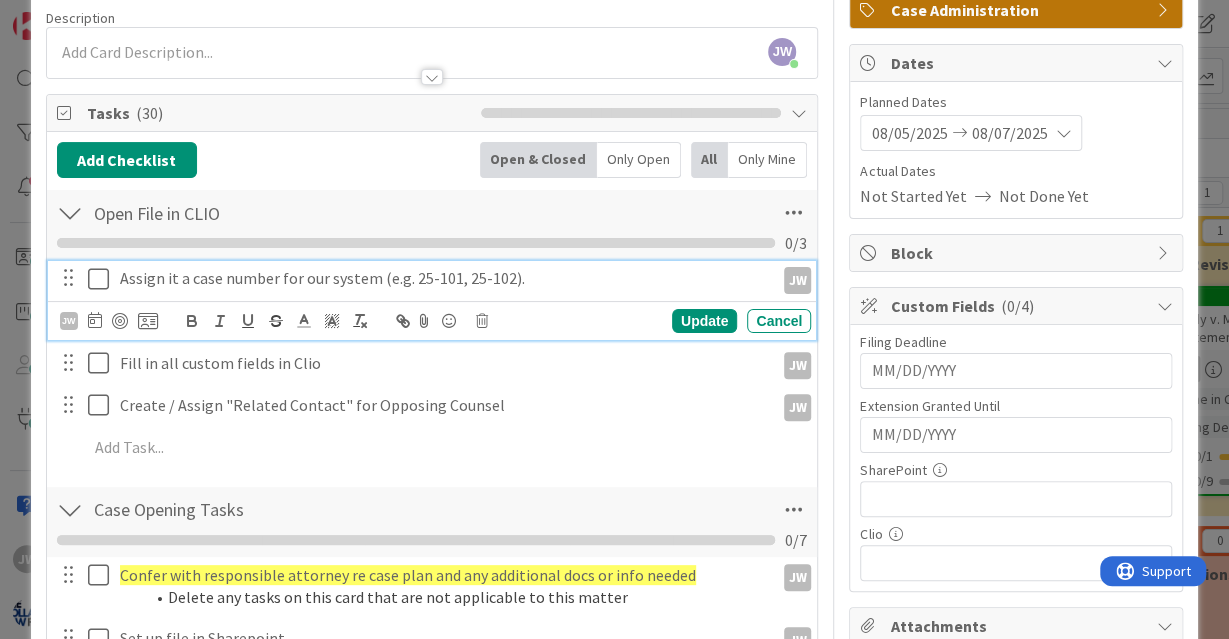 click at bounding box center [103, 279] 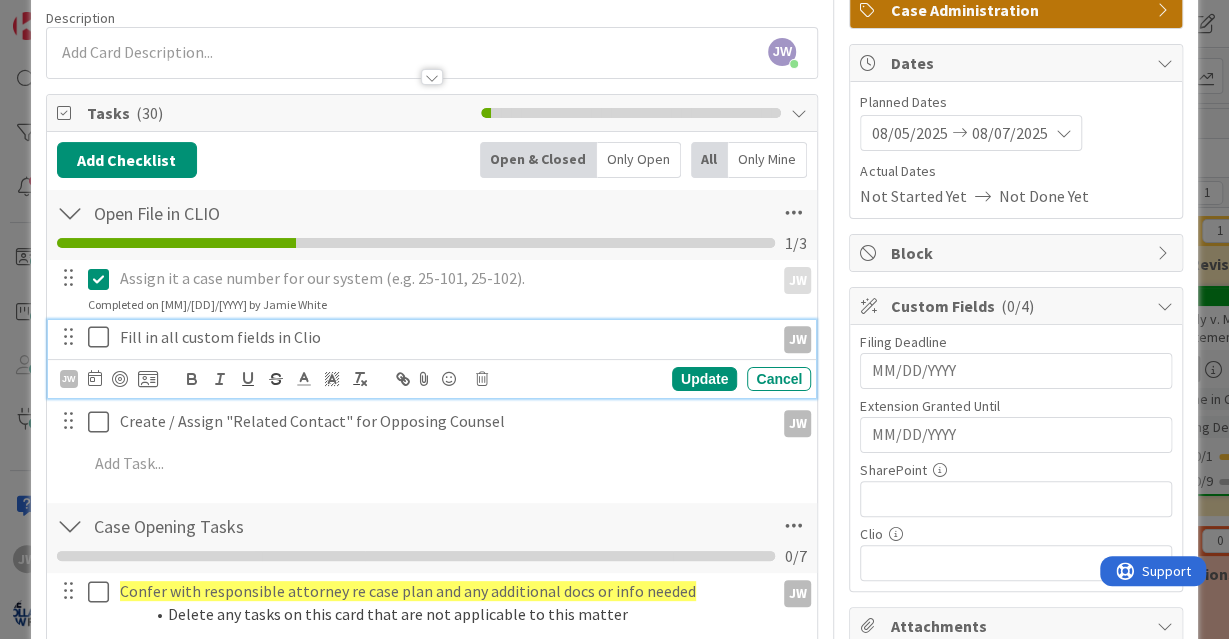 click at bounding box center [103, 337] 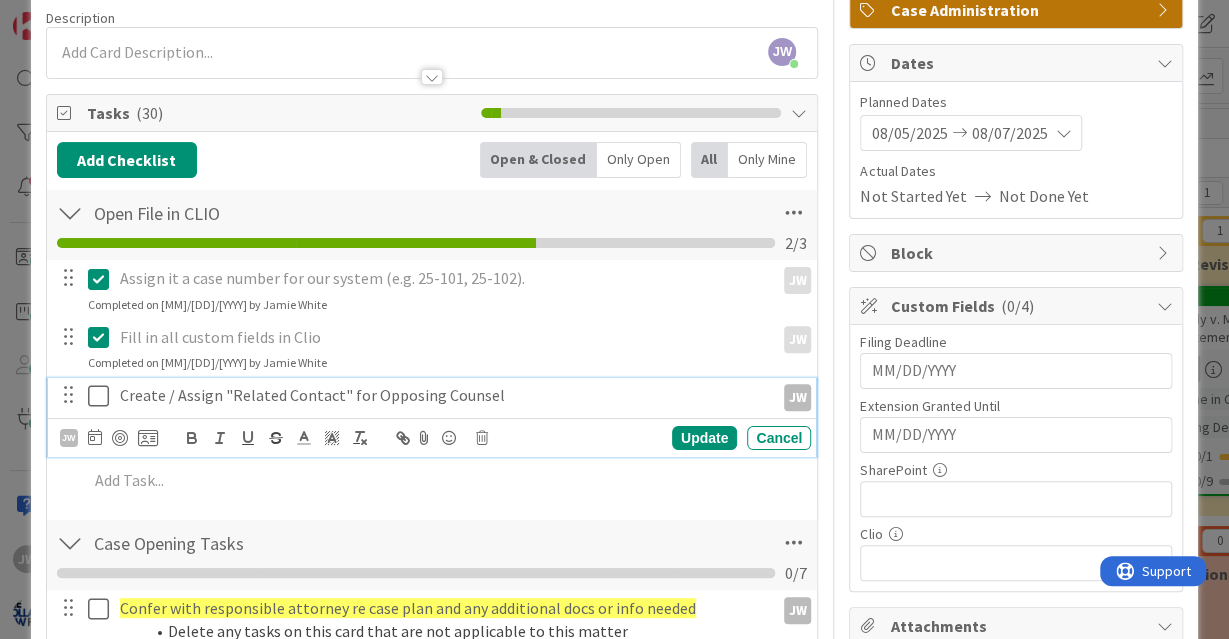 click on "Create / Assign "Related Contact" for Opposing Counsel" at bounding box center (443, 395) 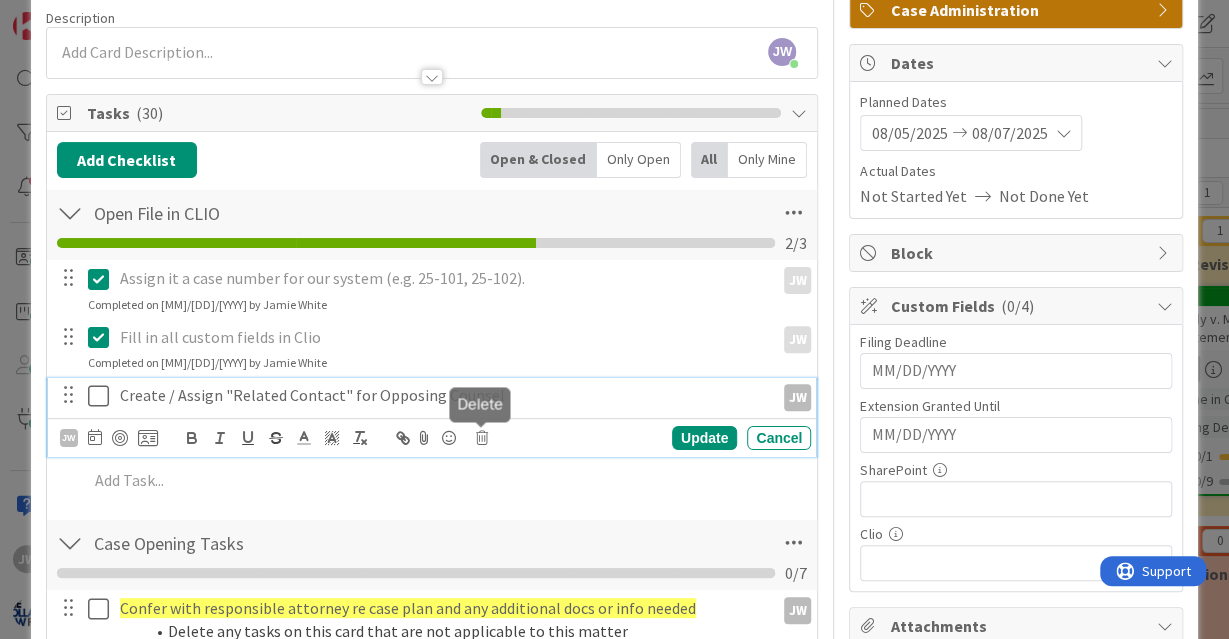 click at bounding box center [482, 438] 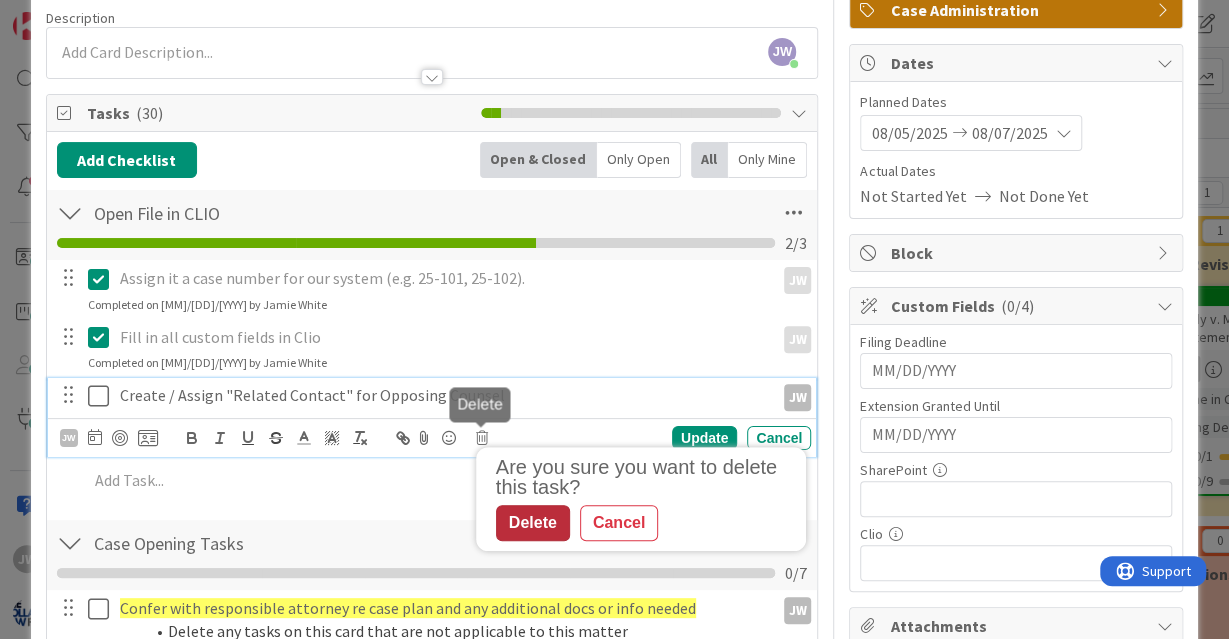 click on "Delete" at bounding box center [533, 523] 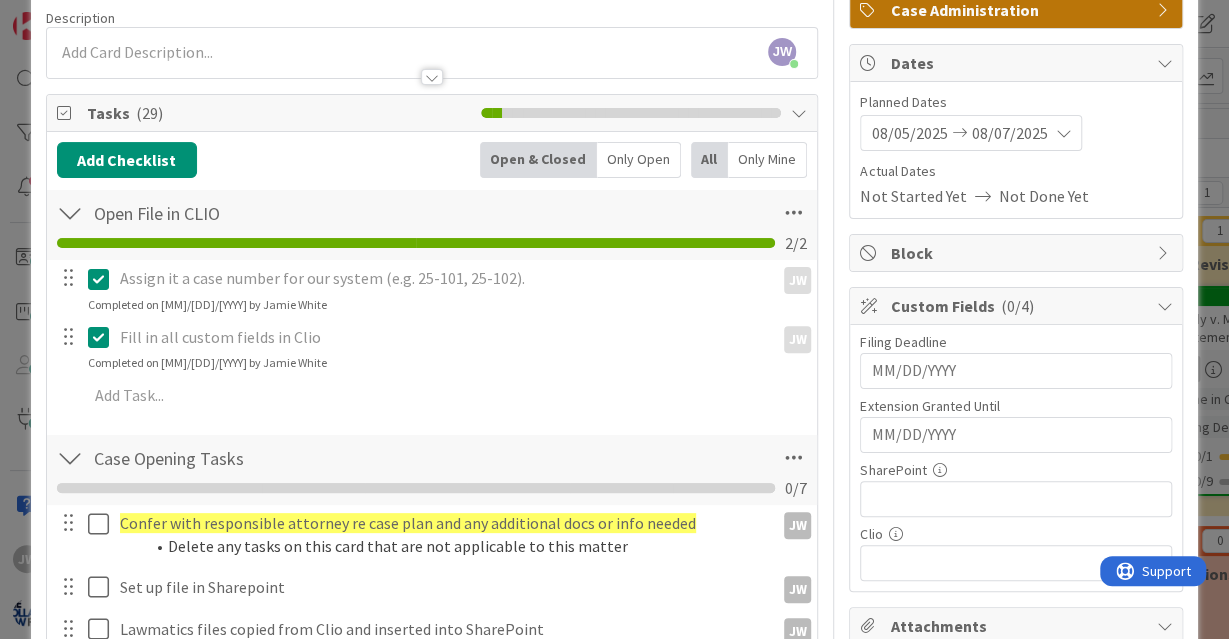 scroll, scrollTop: 443, scrollLeft: 0, axis: vertical 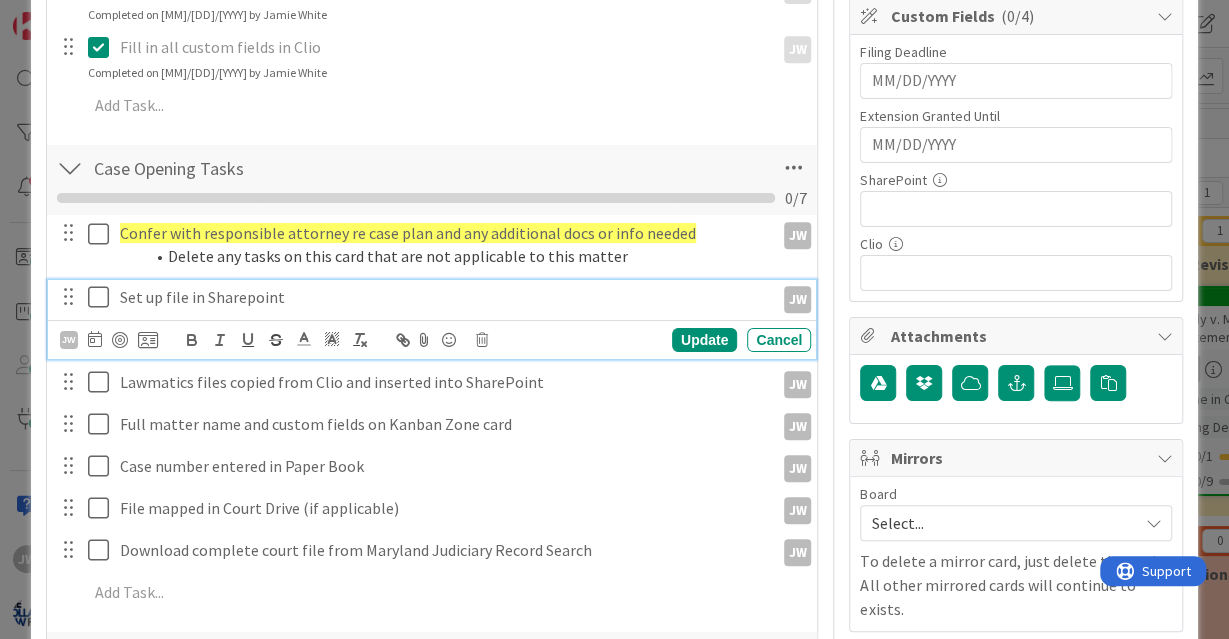 click at bounding box center [103, 297] 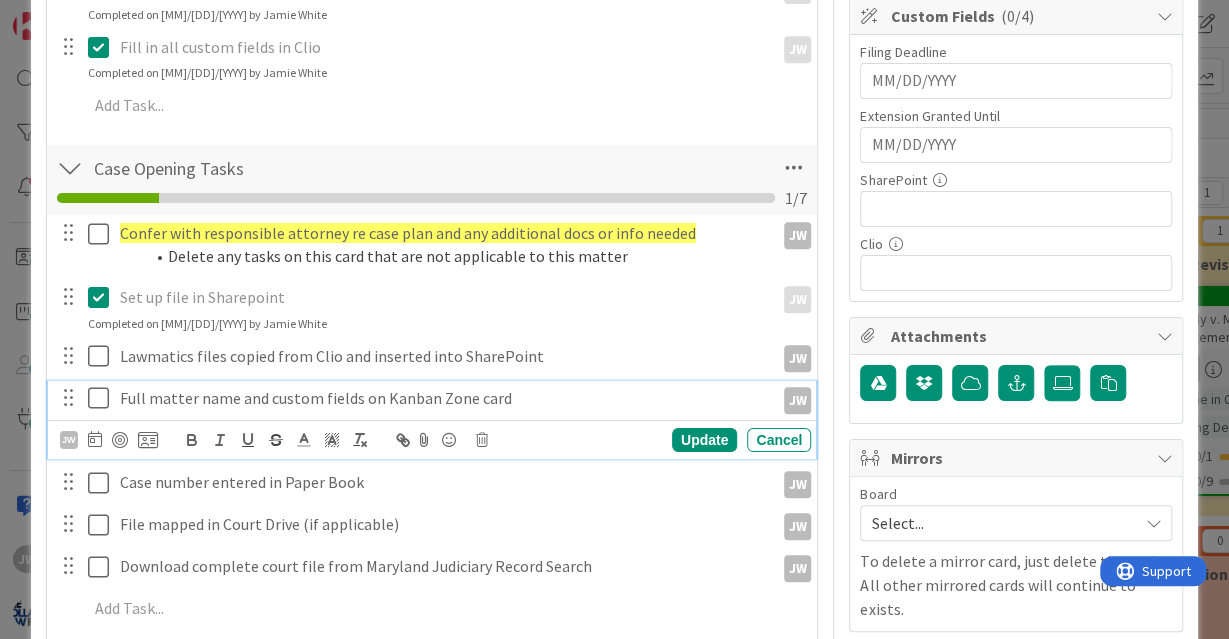 click at bounding box center (103, 398) 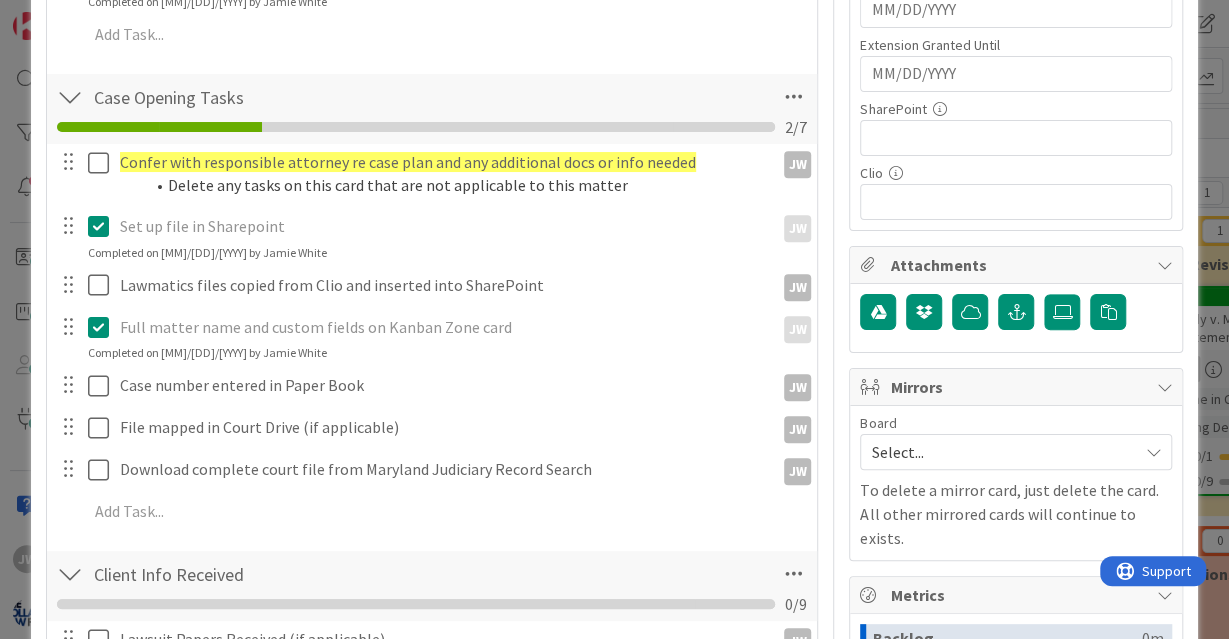scroll, scrollTop: 515, scrollLeft: 0, axis: vertical 